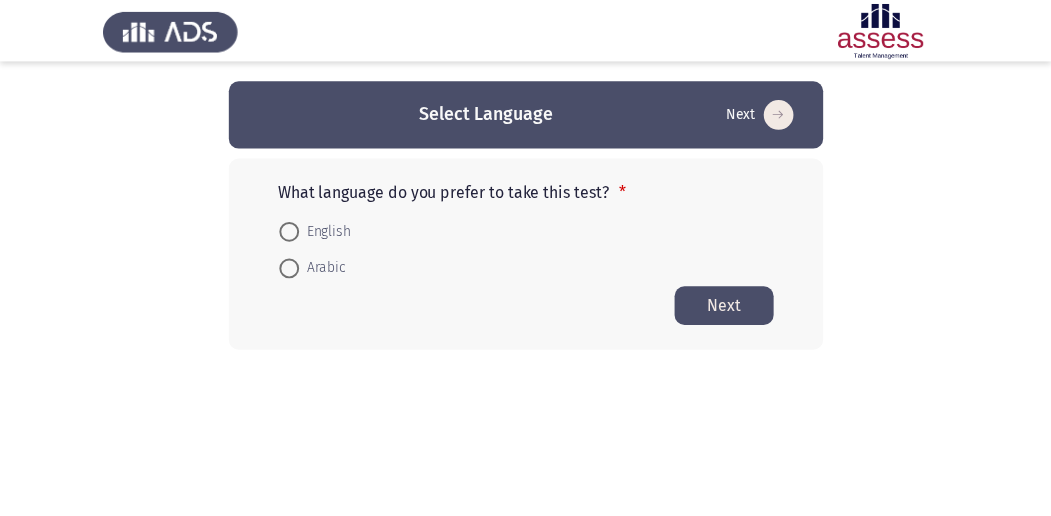 scroll, scrollTop: 0, scrollLeft: 0, axis: both 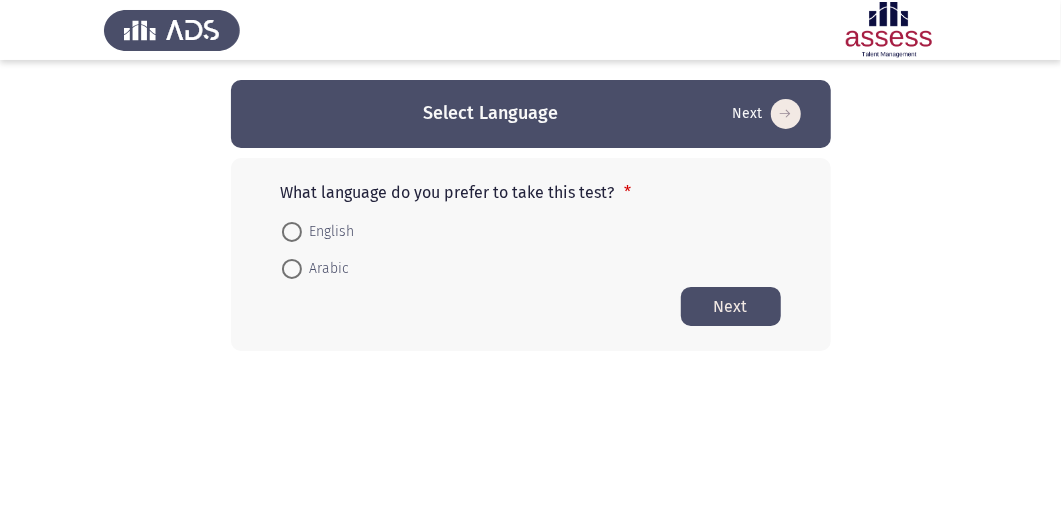 click on "Arabic" at bounding box center [316, 268] 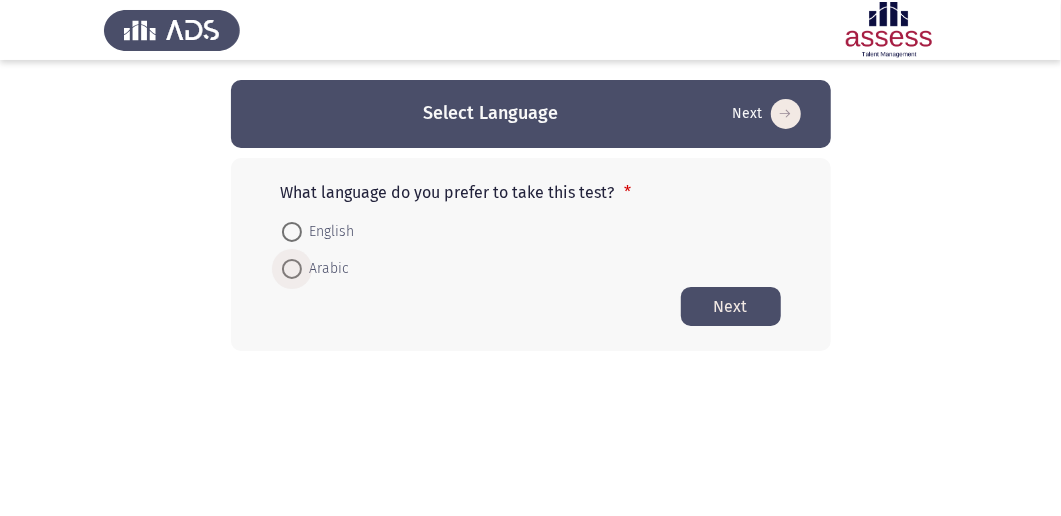 click at bounding box center [292, 269] 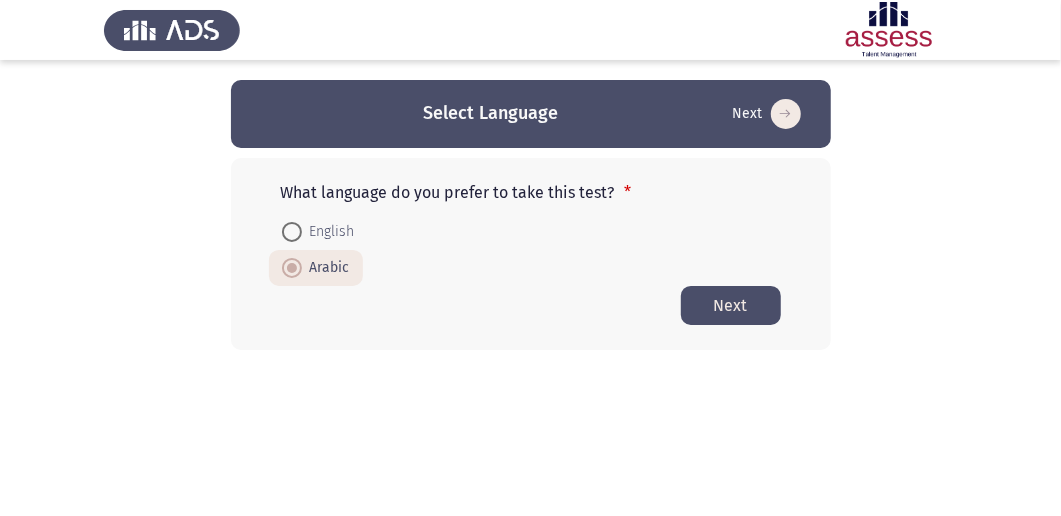 click on "Next" 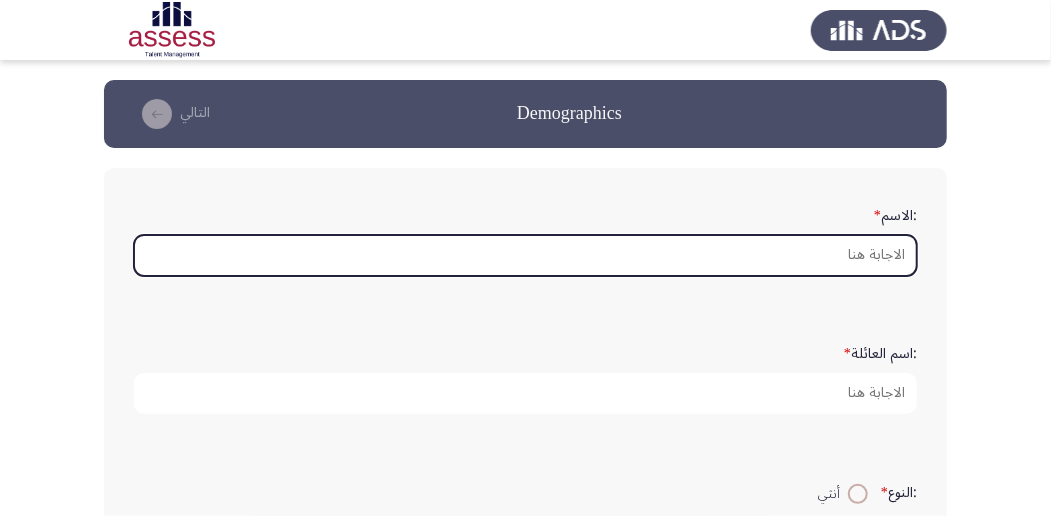 click on ":الاسم   *" at bounding box center [525, 255] 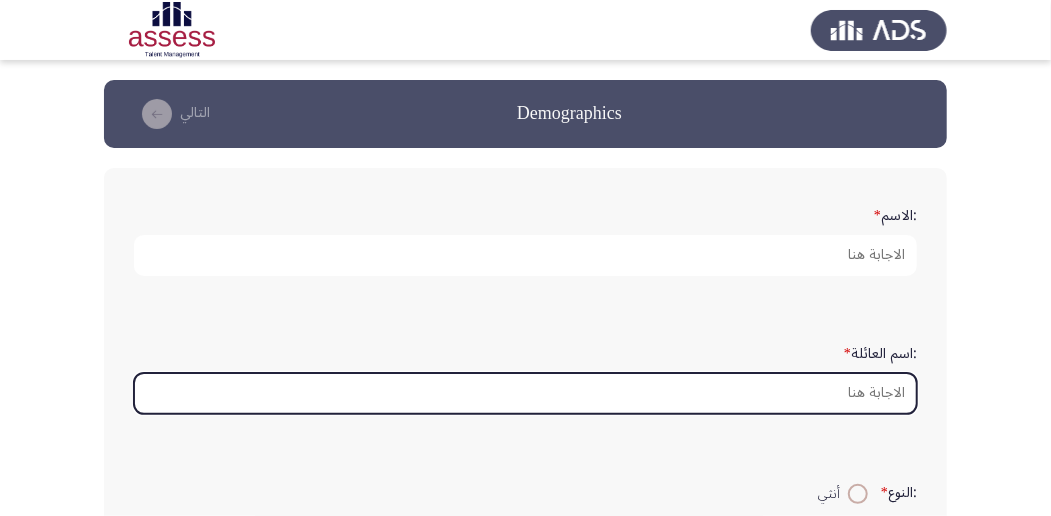 click on ":اسم العائلة   *" at bounding box center [525, 393] 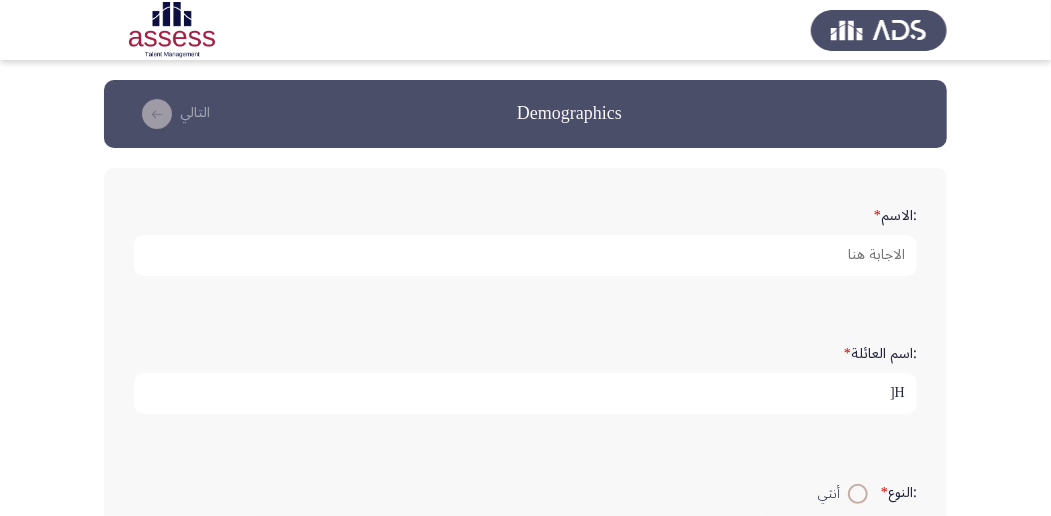 type on "H" 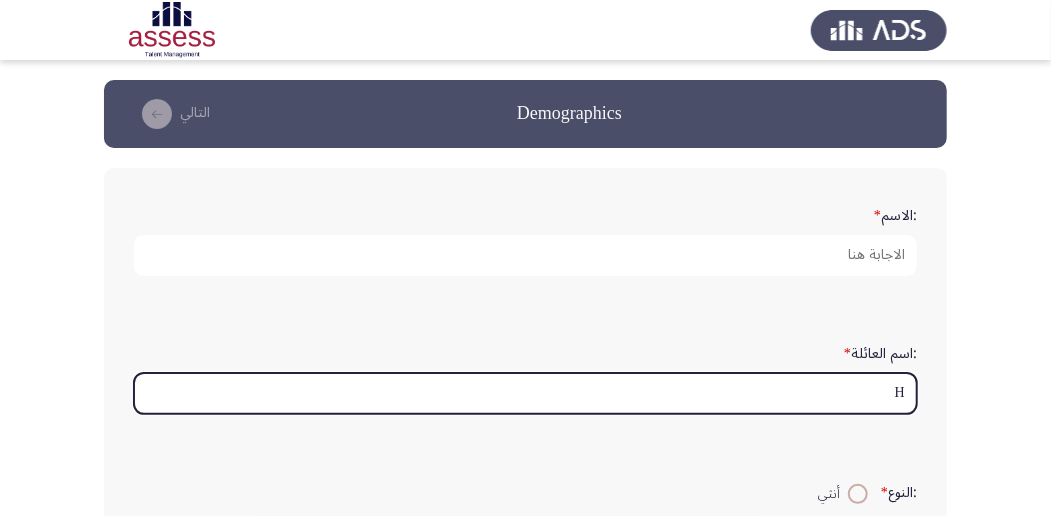 type 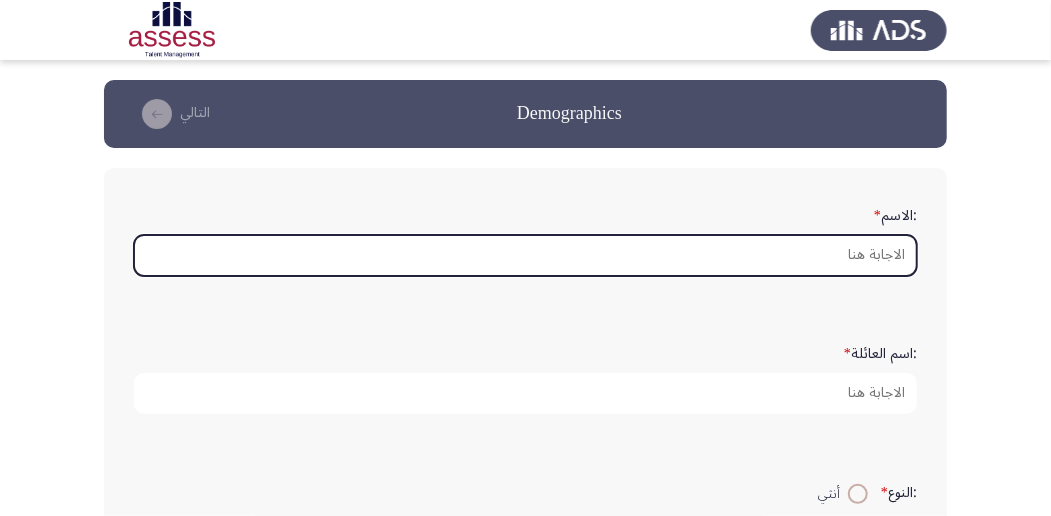 click on ":الاسم   *" at bounding box center (525, 255) 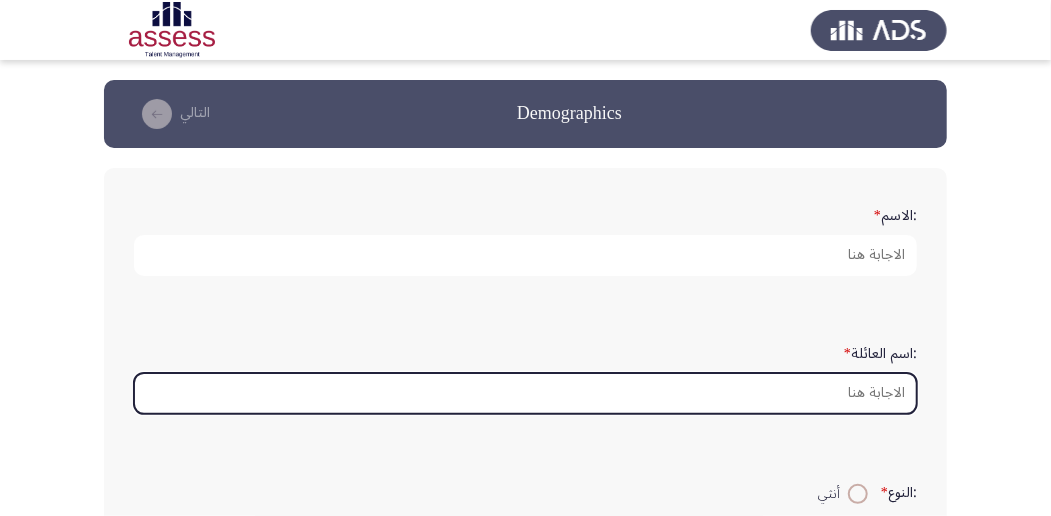 click on ":اسم العائلة   *" at bounding box center (525, 393) 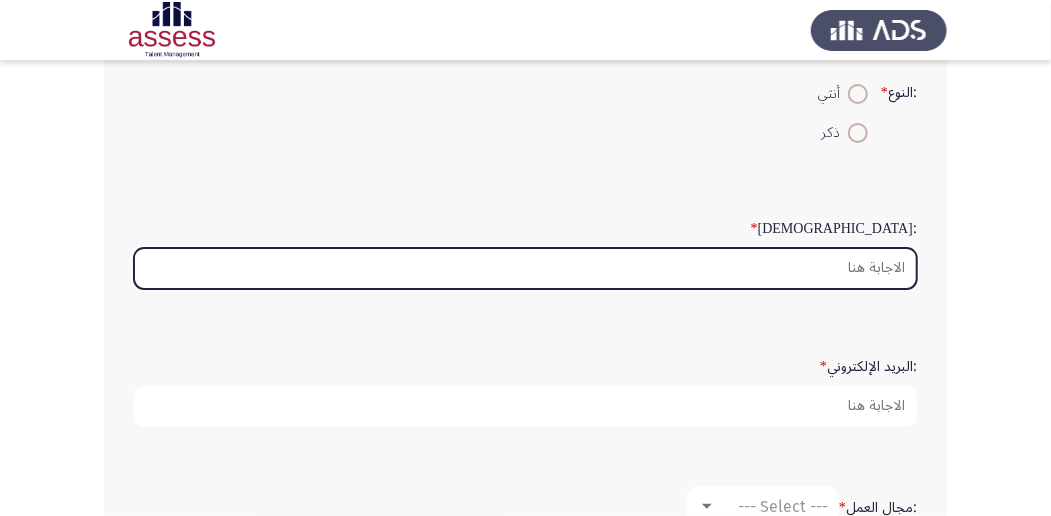 click on ":السن   *" at bounding box center [525, 268] 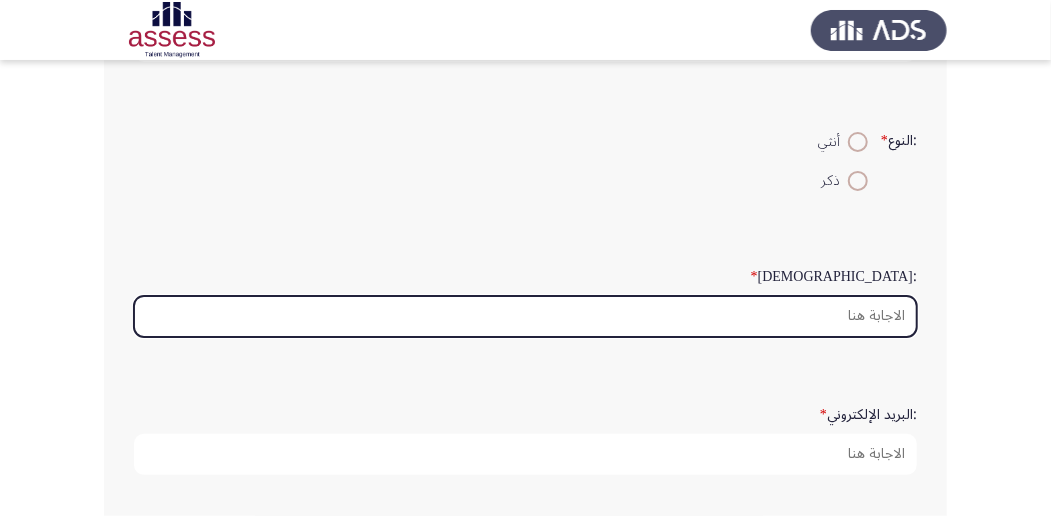 scroll, scrollTop: 533, scrollLeft: 0, axis: vertical 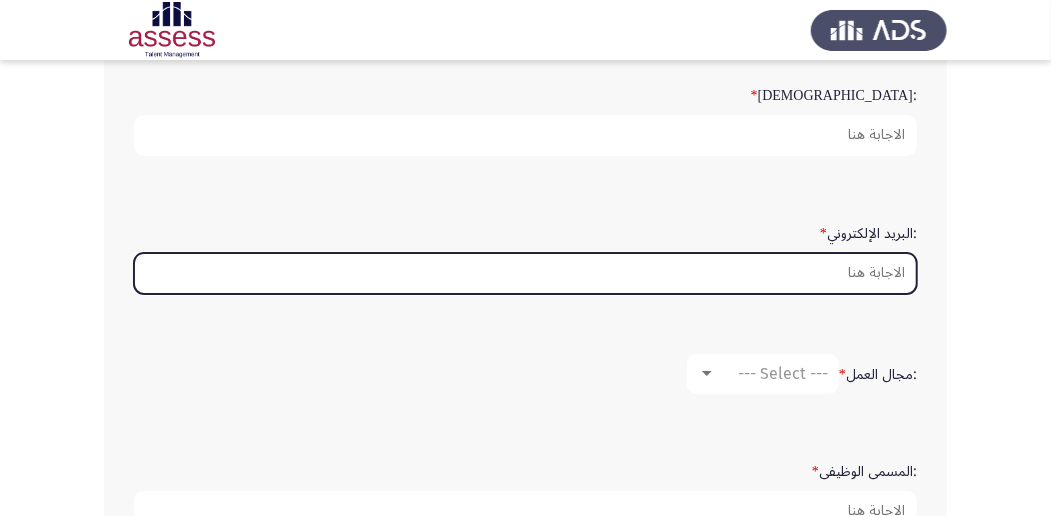 click on ":البريد الإلكتروني   *" at bounding box center (525, 273) 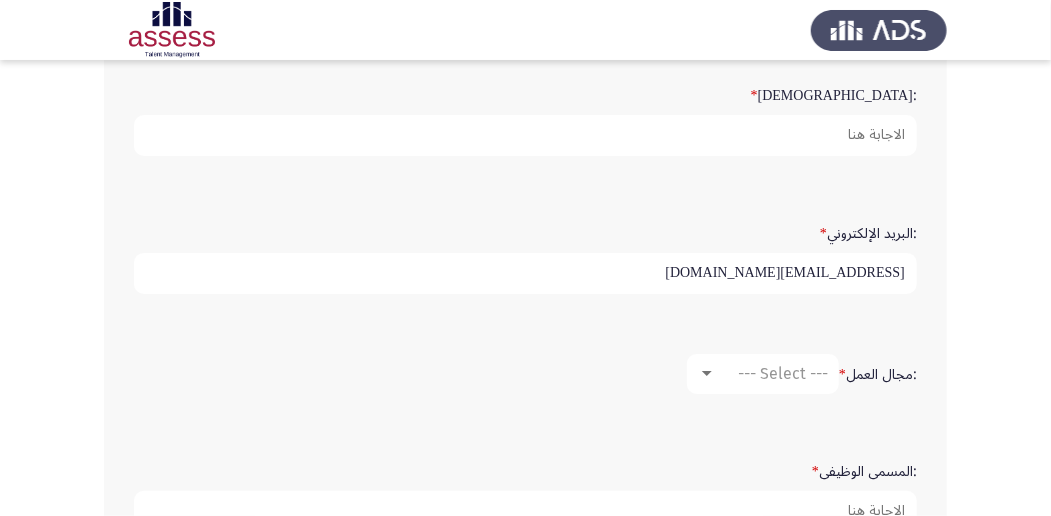 click on "[EMAIL_ADDRESS][DOMAIN_NAME]" at bounding box center (525, 273) 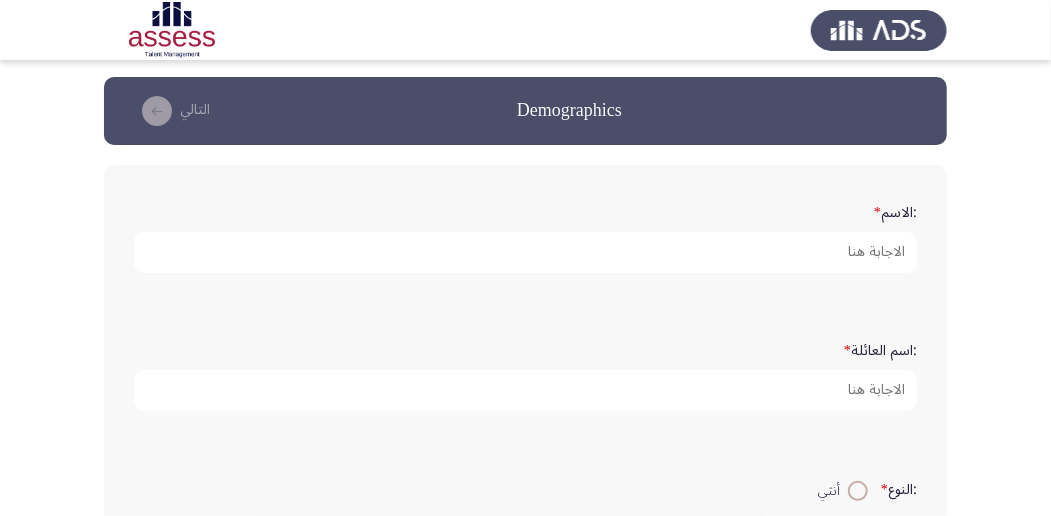 scroll, scrollTop: 0, scrollLeft: 0, axis: both 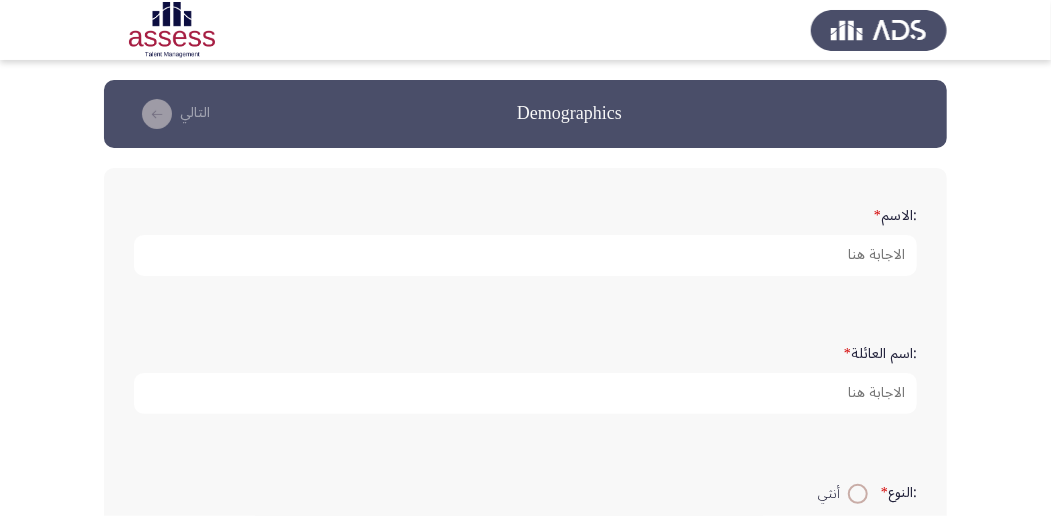type on "AHMEDGALAL@GMAIL.COM" 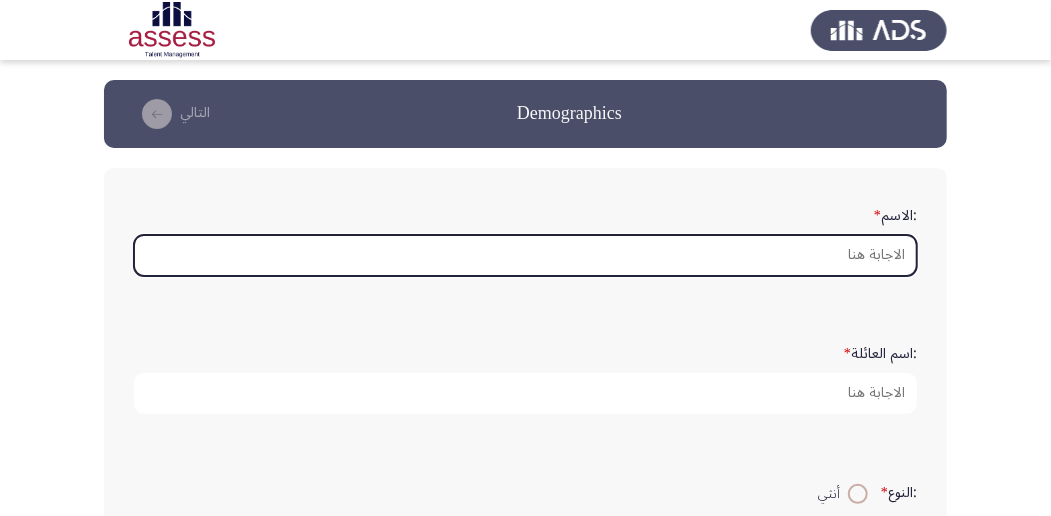 click on ":الاسم   *" at bounding box center [525, 255] 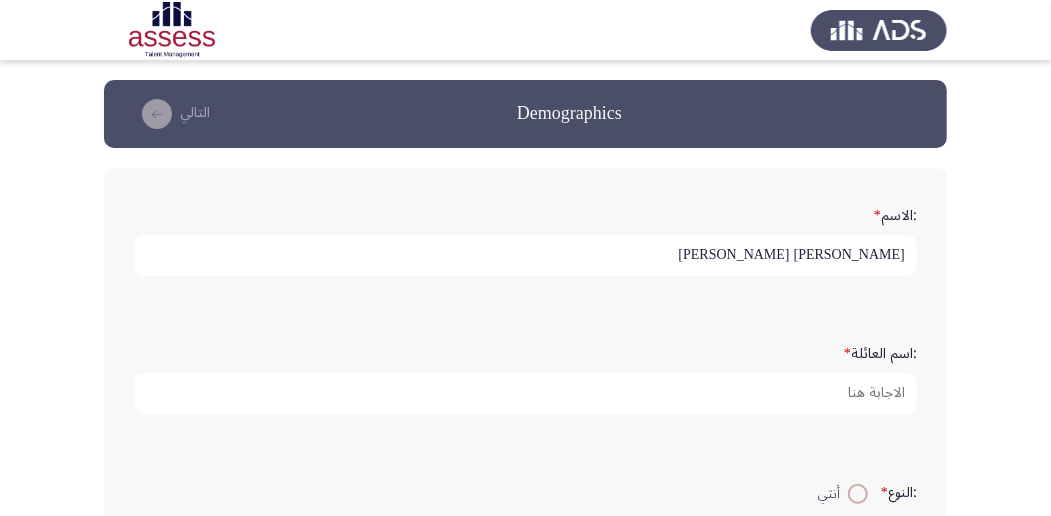 type on "احمد جلال محمد محمد" 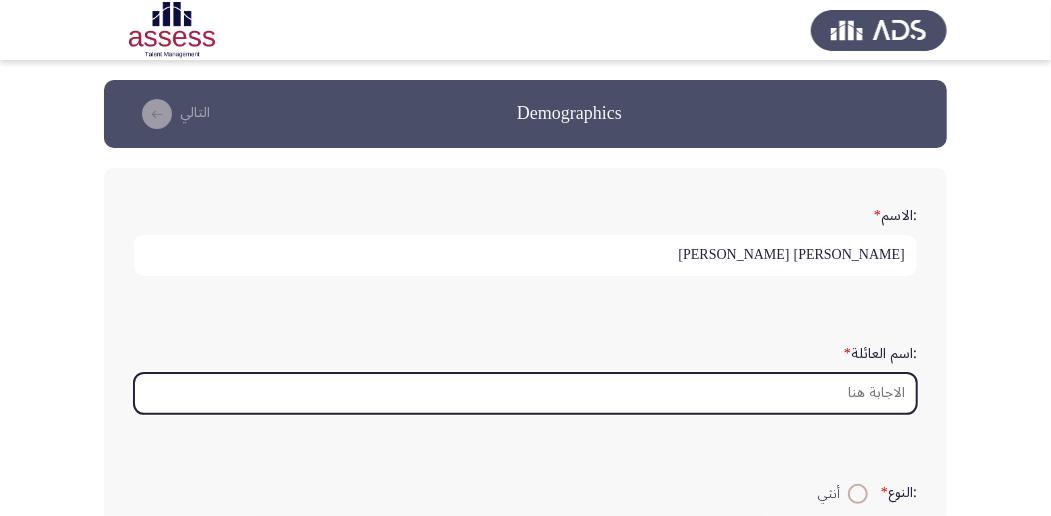 click on ":اسم العائلة   *" at bounding box center [525, 393] 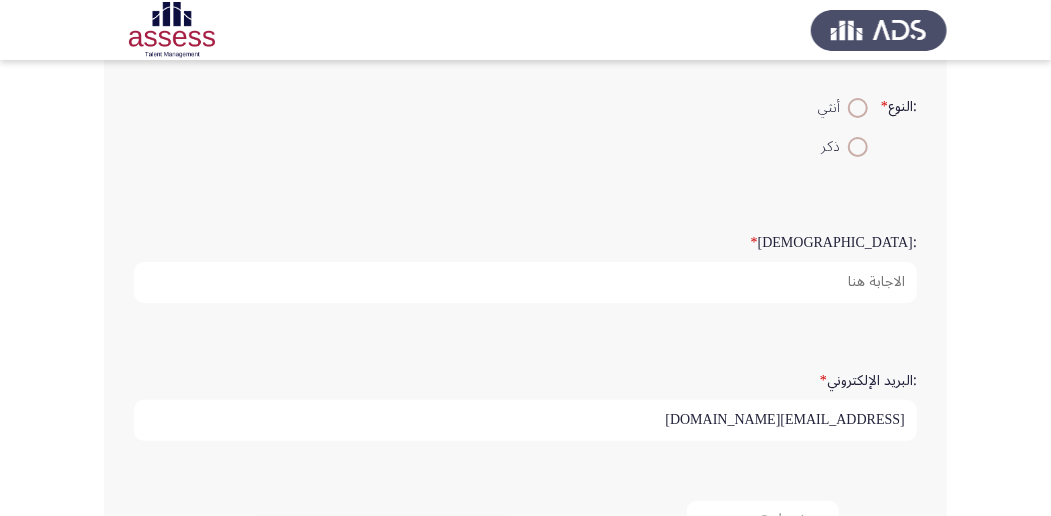 scroll, scrollTop: 184, scrollLeft: 0, axis: vertical 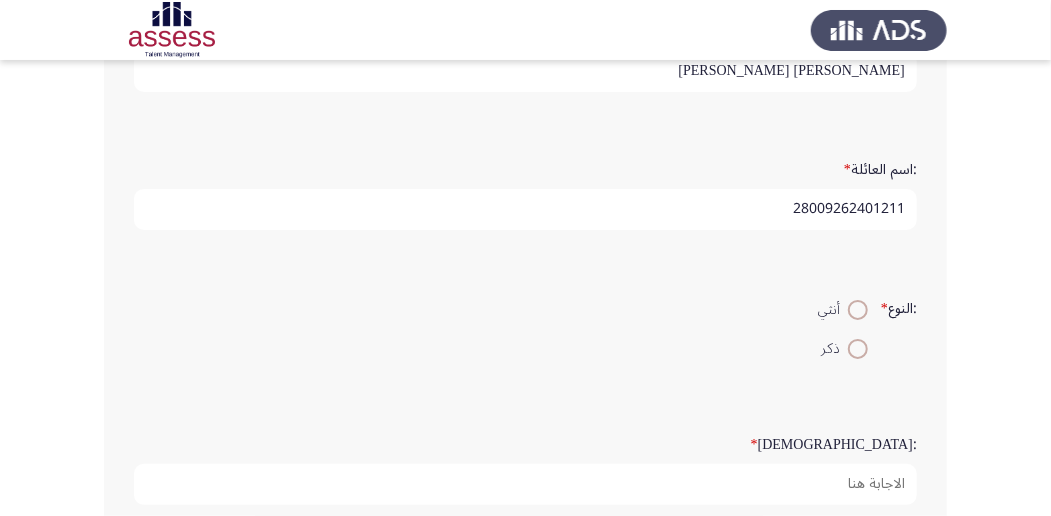 type on "28009262401211" 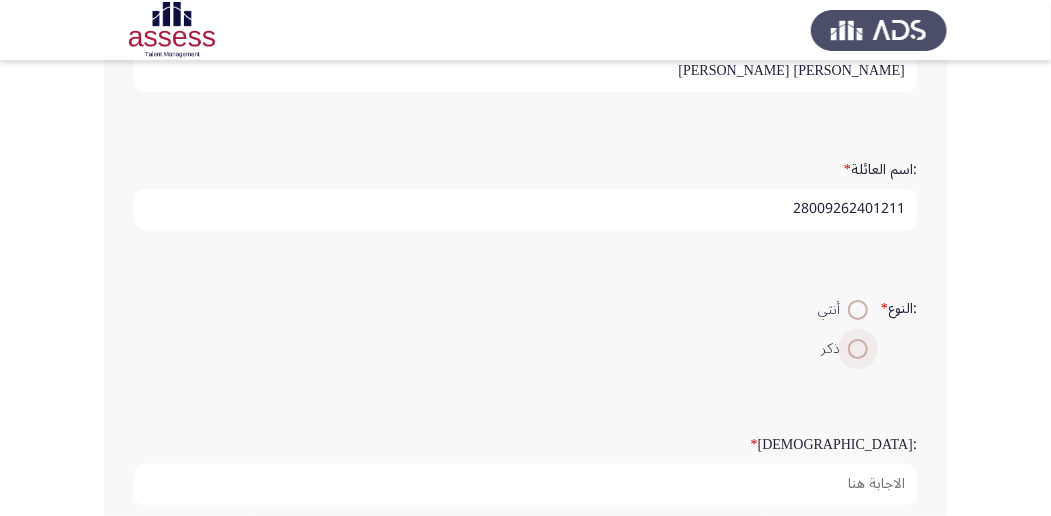 drag, startPoint x: 854, startPoint y: 346, endPoint x: 866, endPoint y: 346, distance: 12 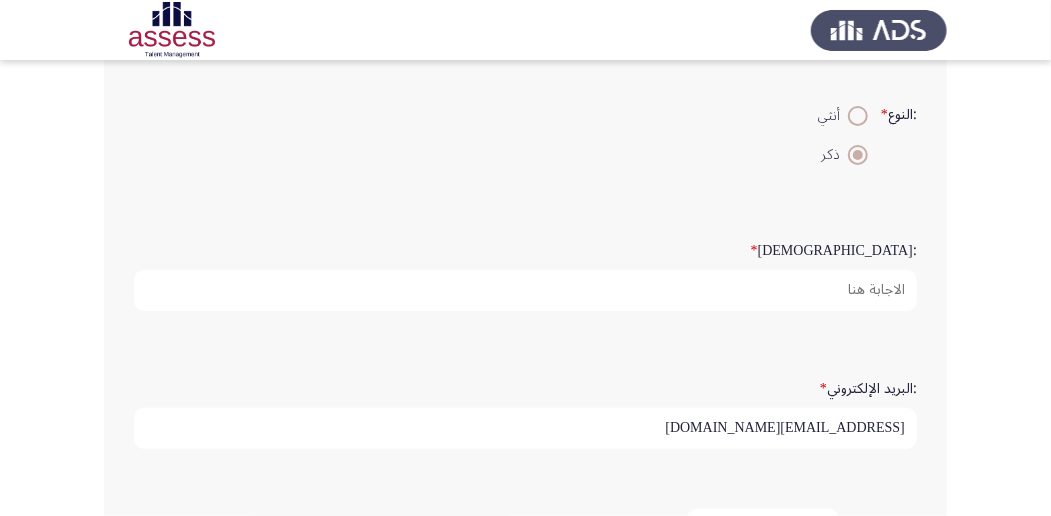 scroll, scrollTop: 384, scrollLeft: 0, axis: vertical 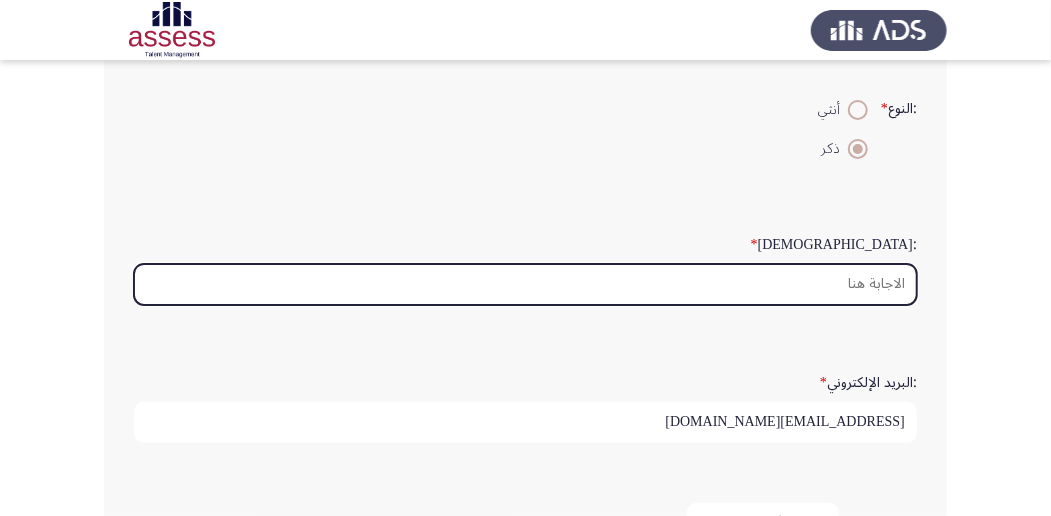 click on ":السن   *" at bounding box center [525, 284] 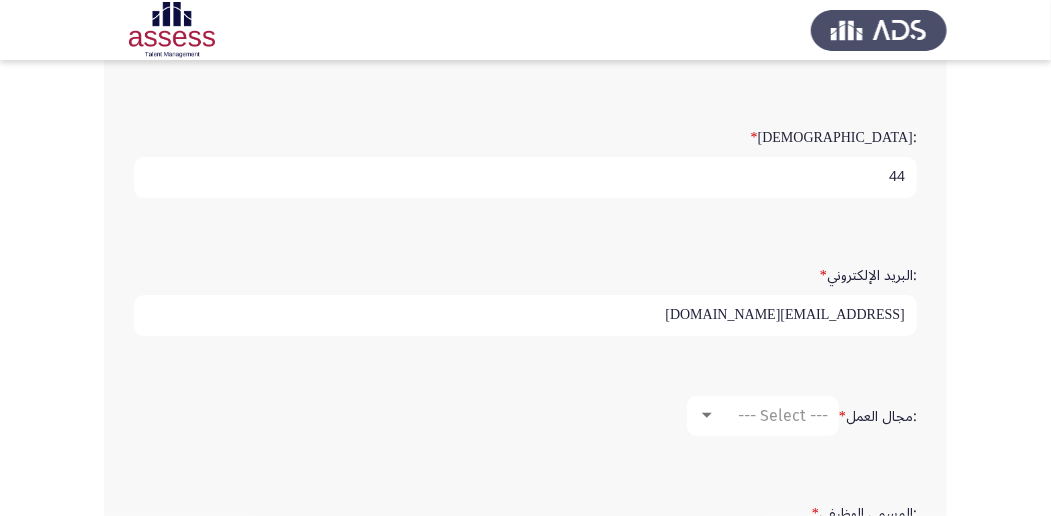 scroll, scrollTop: 651, scrollLeft: 0, axis: vertical 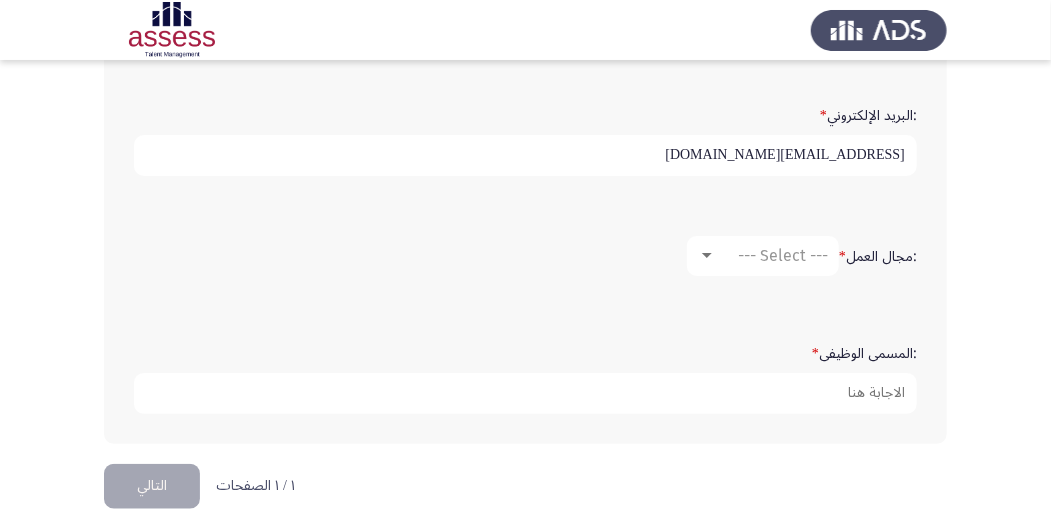 type on "44" 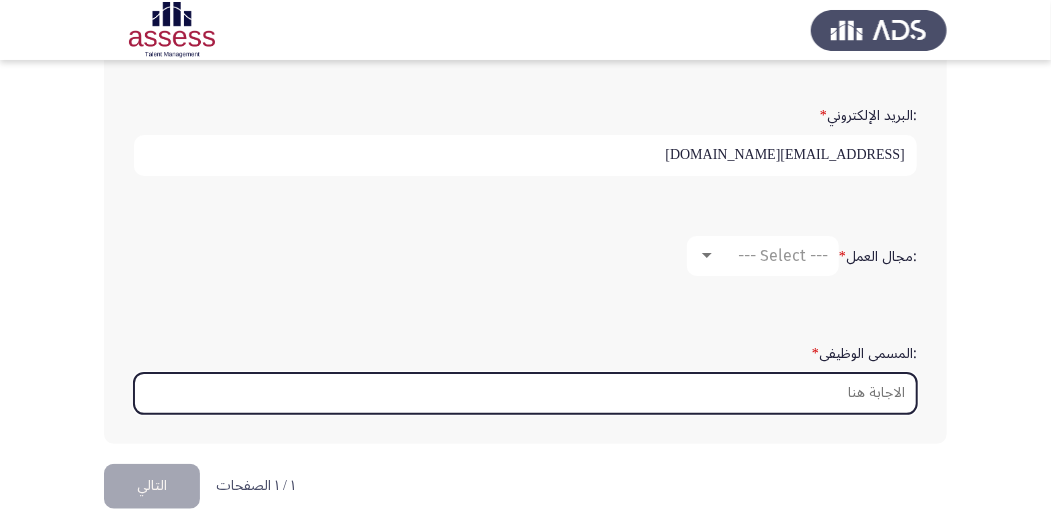 click on ":المسمى الوظيفى   *" at bounding box center (525, 393) 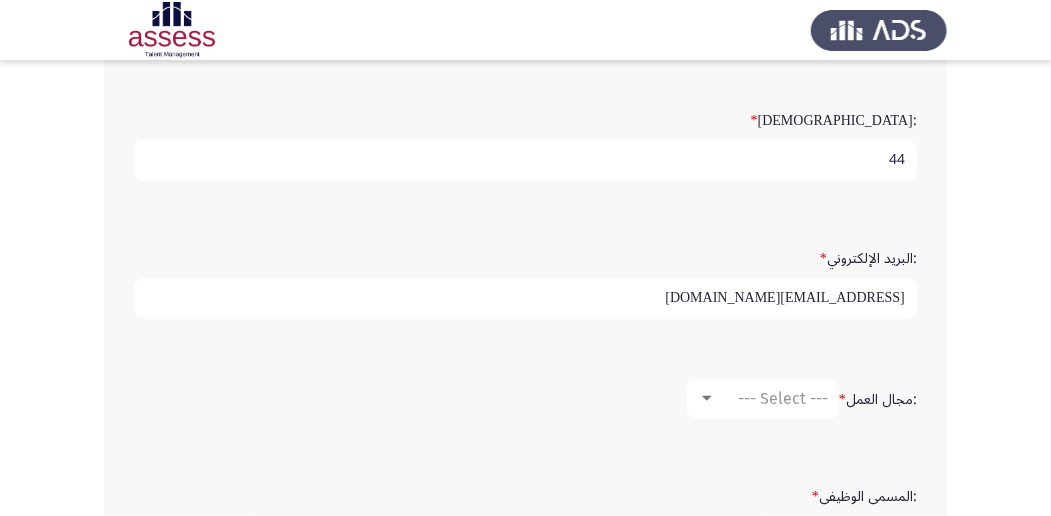 scroll, scrollTop: 674, scrollLeft: 0, axis: vertical 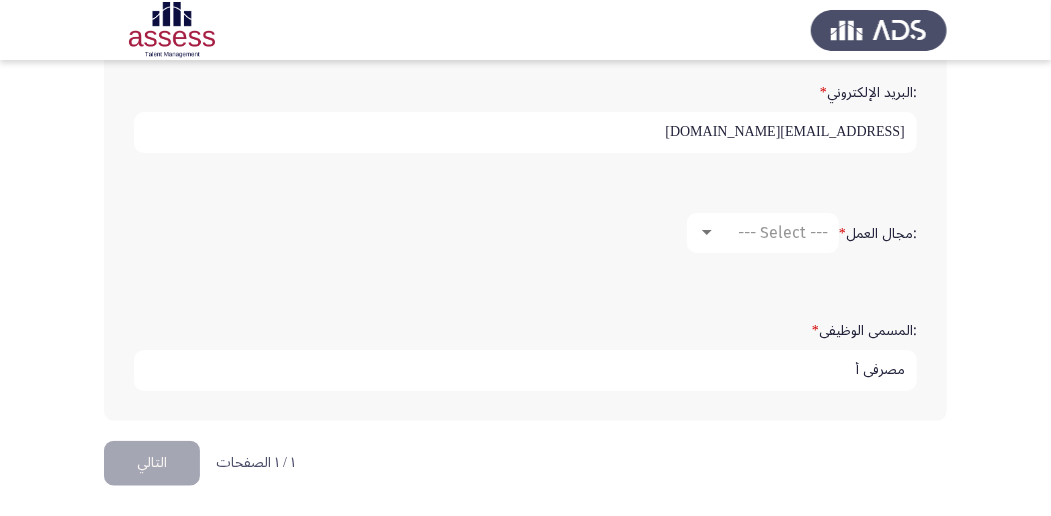 type on "مصرفى أ" 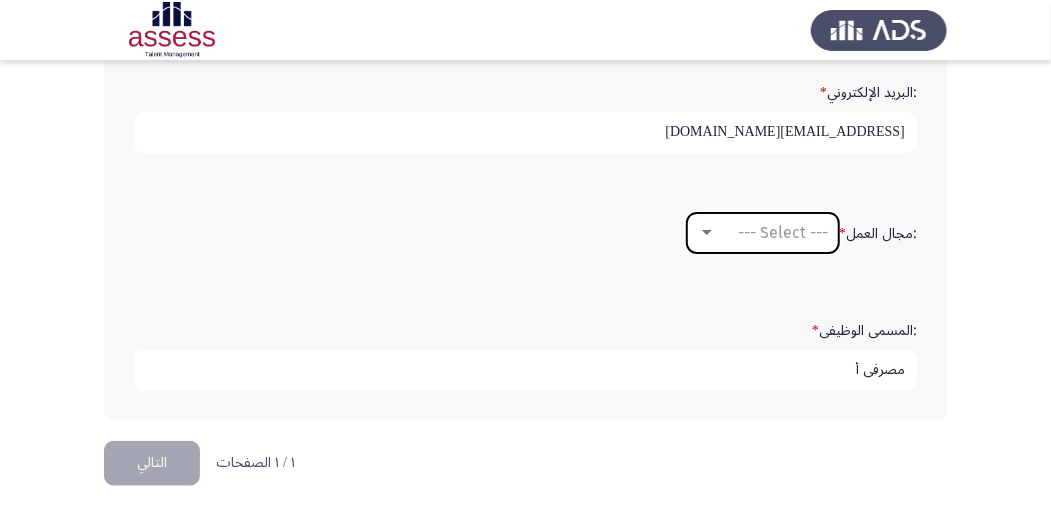click on "--- Select ---" at bounding box center [783, 232] 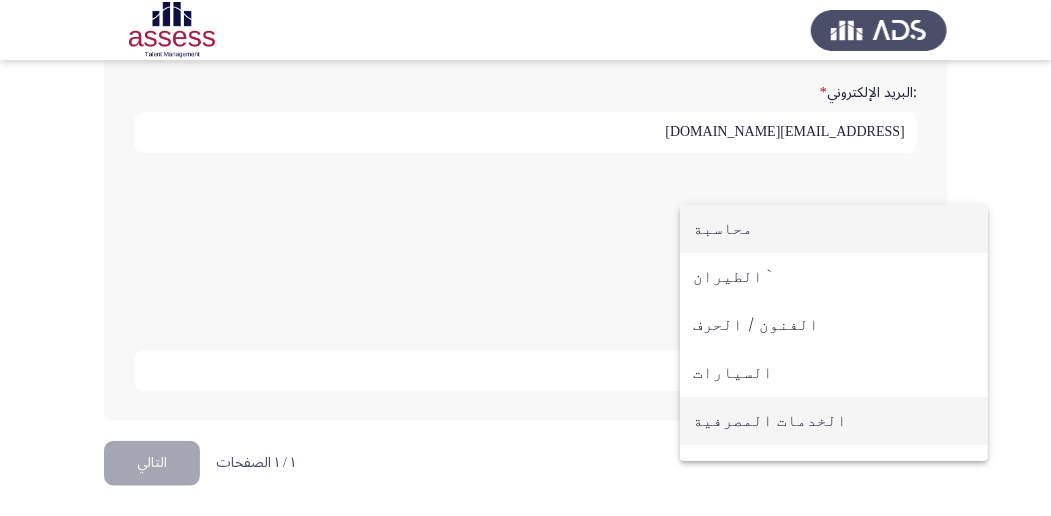click on "الخدمات المصرفية" at bounding box center [834, 421] 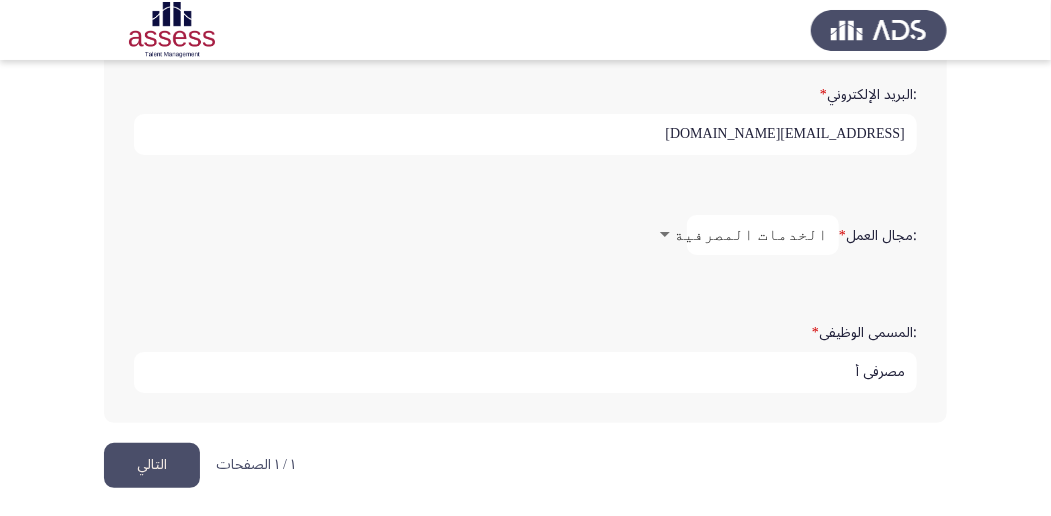 scroll, scrollTop: 674, scrollLeft: 0, axis: vertical 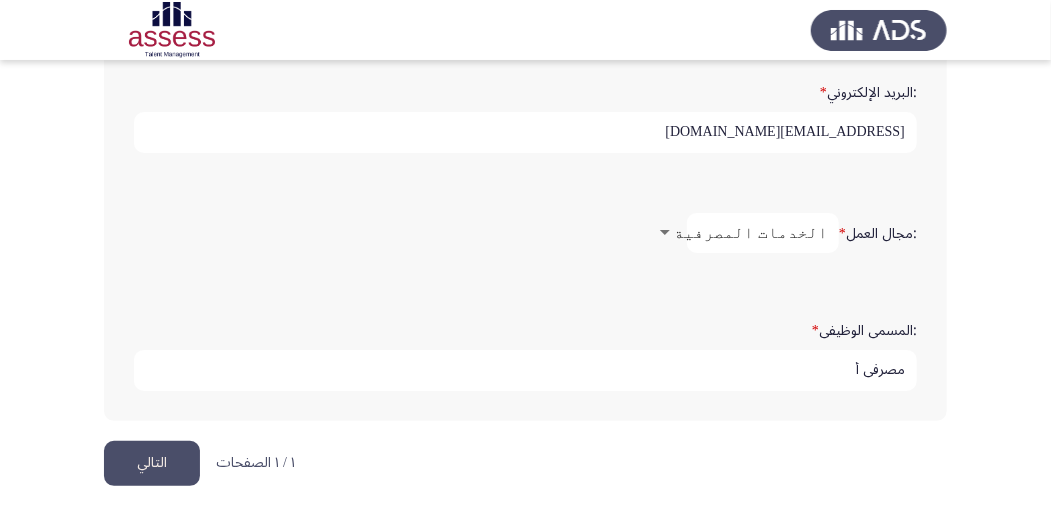 click on "التالي" 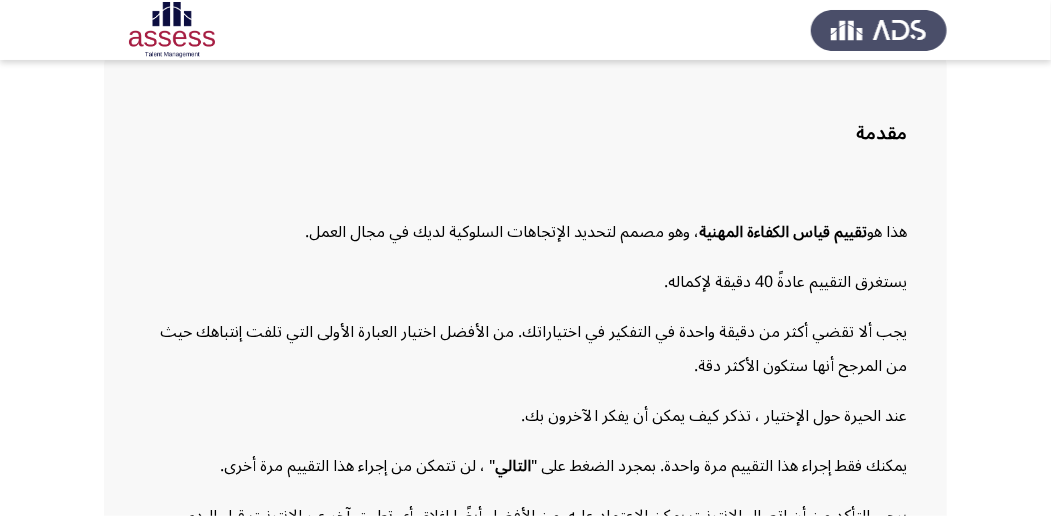 scroll, scrollTop: 252, scrollLeft: 0, axis: vertical 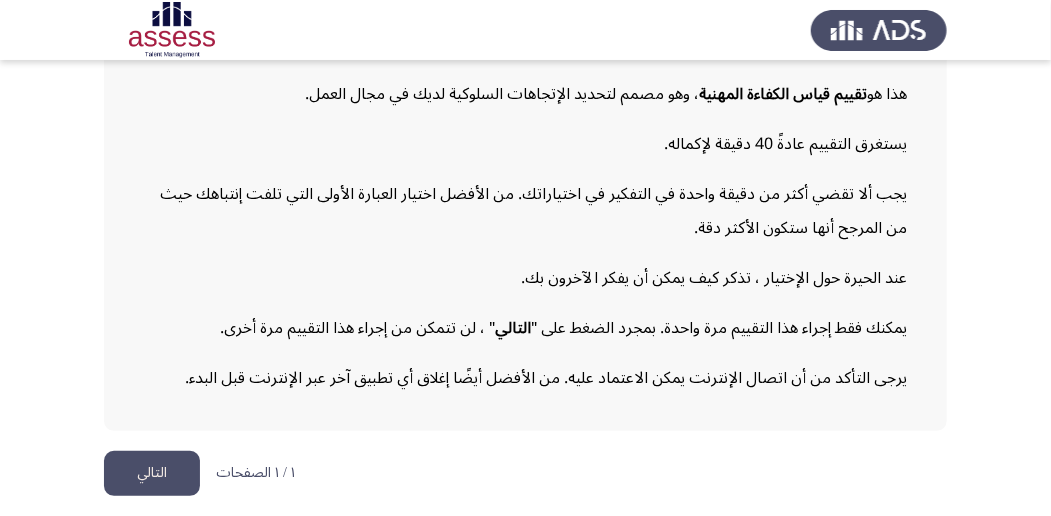 click on "التالي" 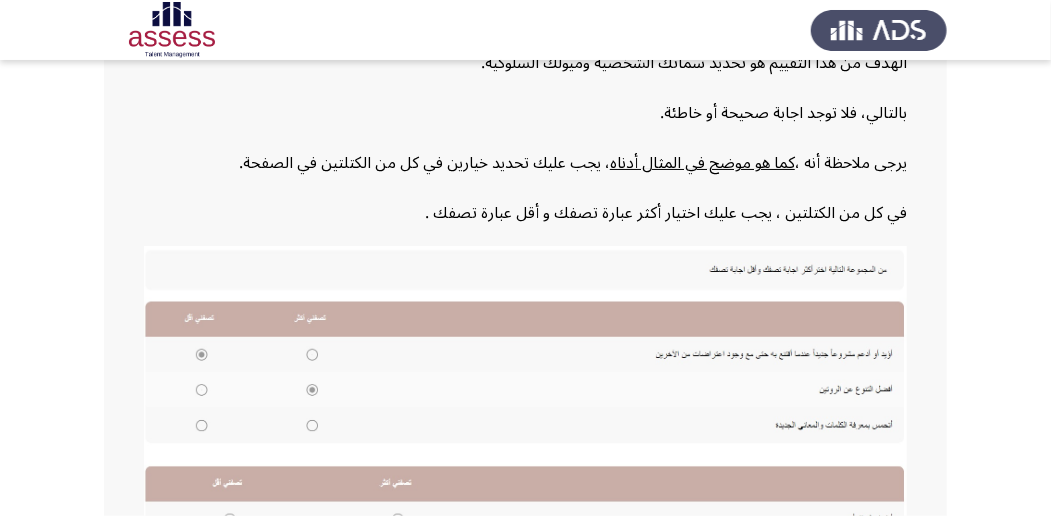 scroll, scrollTop: 266, scrollLeft: 0, axis: vertical 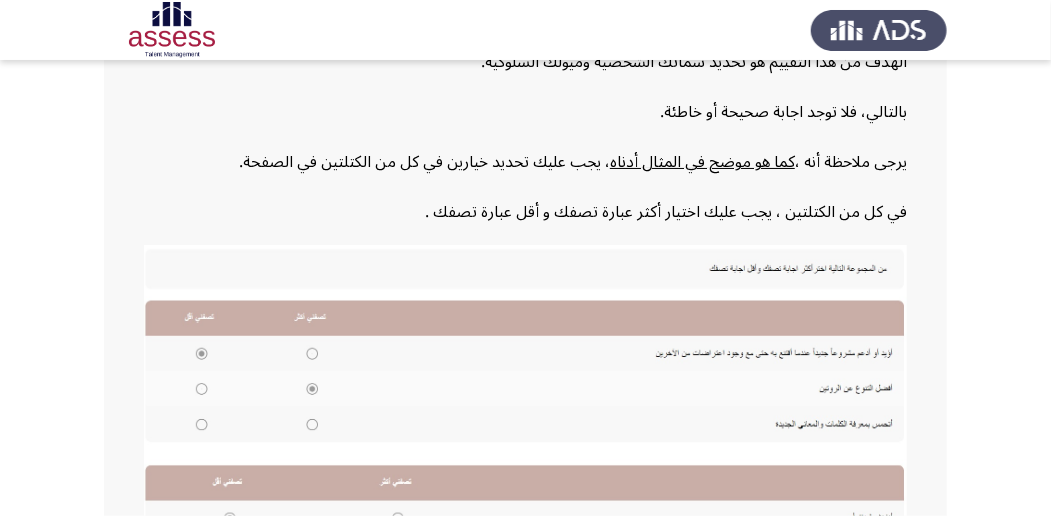 click 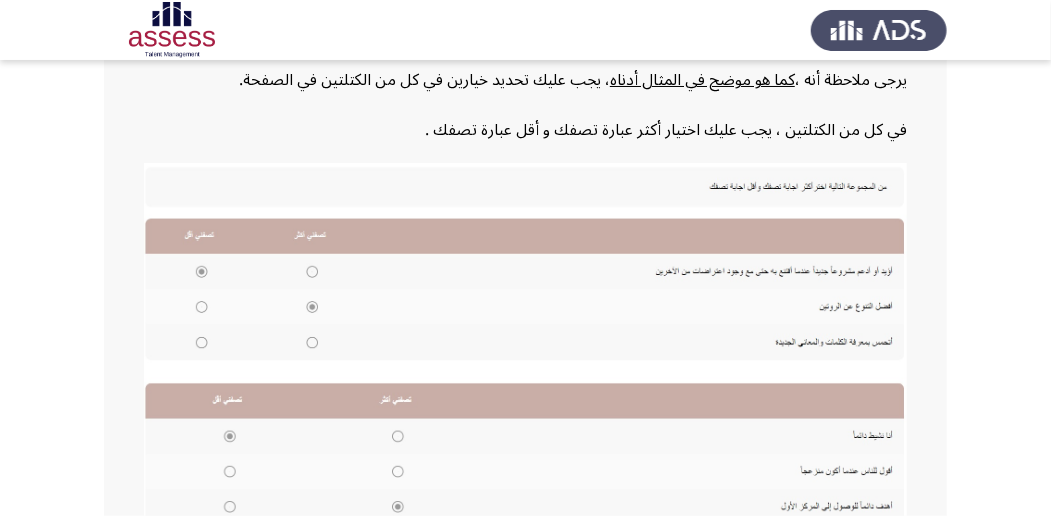 scroll, scrollTop: 400, scrollLeft: 0, axis: vertical 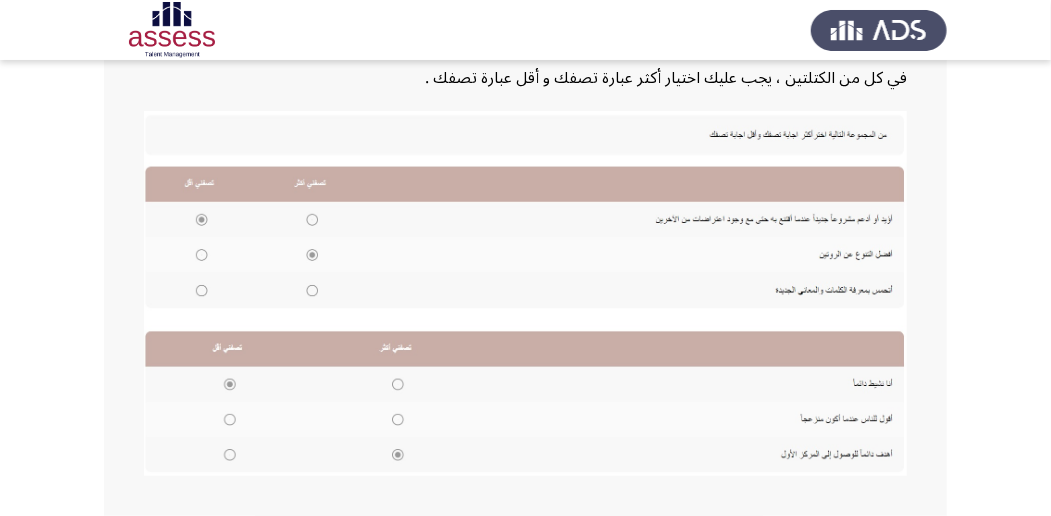 click 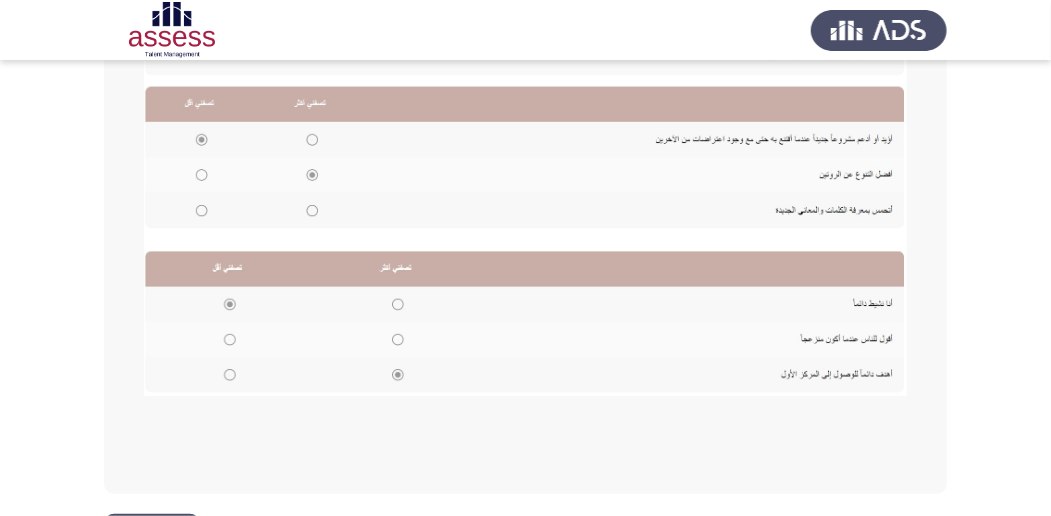 scroll, scrollTop: 409, scrollLeft: 0, axis: vertical 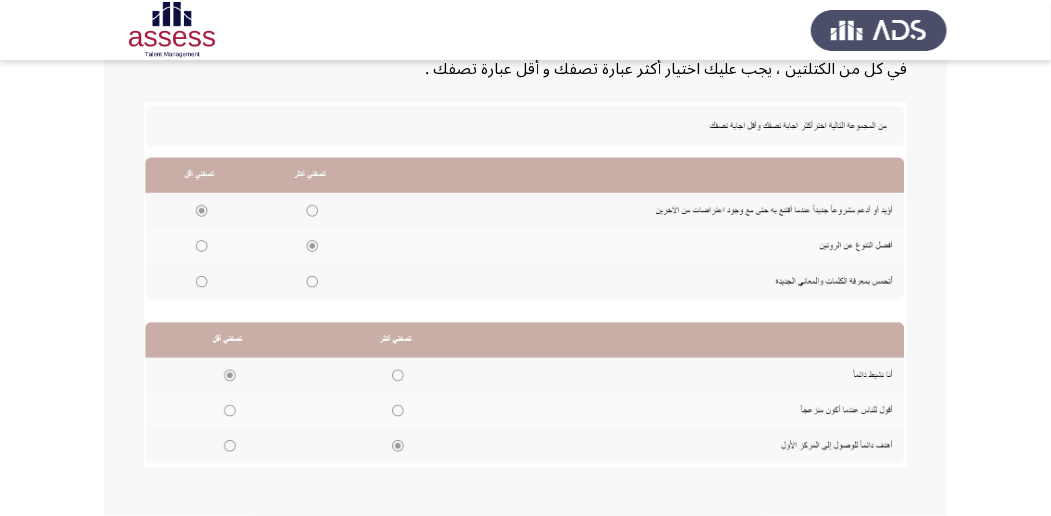 click 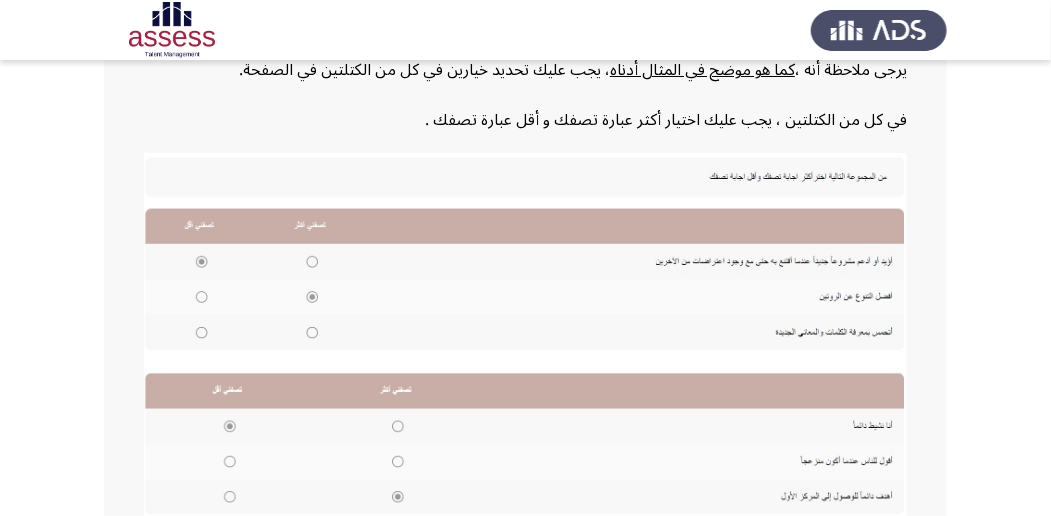 scroll, scrollTop: 542, scrollLeft: 0, axis: vertical 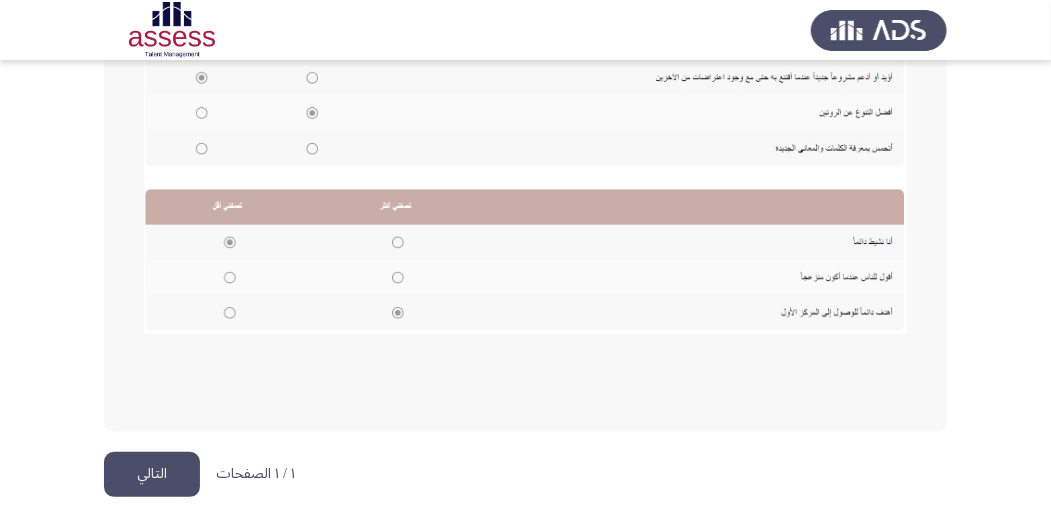 click on "التالي" 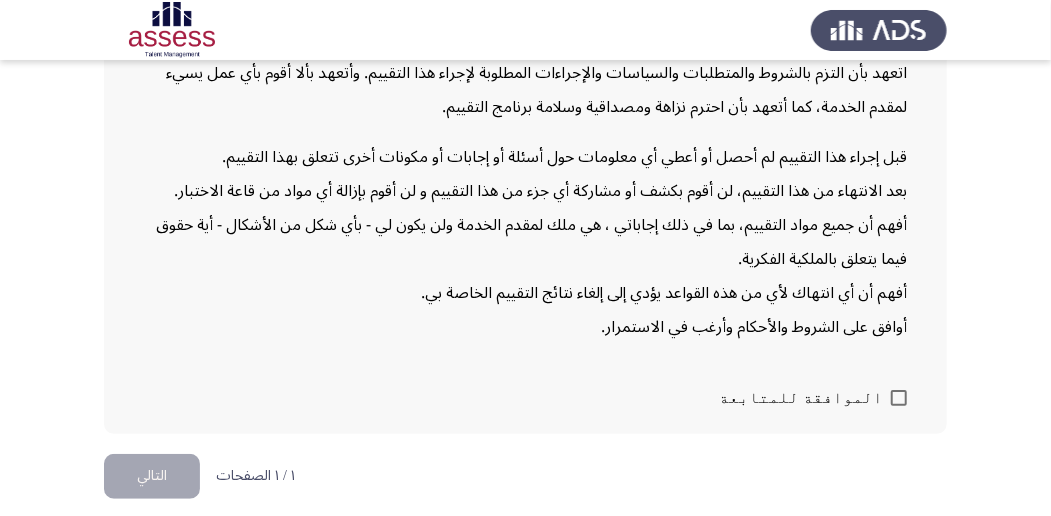 scroll, scrollTop: 258, scrollLeft: 0, axis: vertical 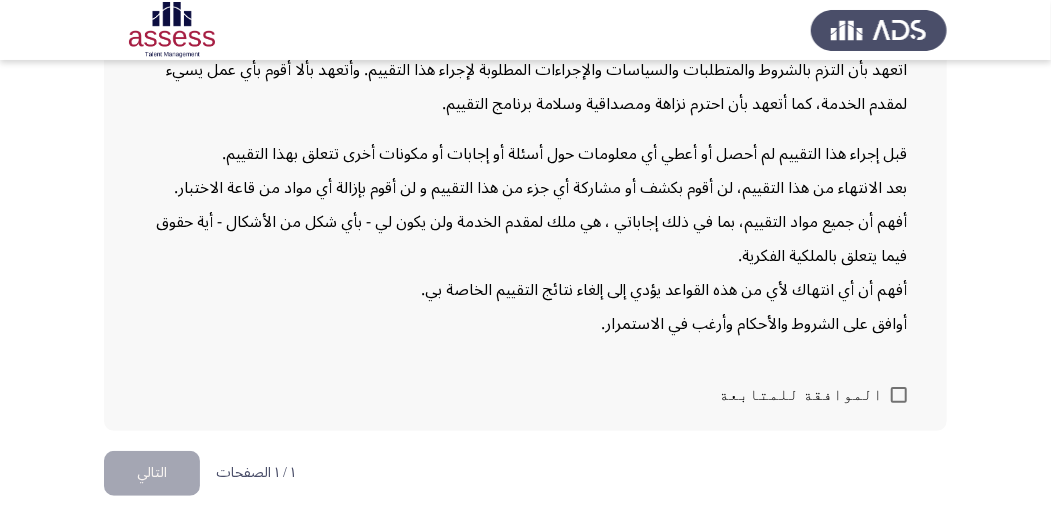 click at bounding box center (899, 395) 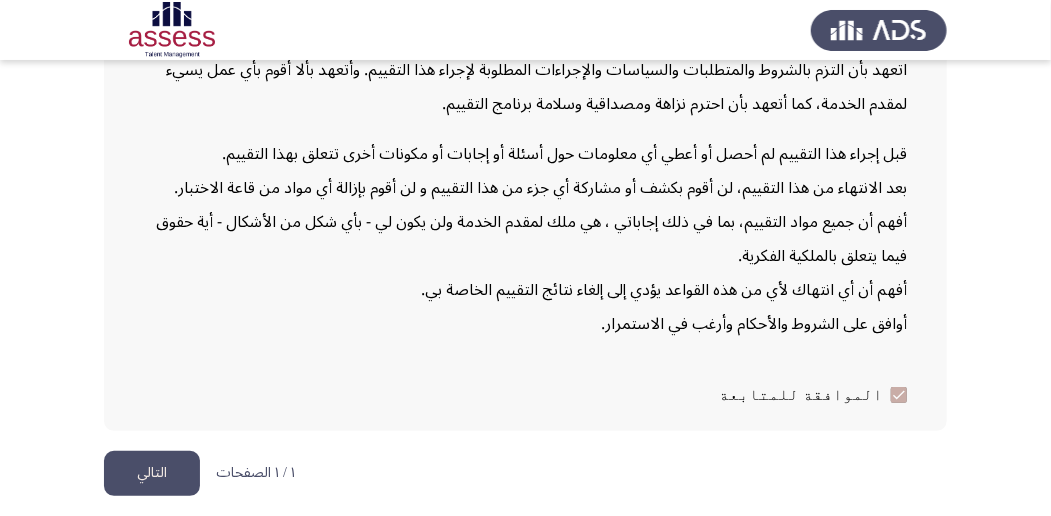 click on "التالي" 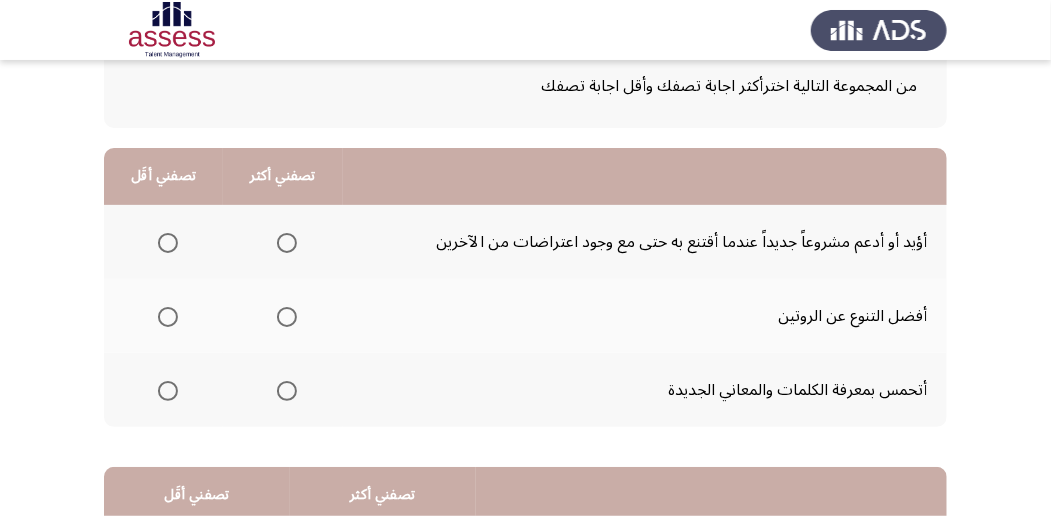 scroll, scrollTop: 133, scrollLeft: 0, axis: vertical 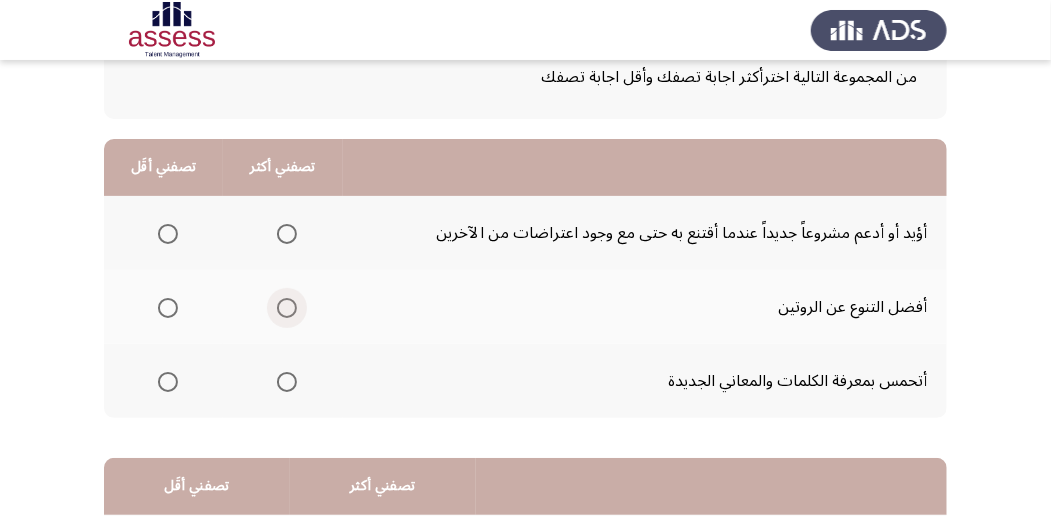 click at bounding box center (287, 308) 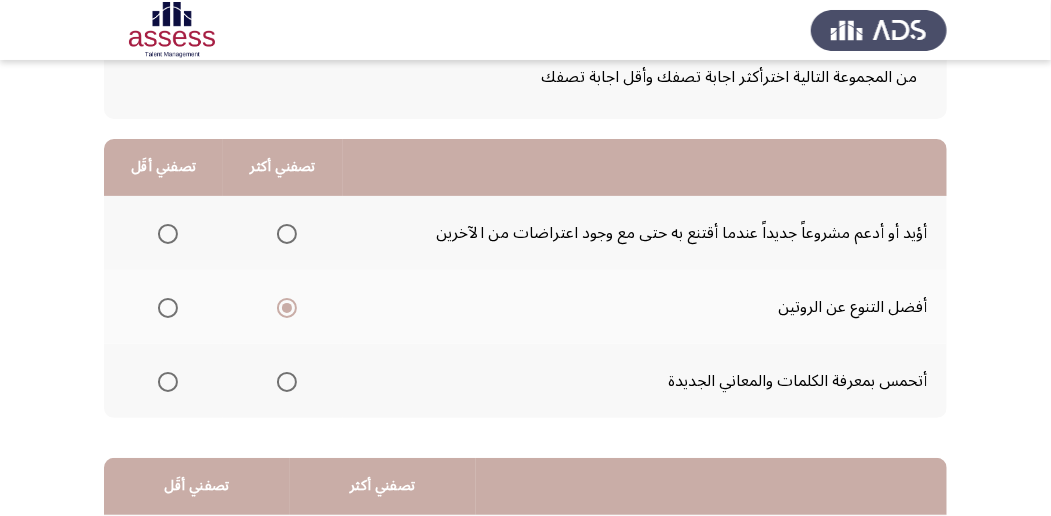 click at bounding box center [168, 234] 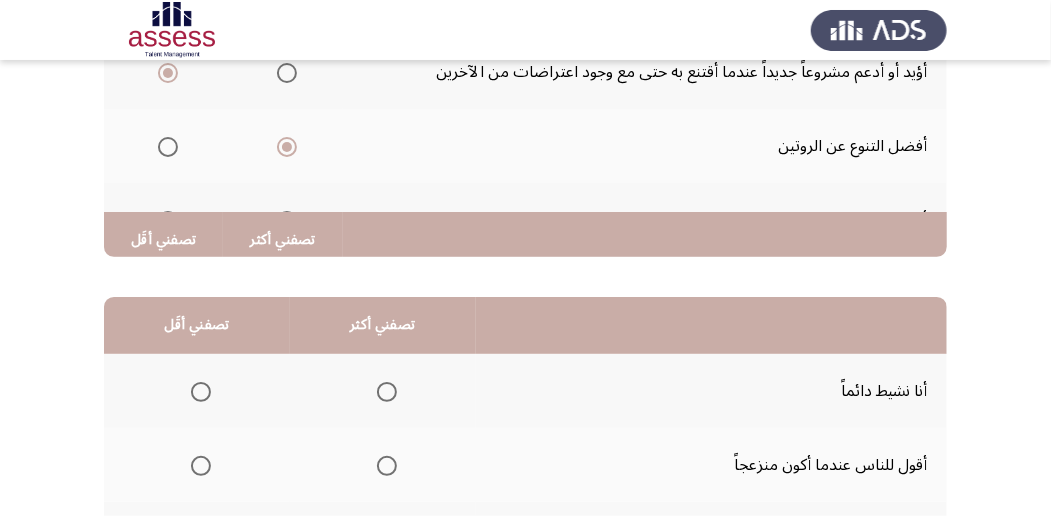 scroll, scrollTop: 466, scrollLeft: 0, axis: vertical 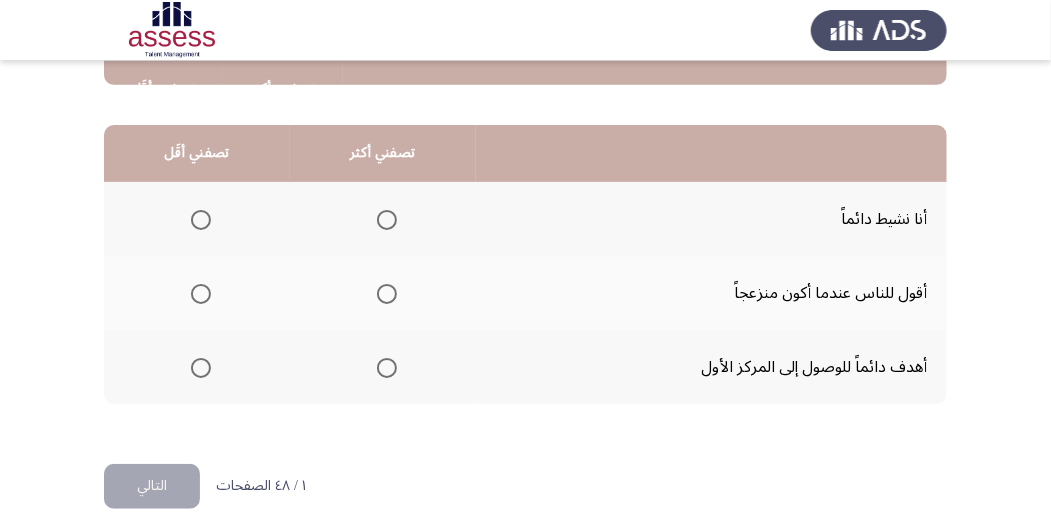 click at bounding box center [387, 220] 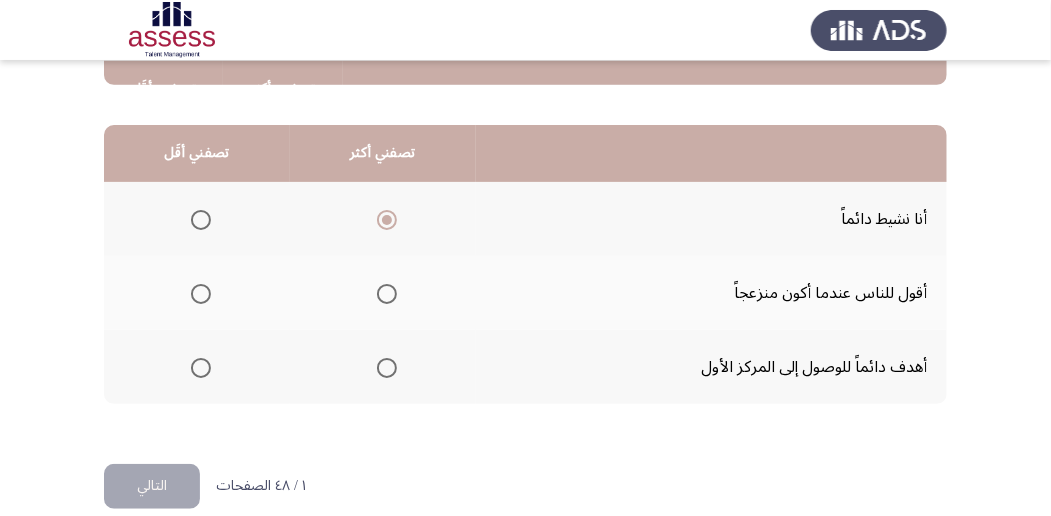 click at bounding box center [201, 294] 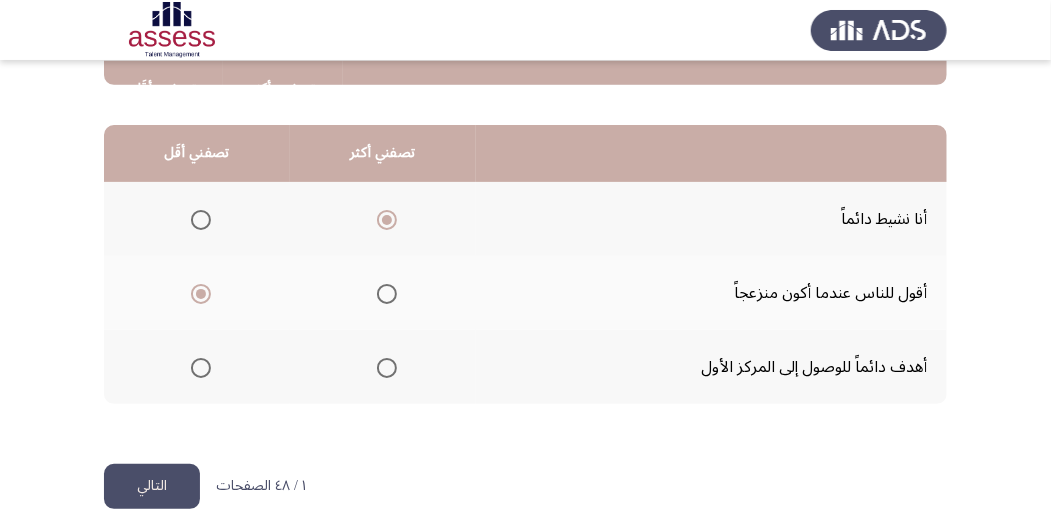 click on "التالي" 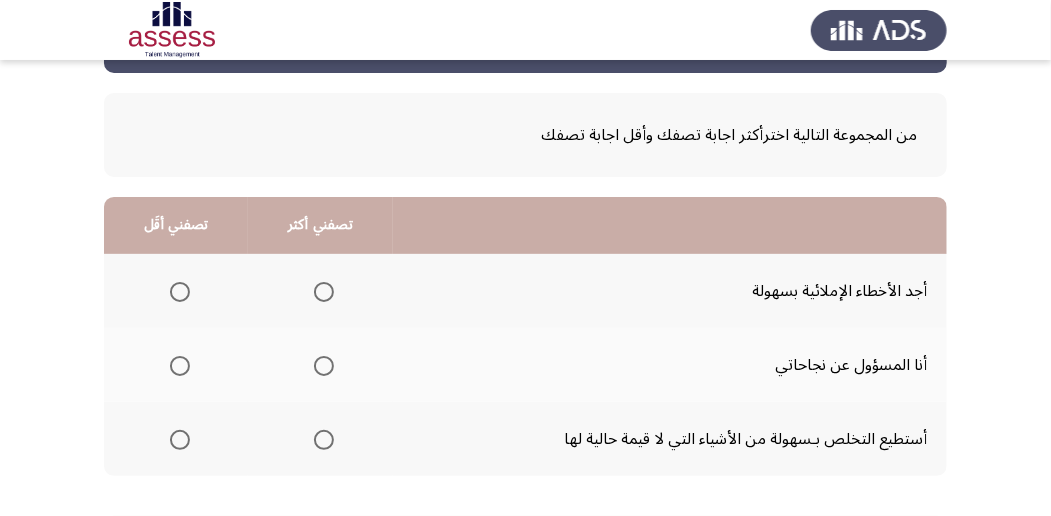 scroll, scrollTop: 133, scrollLeft: 0, axis: vertical 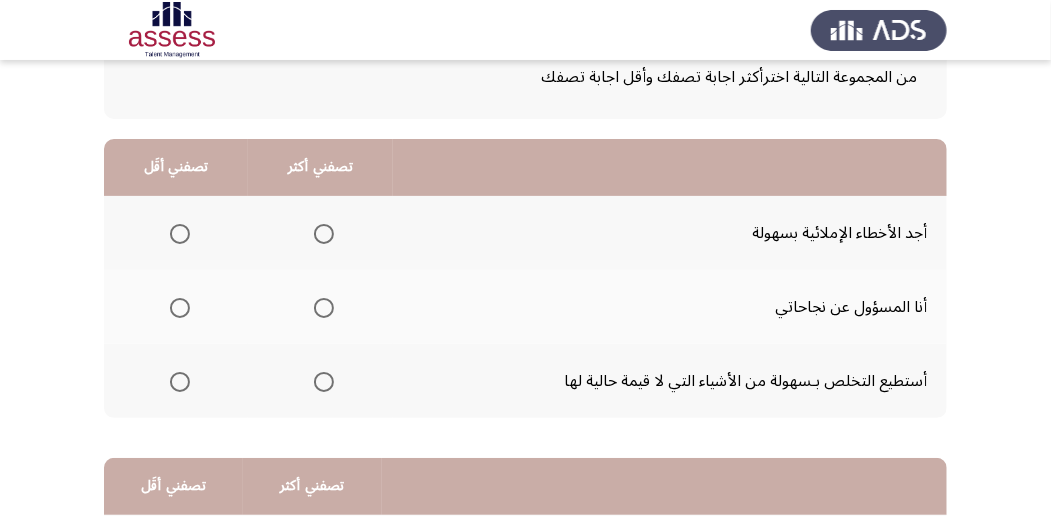 click at bounding box center [324, 234] 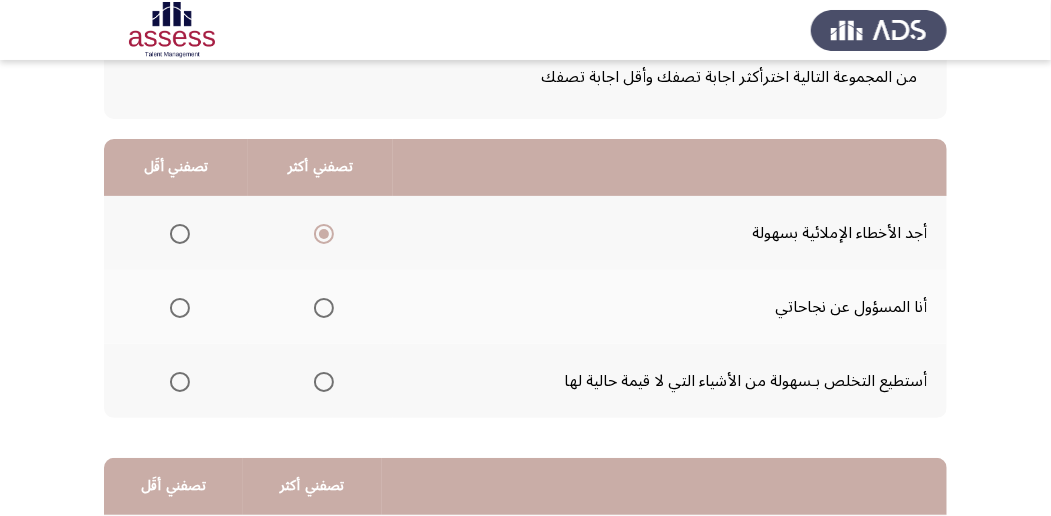 click at bounding box center [180, 308] 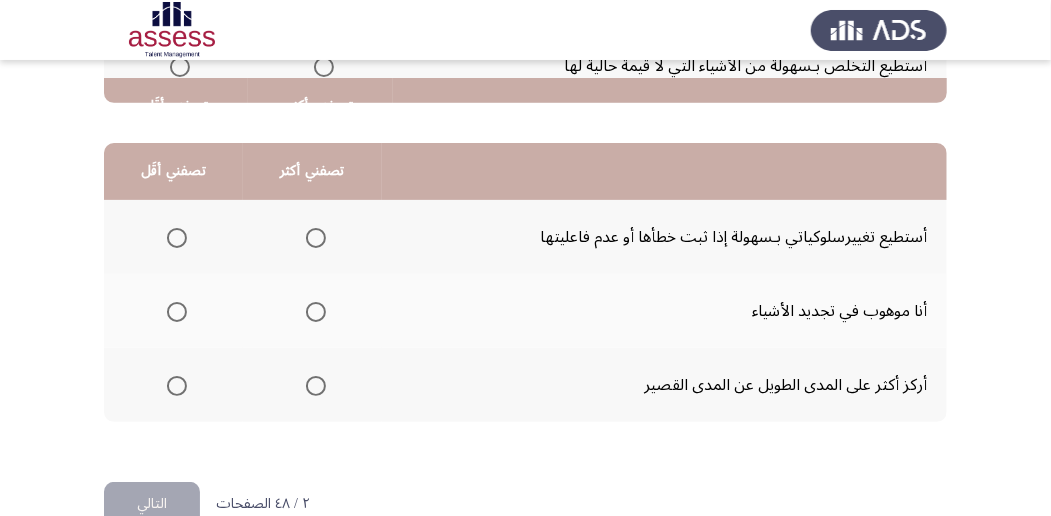 scroll, scrollTop: 466, scrollLeft: 0, axis: vertical 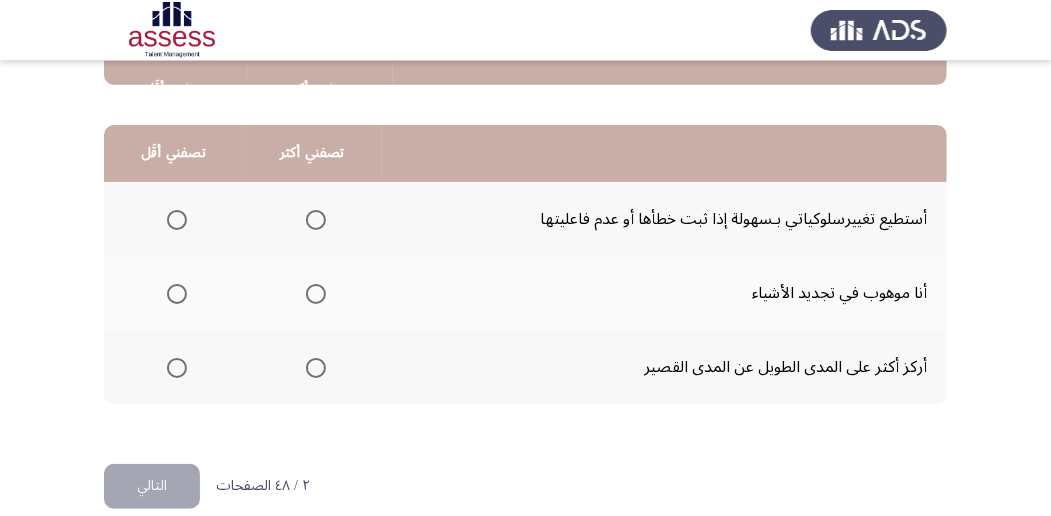 click at bounding box center (316, 220) 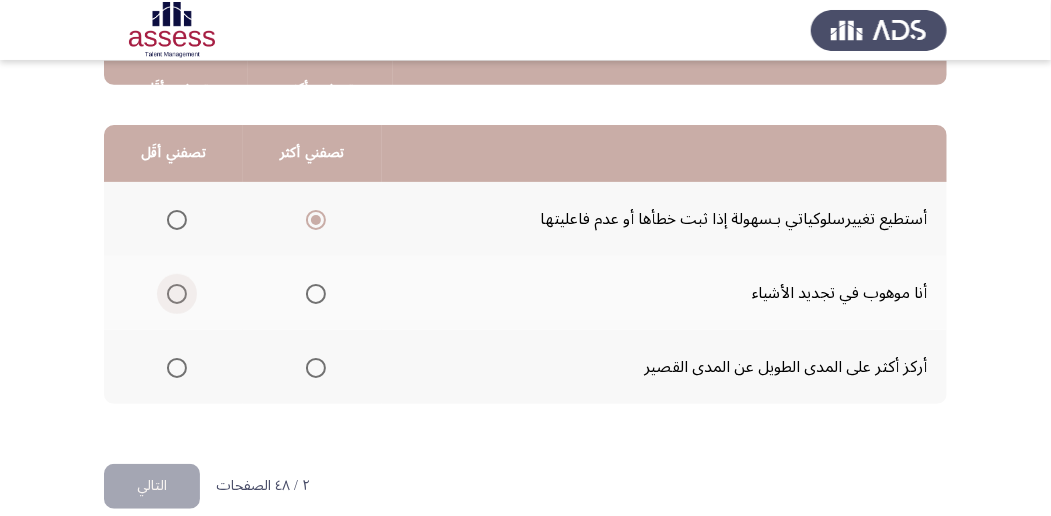 click at bounding box center [177, 294] 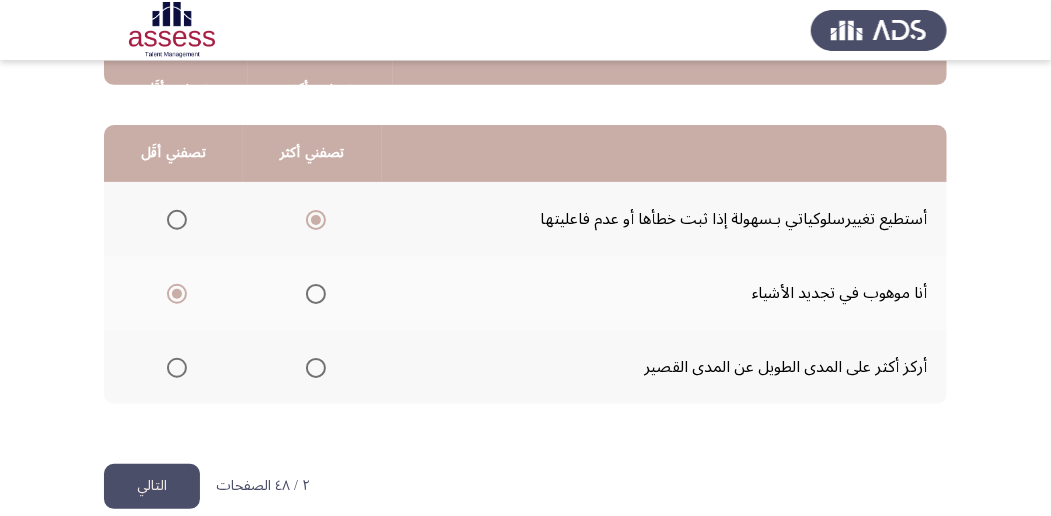 click on "التالي" 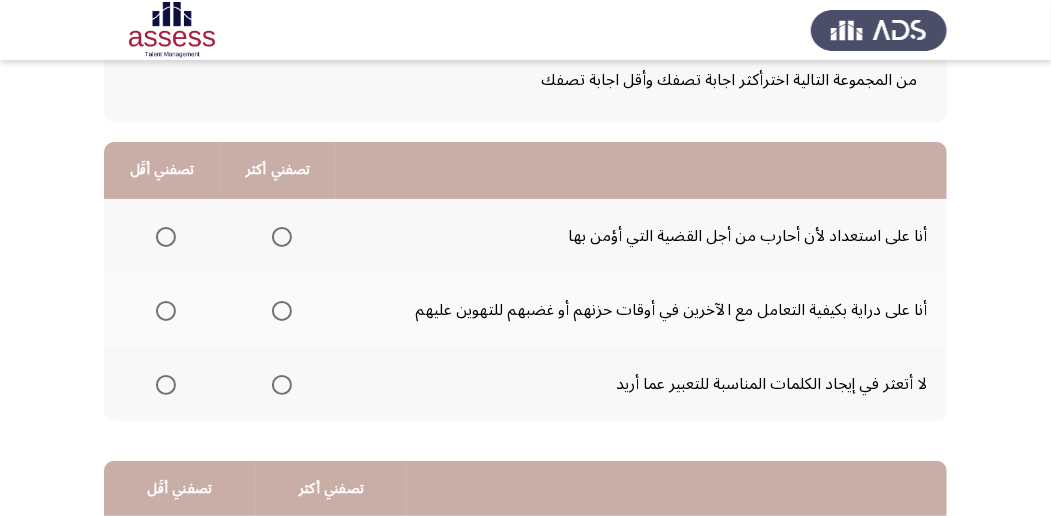scroll, scrollTop: 133, scrollLeft: 0, axis: vertical 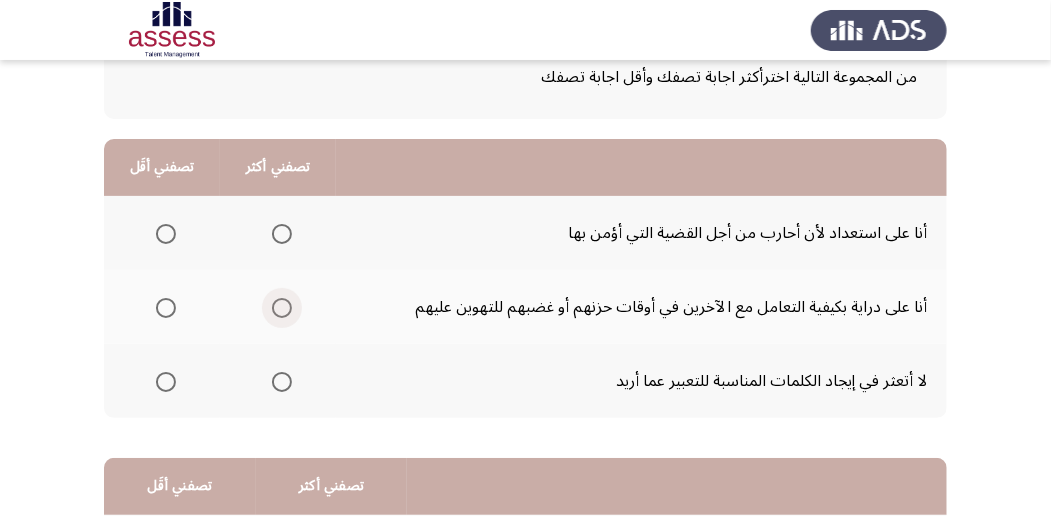 click at bounding box center [282, 308] 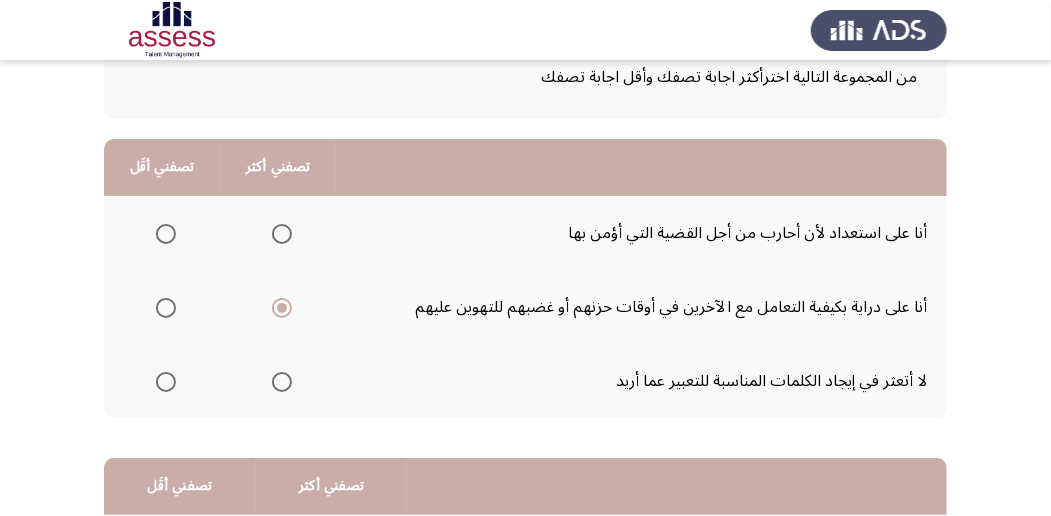 click at bounding box center (282, 308) 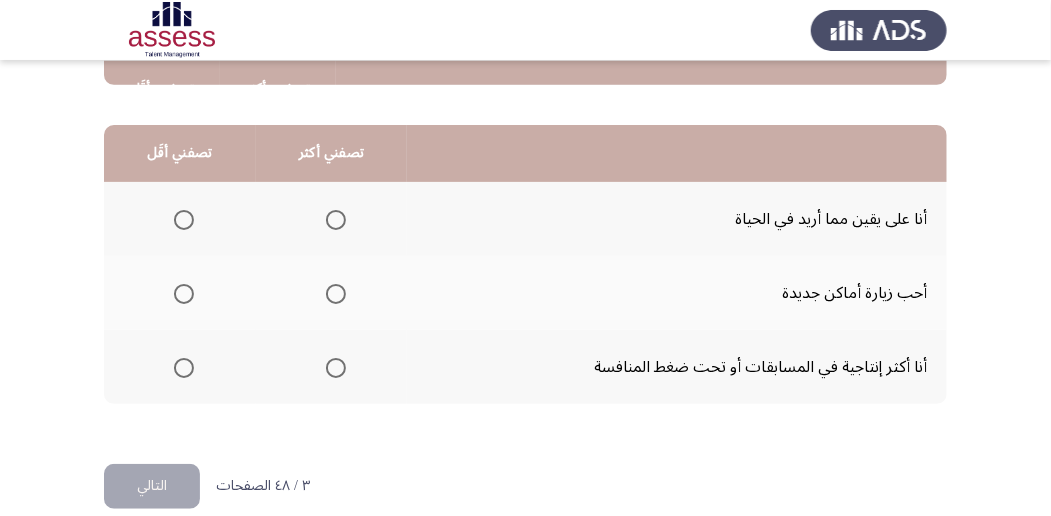 scroll, scrollTop: 466, scrollLeft: 0, axis: vertical 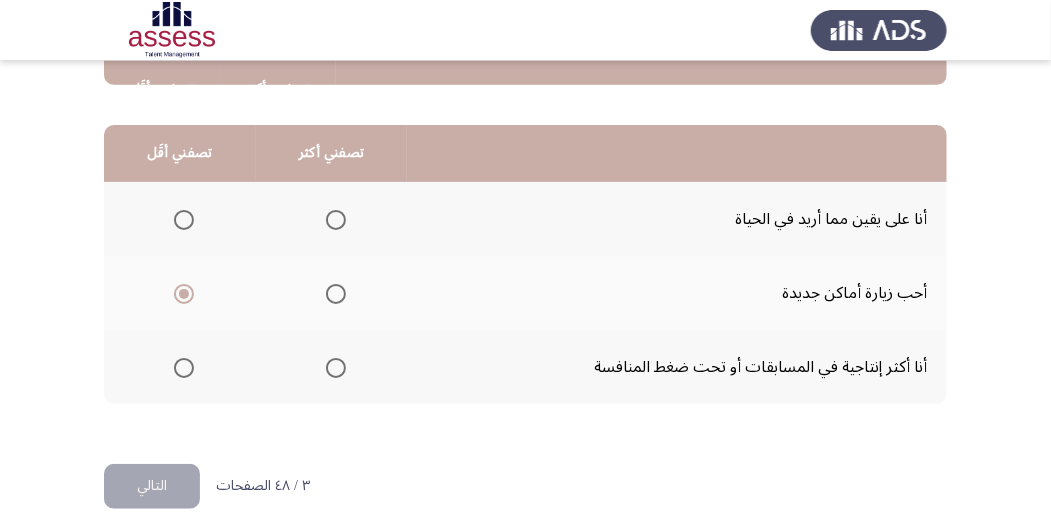 click at bounding box center (336, 368) 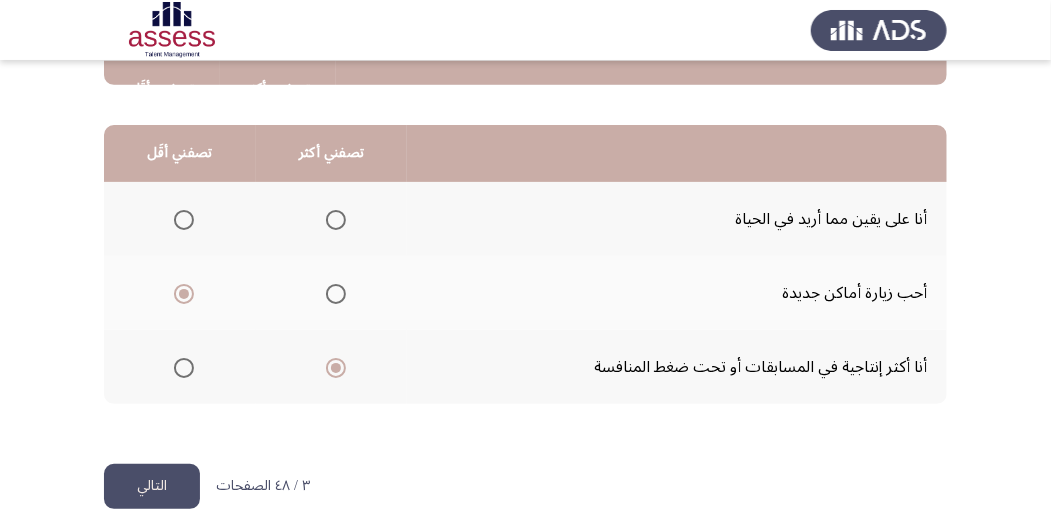 click on "التالي" 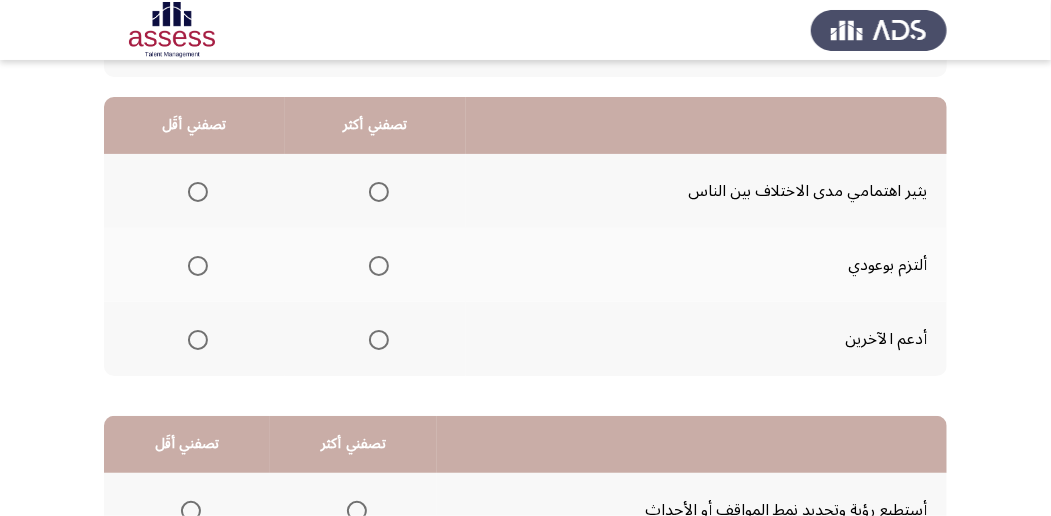 scroll, scrollTop: 200, scrollLeft: 0, axis: vertical 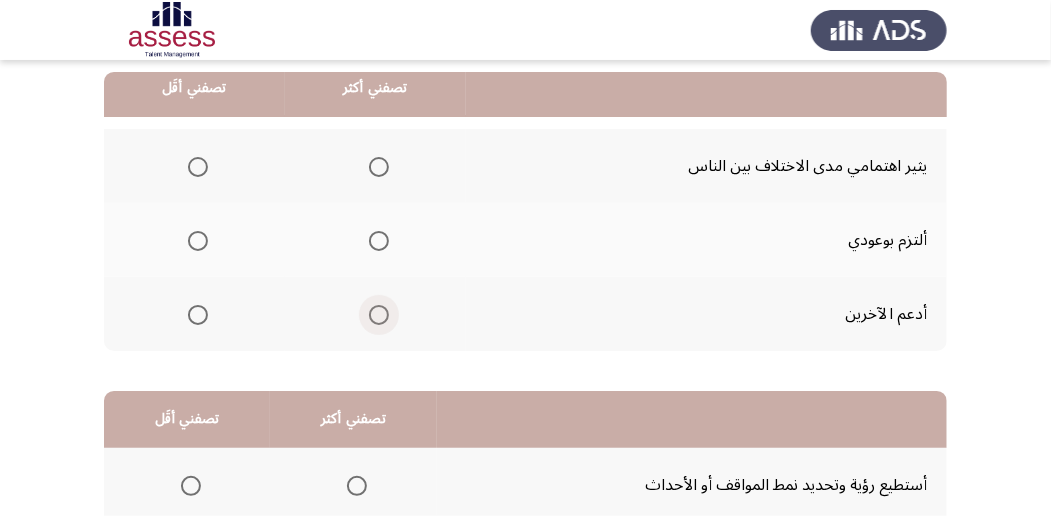 click at bounding box center [379, 315] 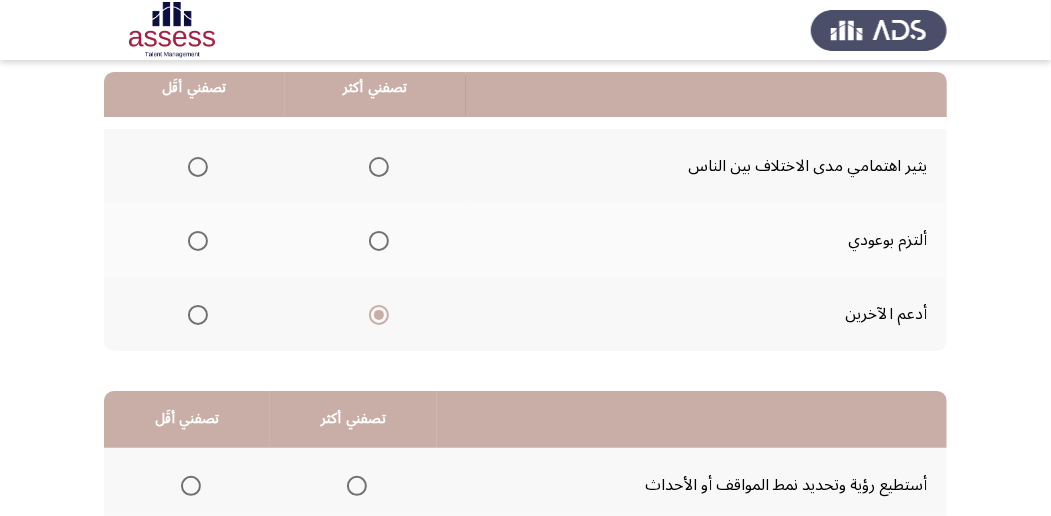 click at bounding box center [198, 167] 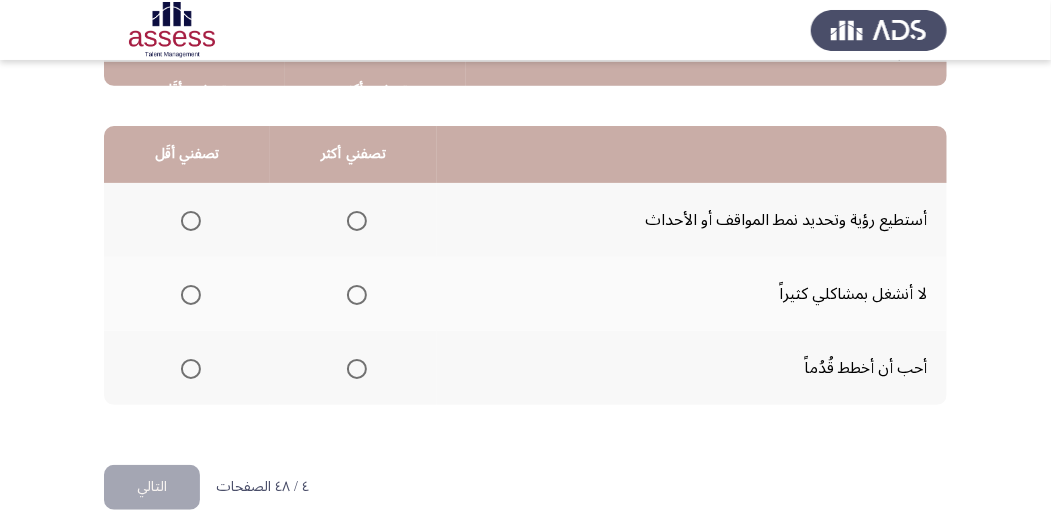 scroll, scrollTop: 466, scrollLeft: 0, axis: vertical 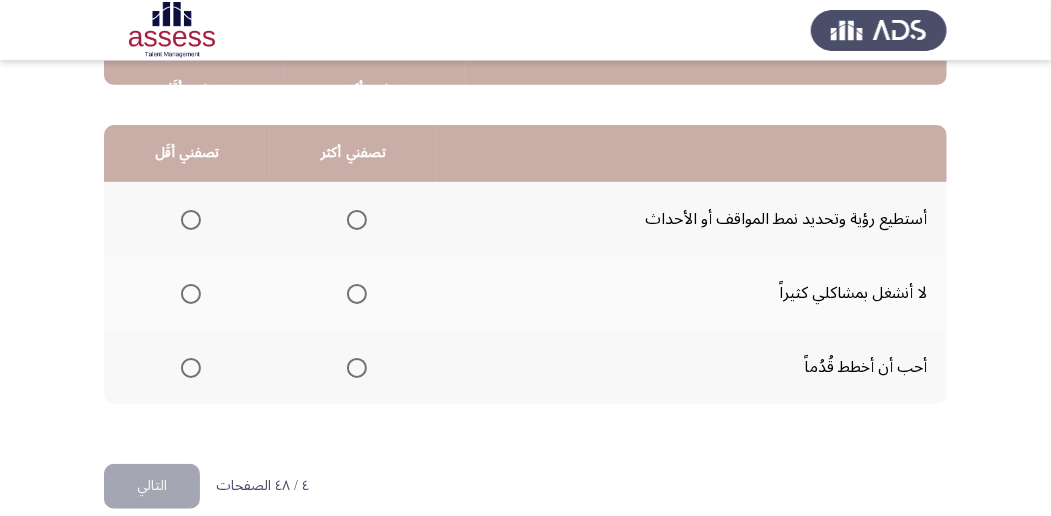 click at bounding box center (357, 220) 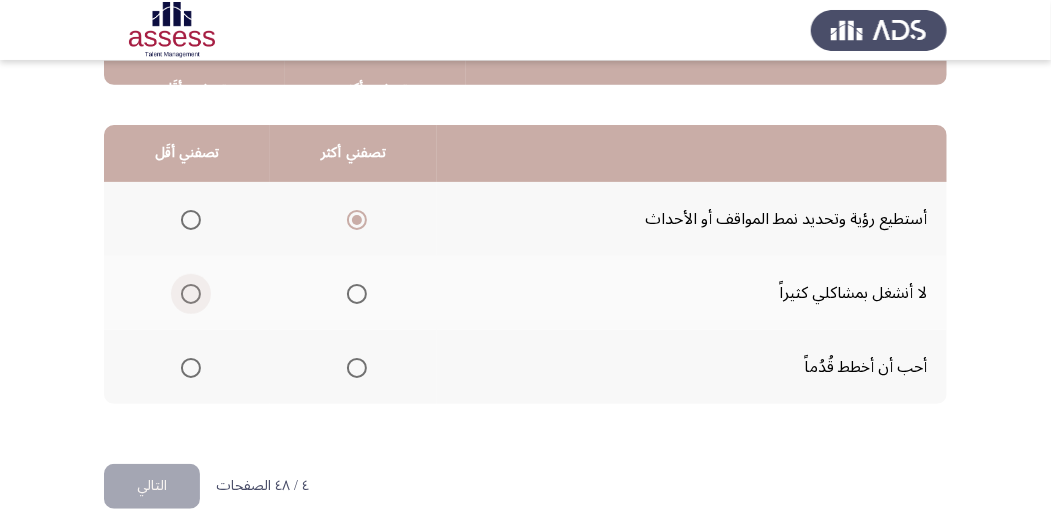 click at bounding box center (187, 294) 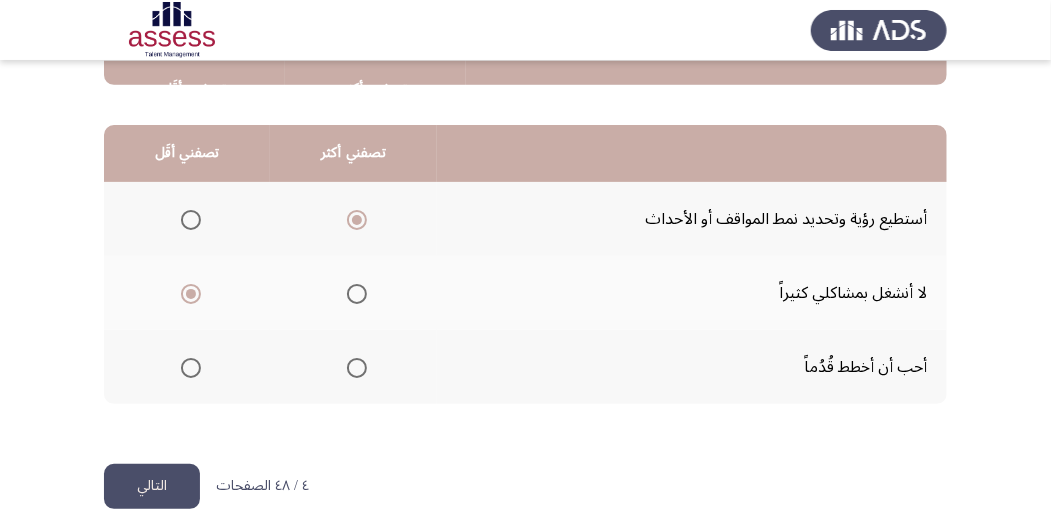 click on "التالي" 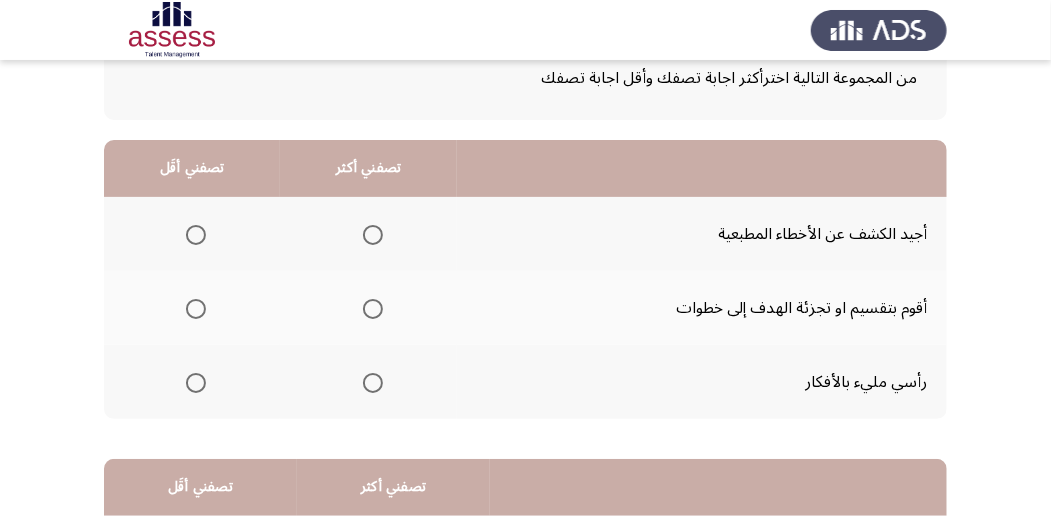 scroll, scrollTop: 133, scrollLeft: 0, axis: vertical 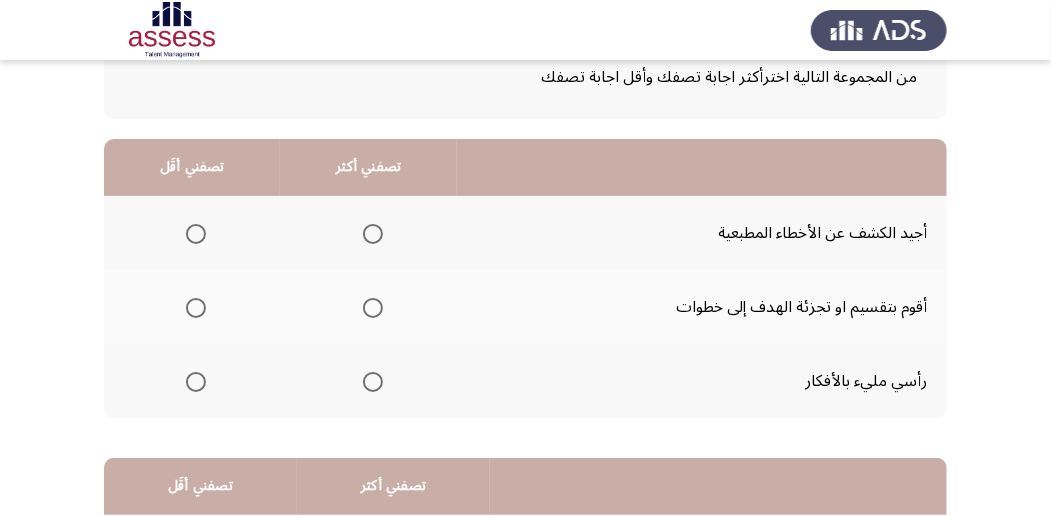 click at bounding box center (373, 382) 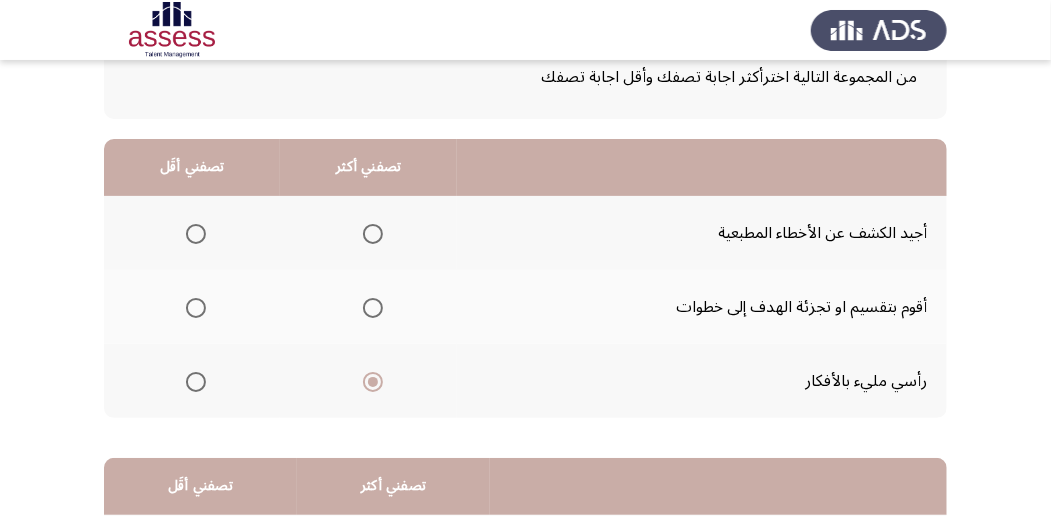 click at bounding box center [196, 308] 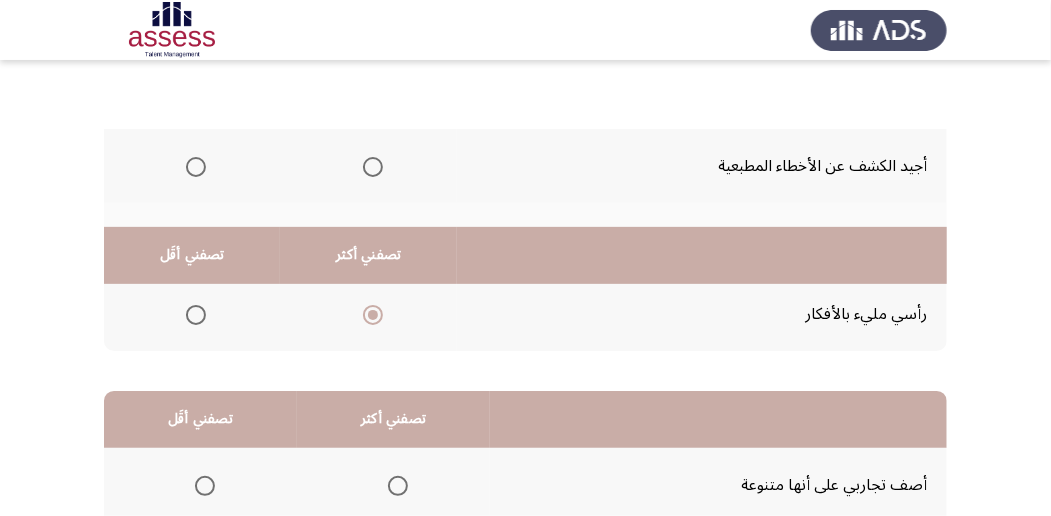 scroll, scrollTop: 466, scrollLeft: 0, axis: vertical 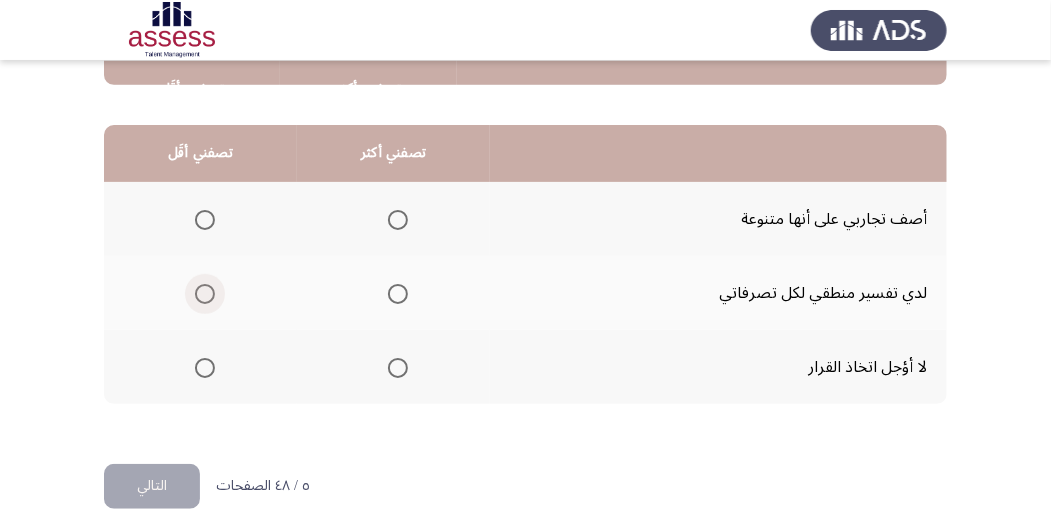 click at bounding box center [205, 294] 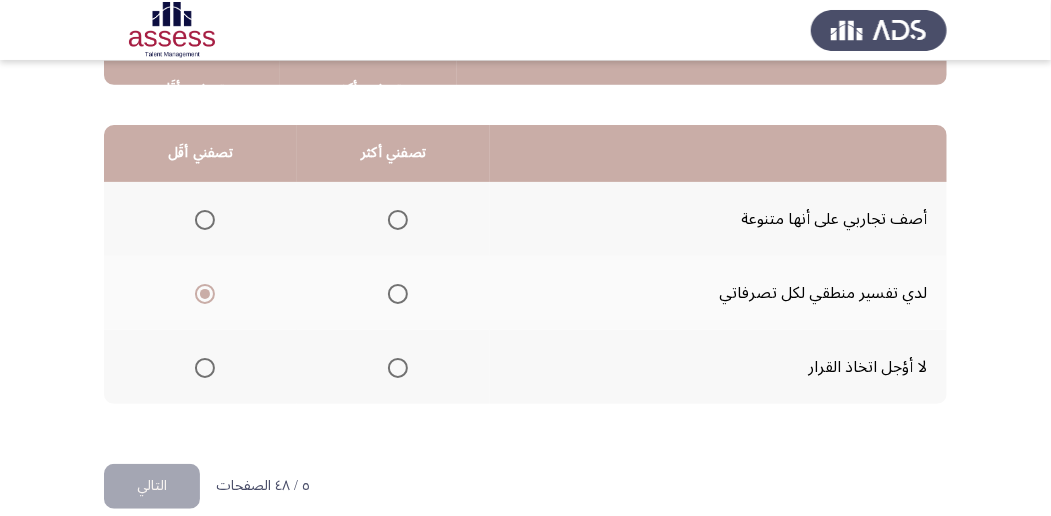 click at bounding box center [398, 220] 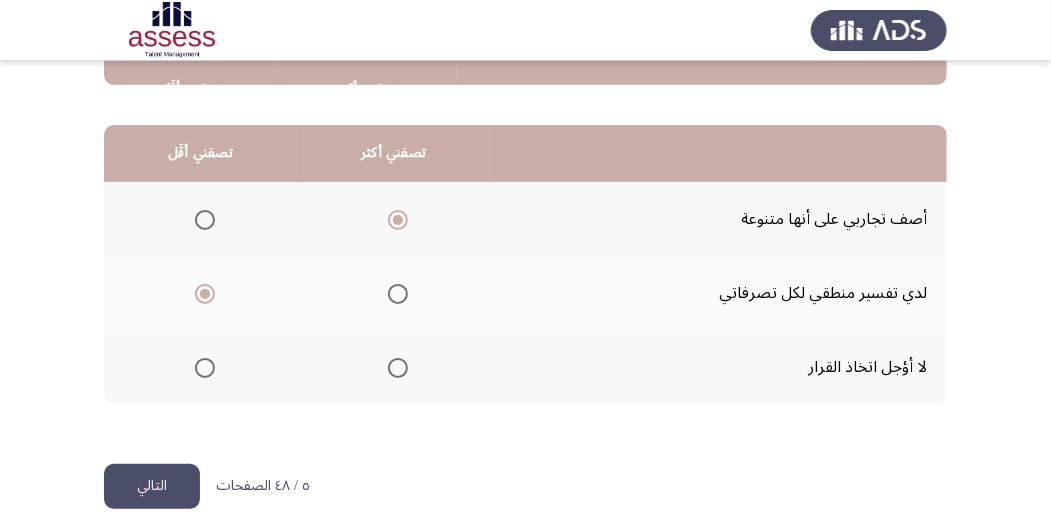 click on "التالي" 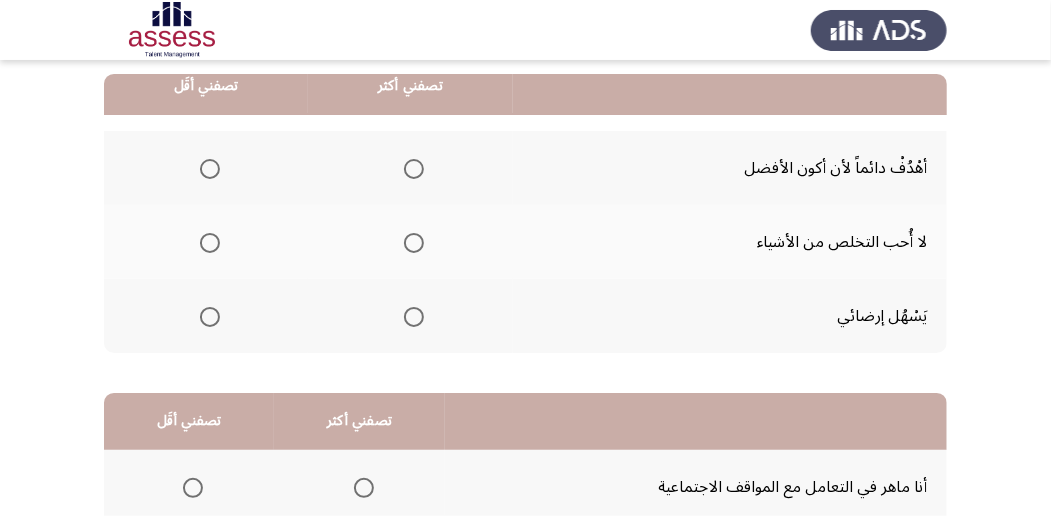 scroll, scrollTop: 200, scrollLeft: 0, axis: vertical 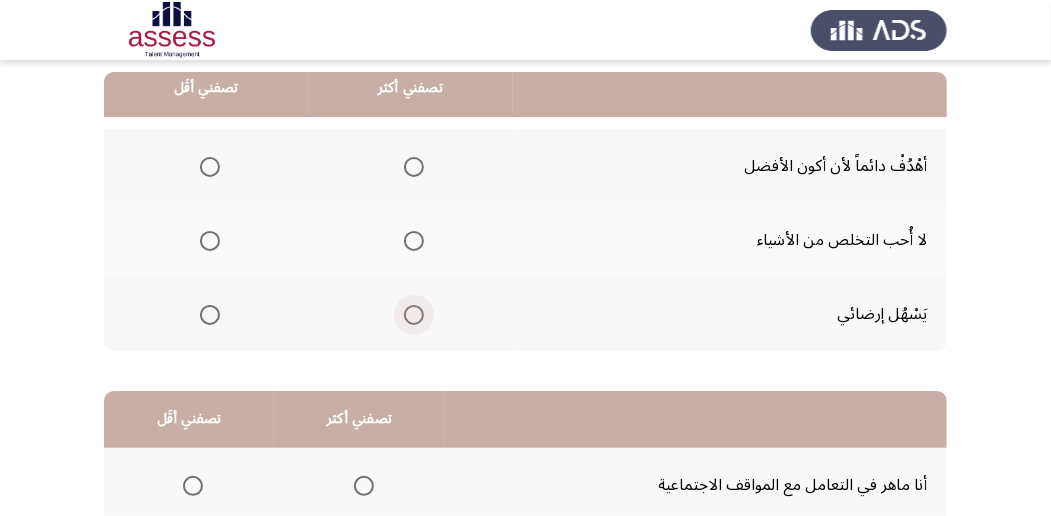 click at bounding box center (414, 315) 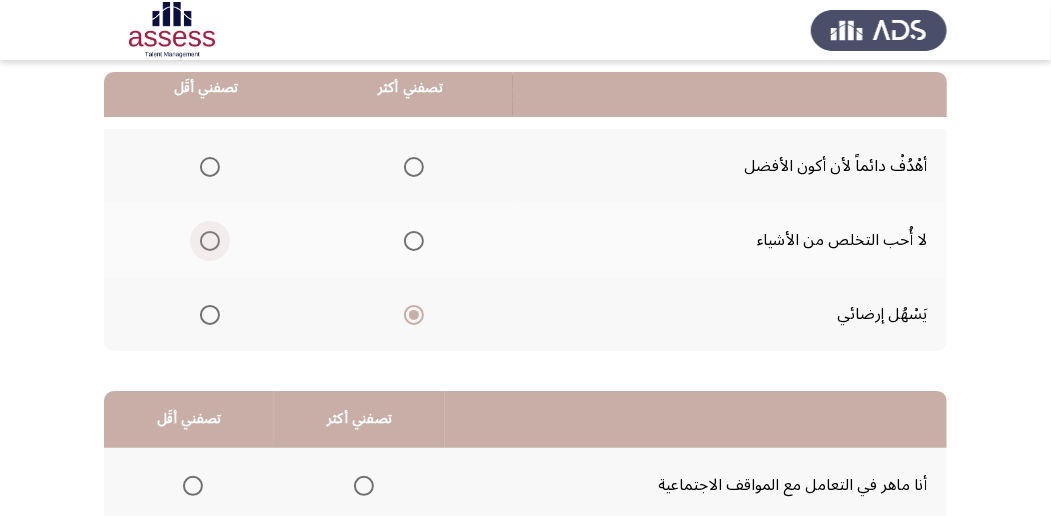 click at bounding box center (210, 241) 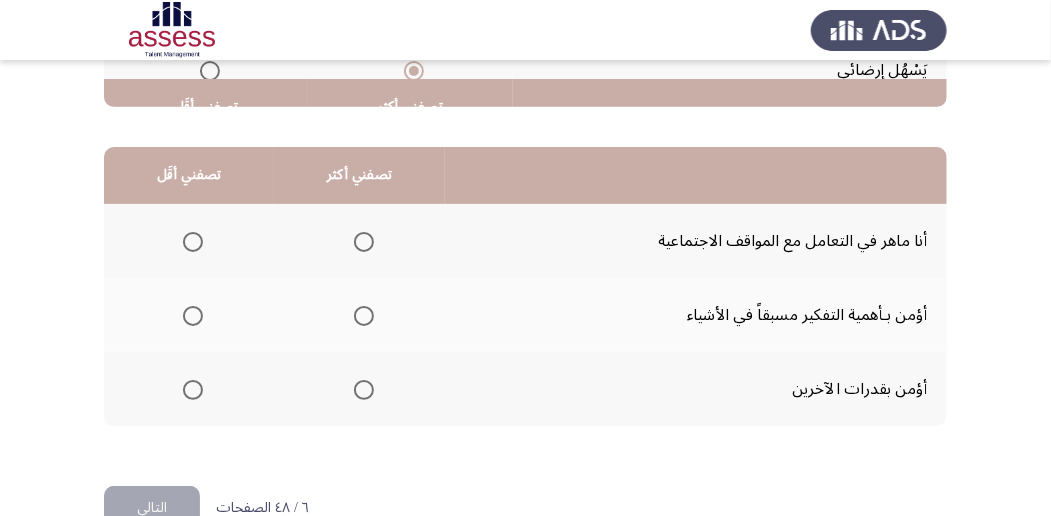 scroll, scrollTop: 494, scrollLeft: 0, axis: vertical 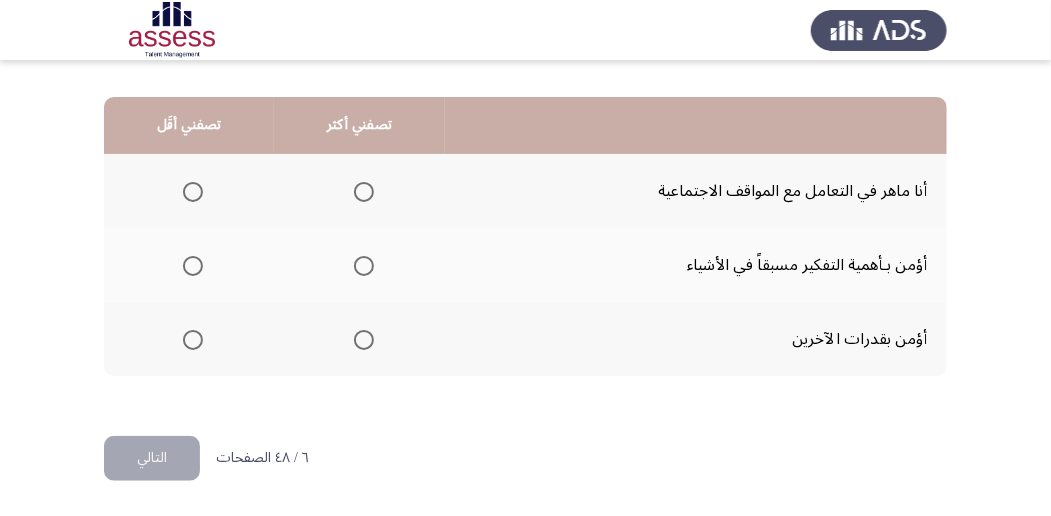 click at bounding box center (364, 192) 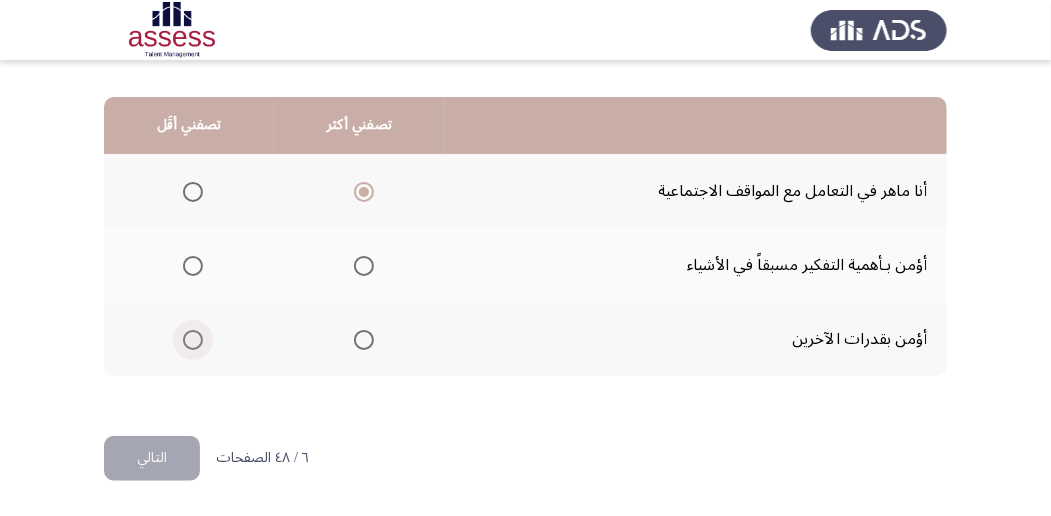 click at bounding box center (193, 340) 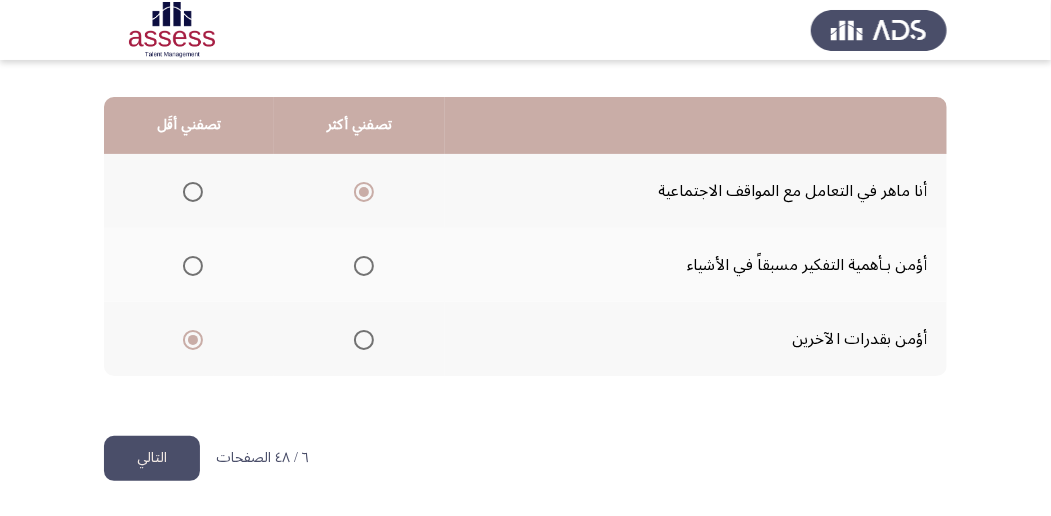 click on "التالي" 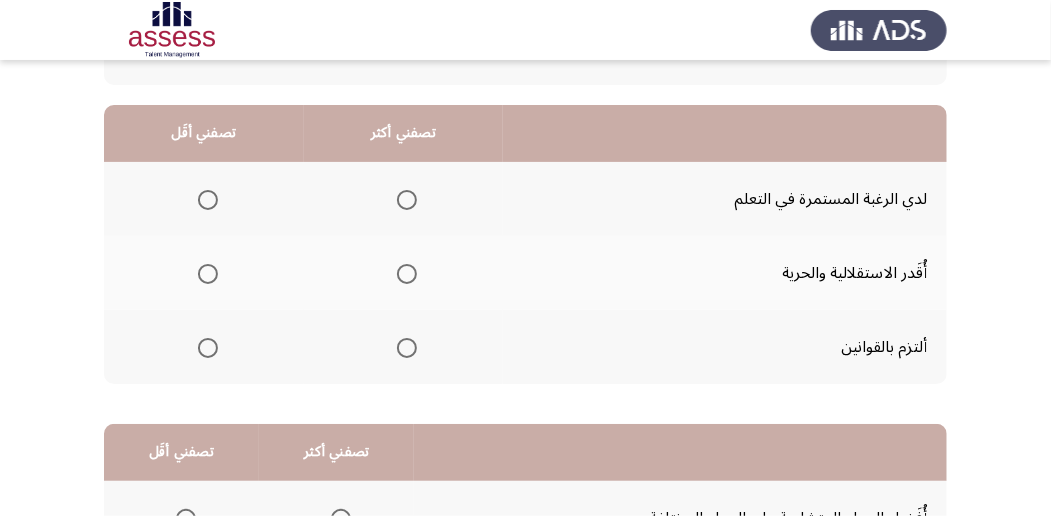 scroll, scrollTop: 200, scrollLeft: 0, axis: vertical 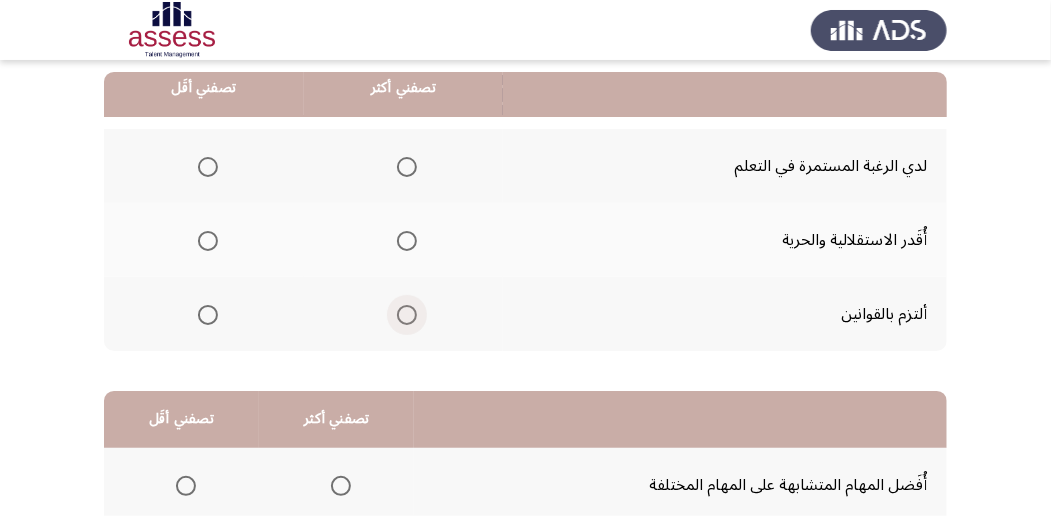 click at bounding box center (407, 315) 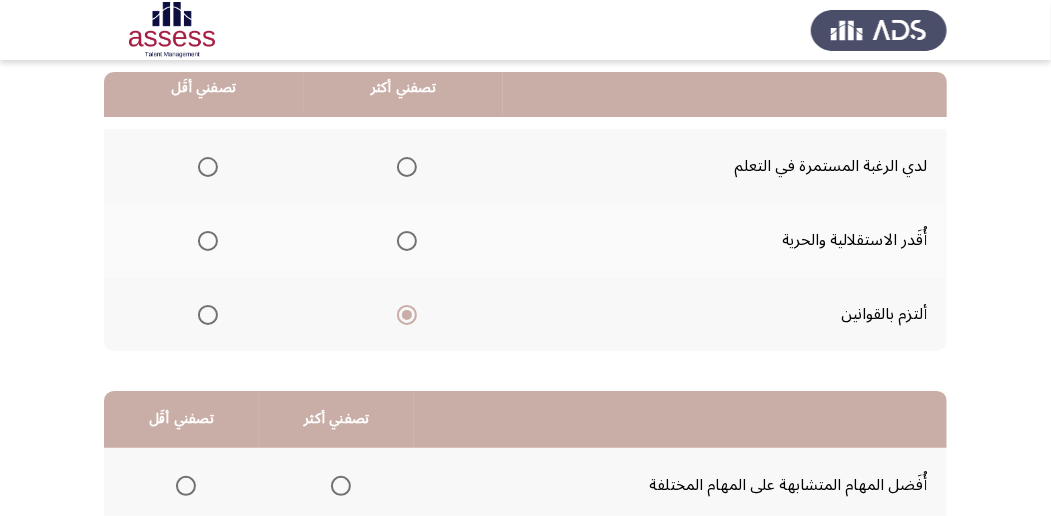 click at bounding box center (208, 241) 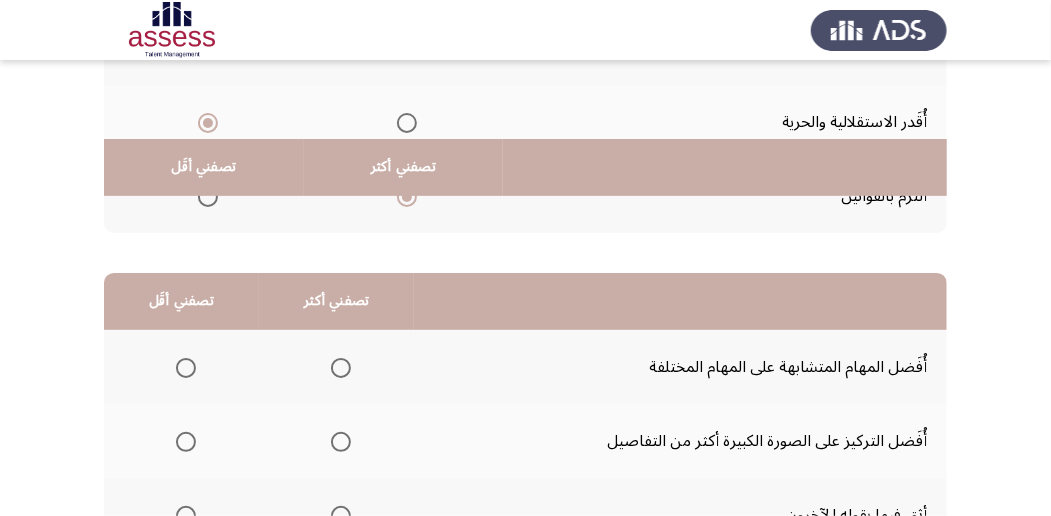 scroll, scrollTop: 400, scrollLeft: 0, axis: vertical 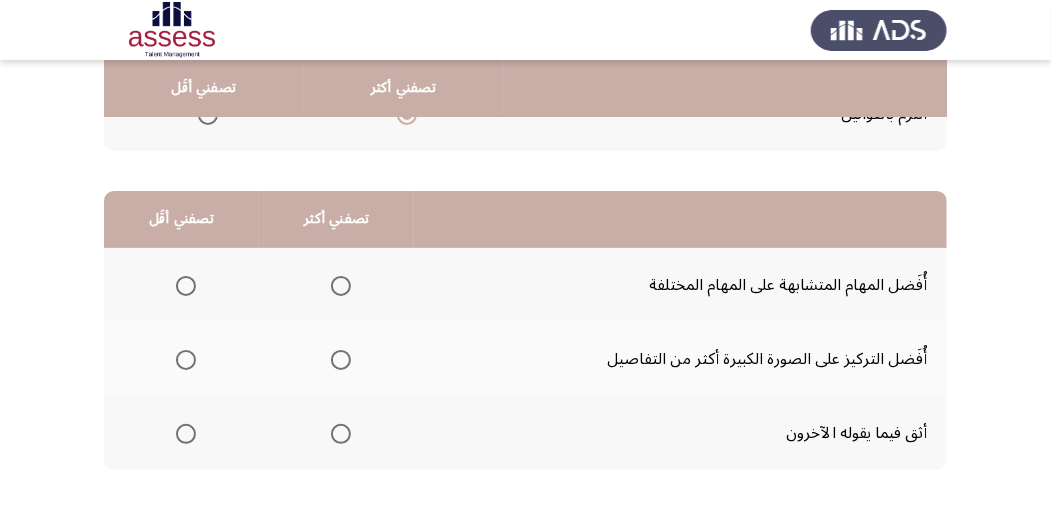 click at bounding box center (186, 286) 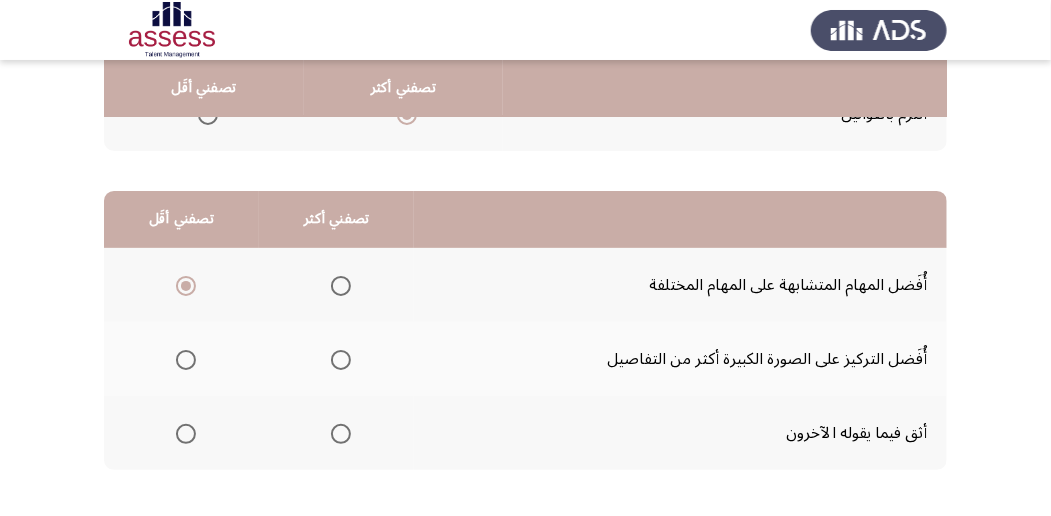 click at bounding box center (341, 360) 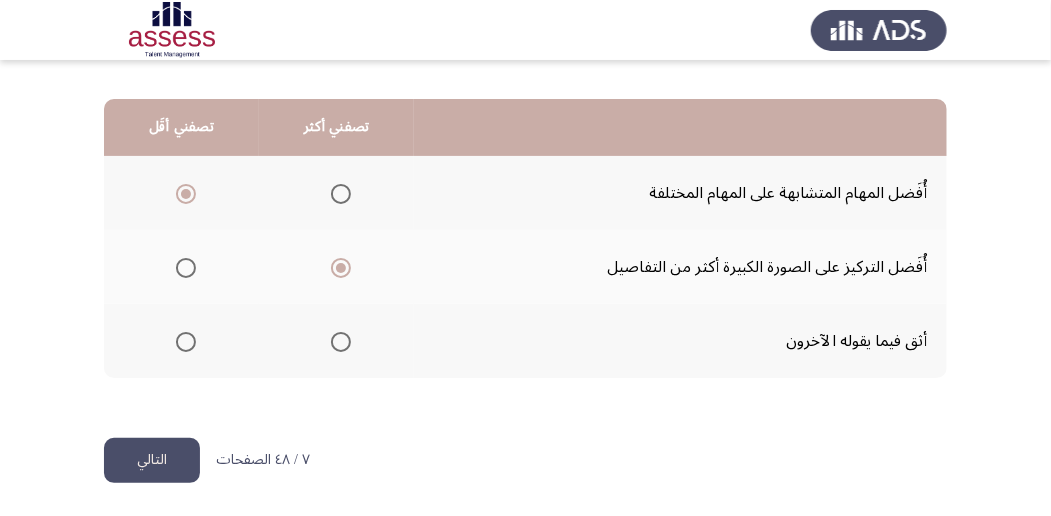 scroll, scrollTop: 494, scrollLeft: 0, axis: vertical 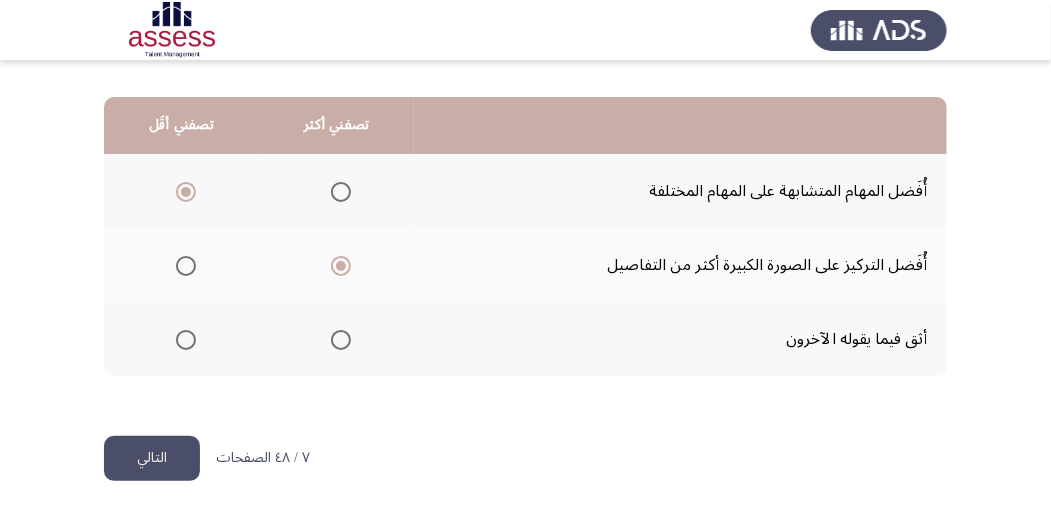 click on "التالي" 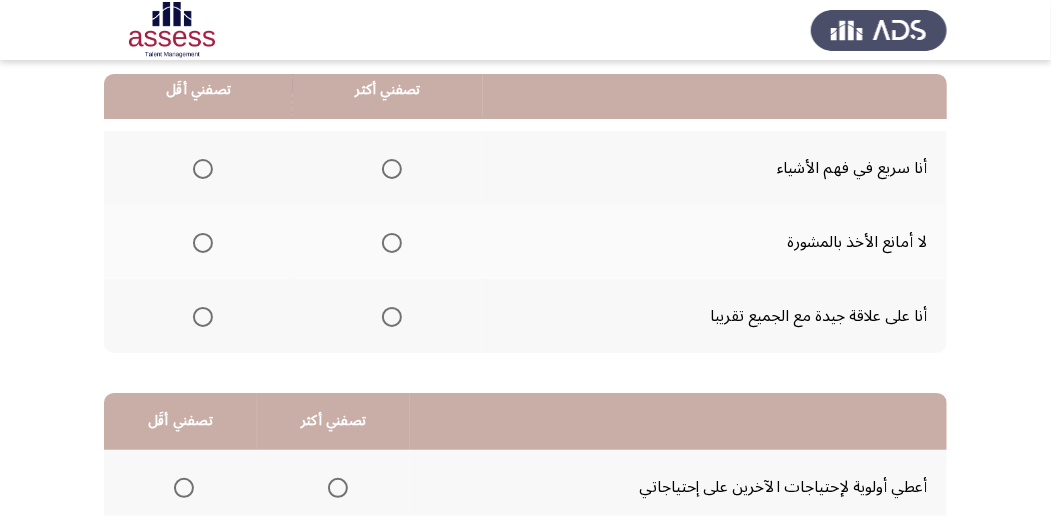scroll, scrollTop: 200, scrollLeft: 0, axis: vertical 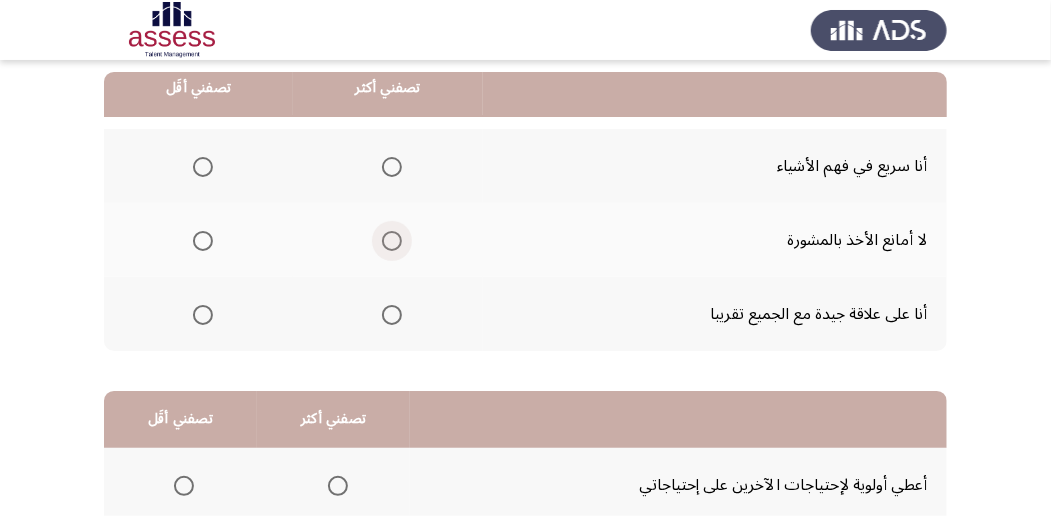click at bounding box center (392, 241) 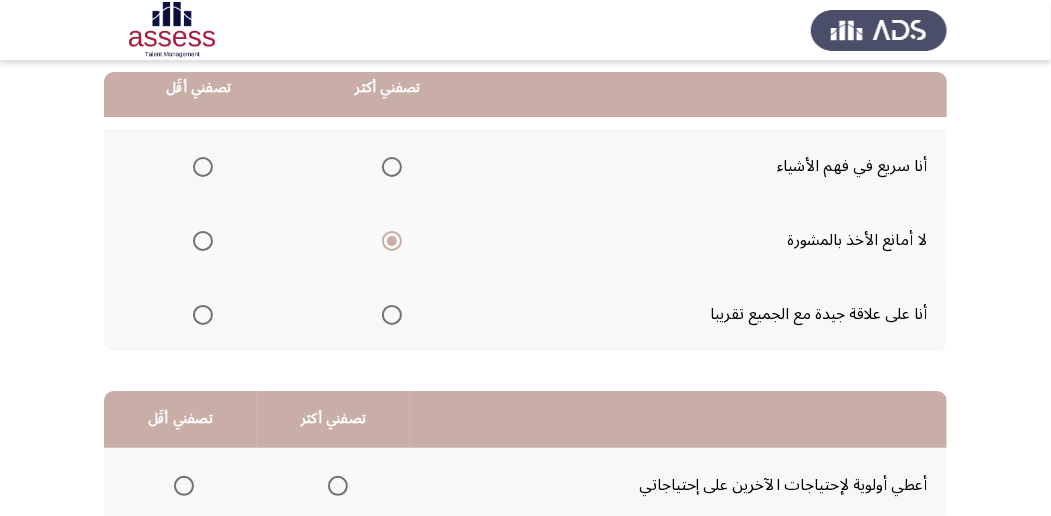 click at bounding box center (203, 167) 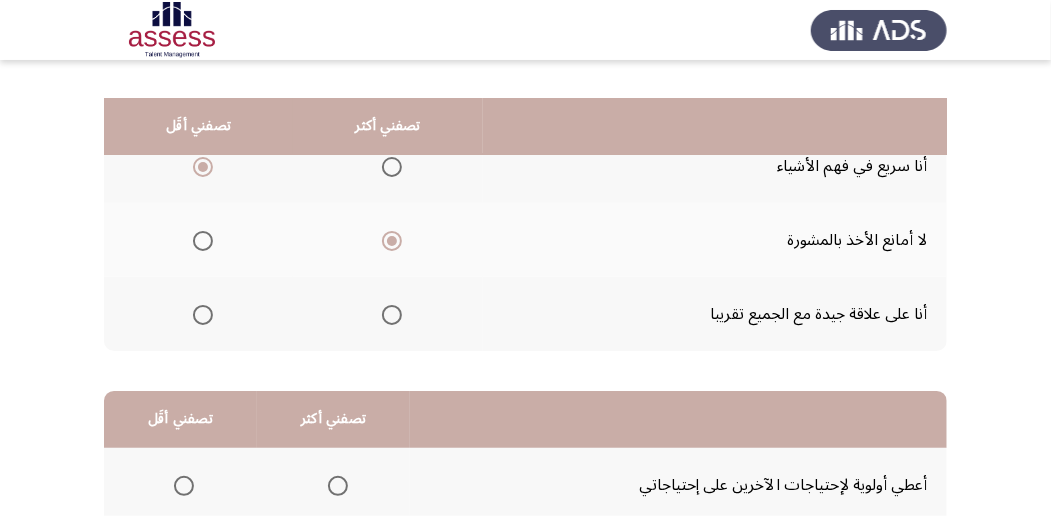 scroll, scrollTop: 466, scrollLeft: 0, axis: vertical 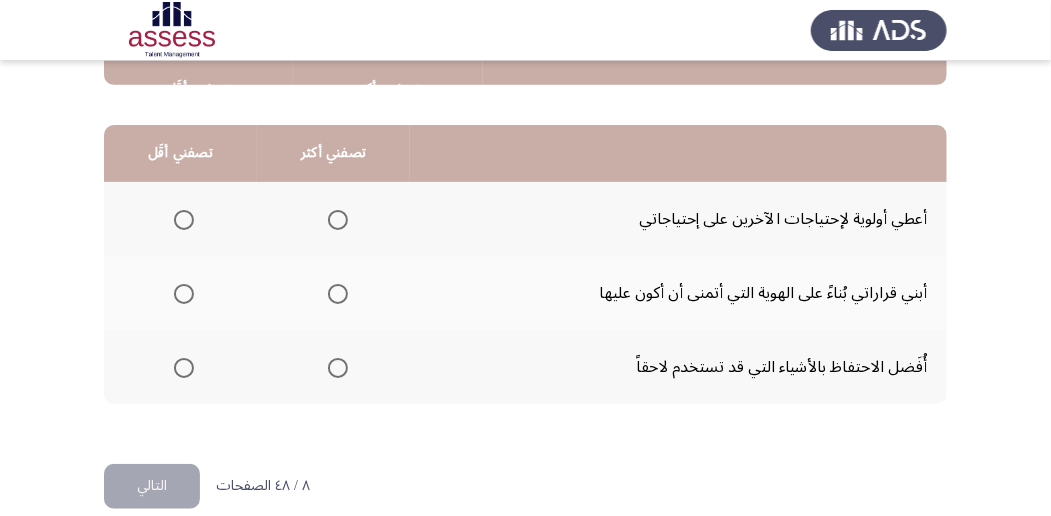 click at bounding box center [338, 368] 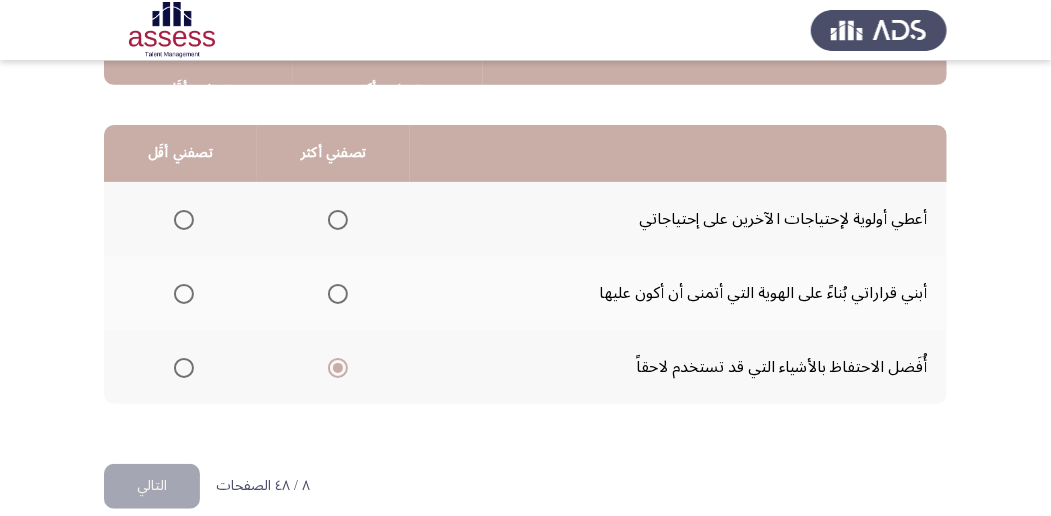 click at bounding box center (184, 220) 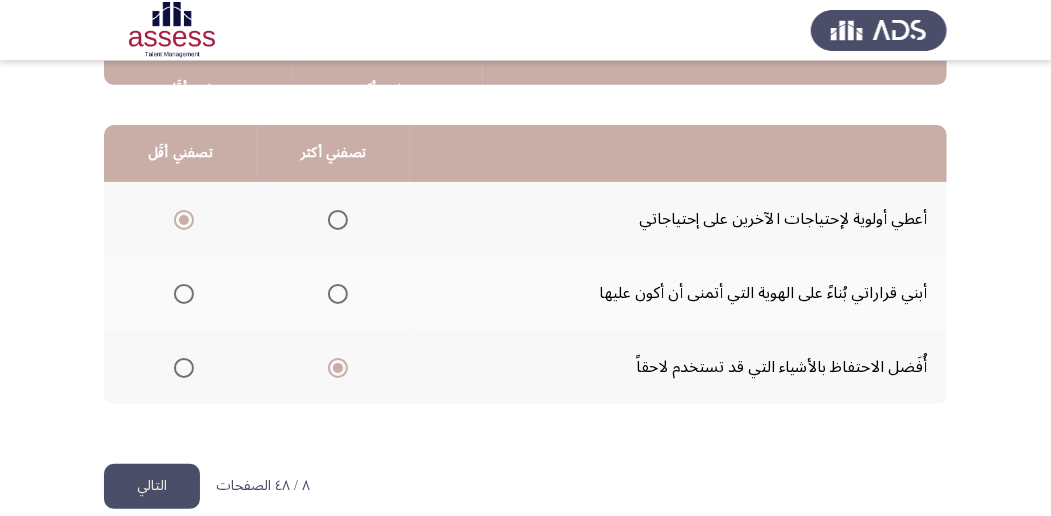click on "التالي" 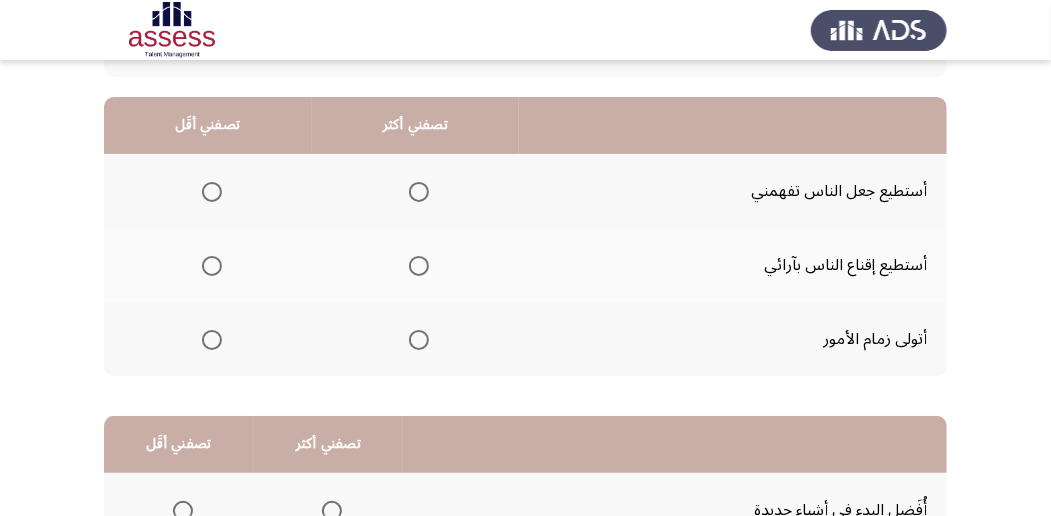 scroll, scrollTop: 200, scrollLeft: 0, axis: vertical 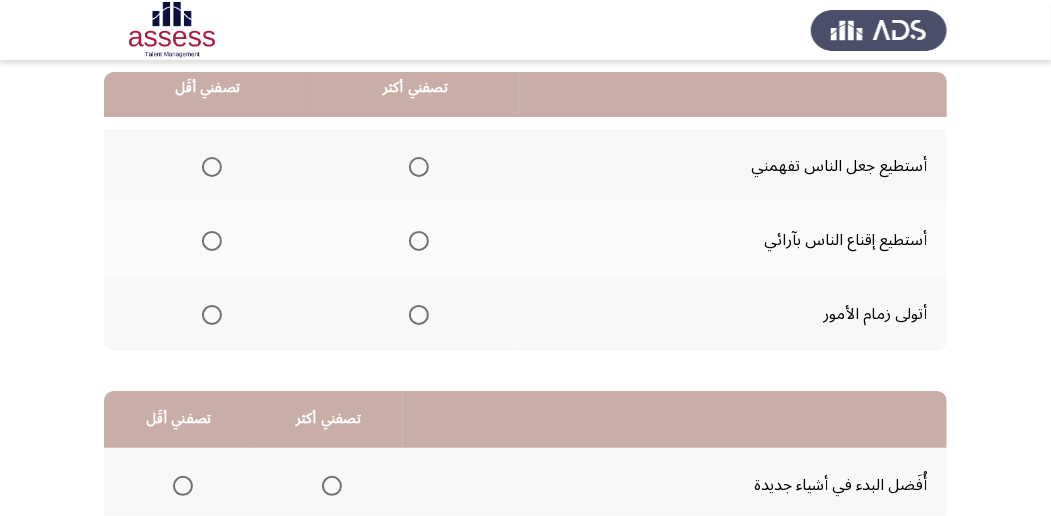 click at bounding box center [419, 315] 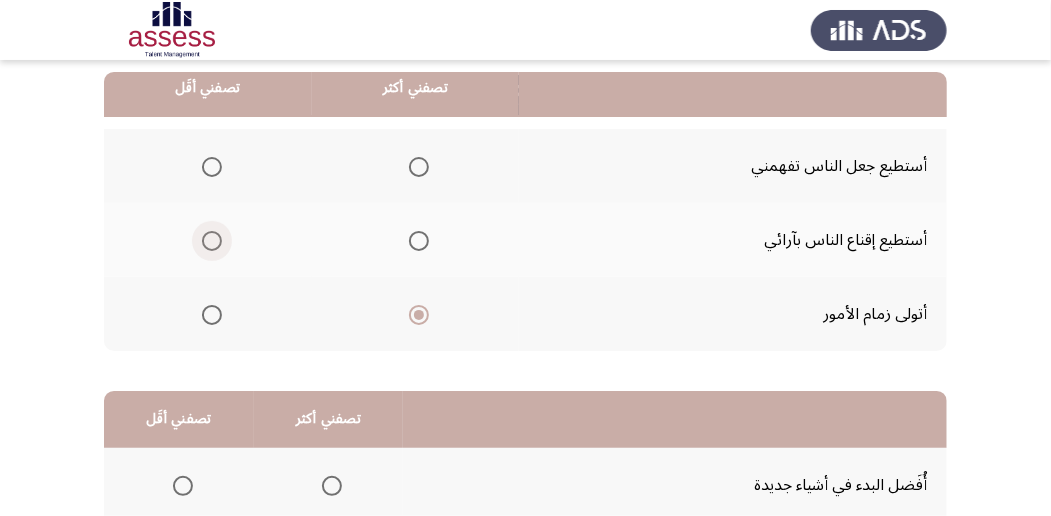 click at bounding box center (212, 241) 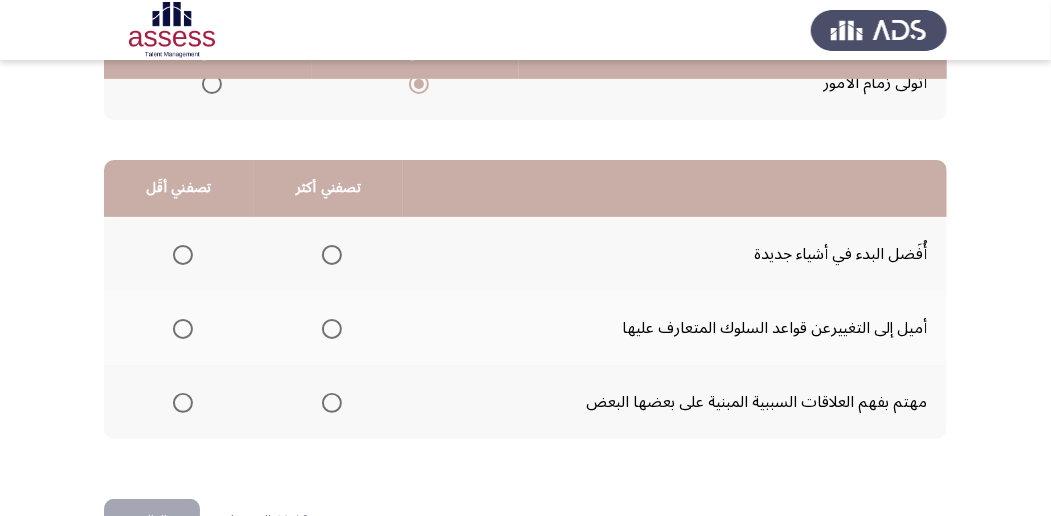 scroll, scrollTop: 466, scrollLeft: 0, axis: vertical 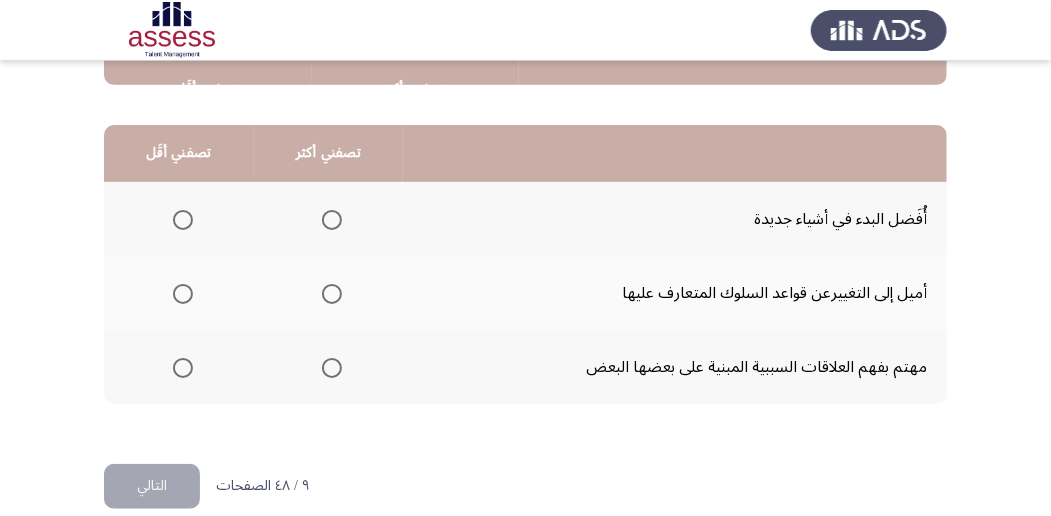 click at bounding box center (183, 368) 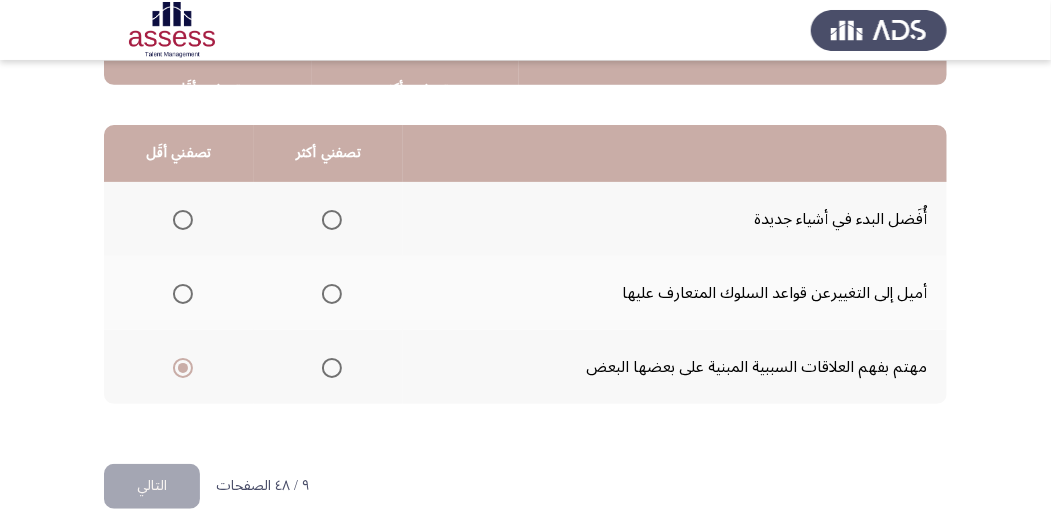 click at bounding box center (332, 294) 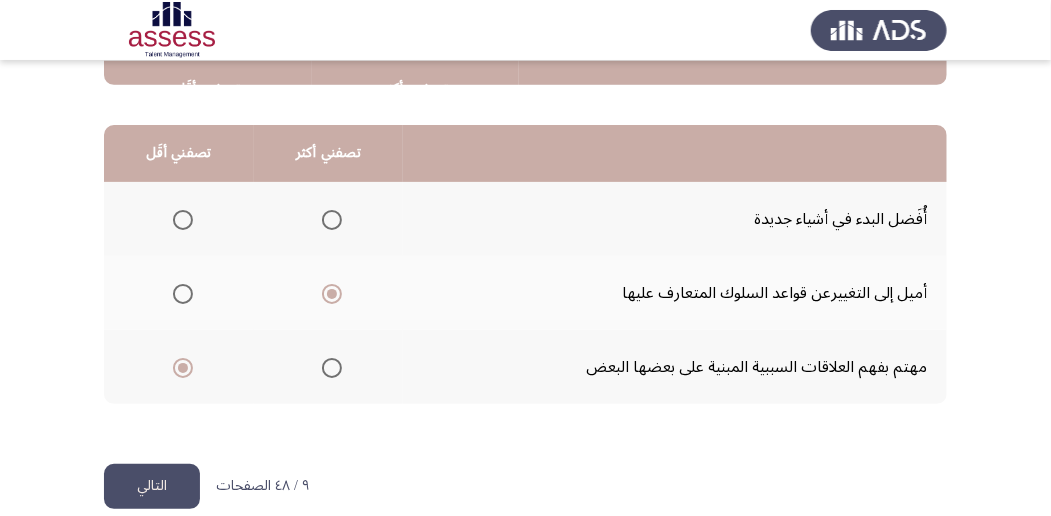 click on "التالي" 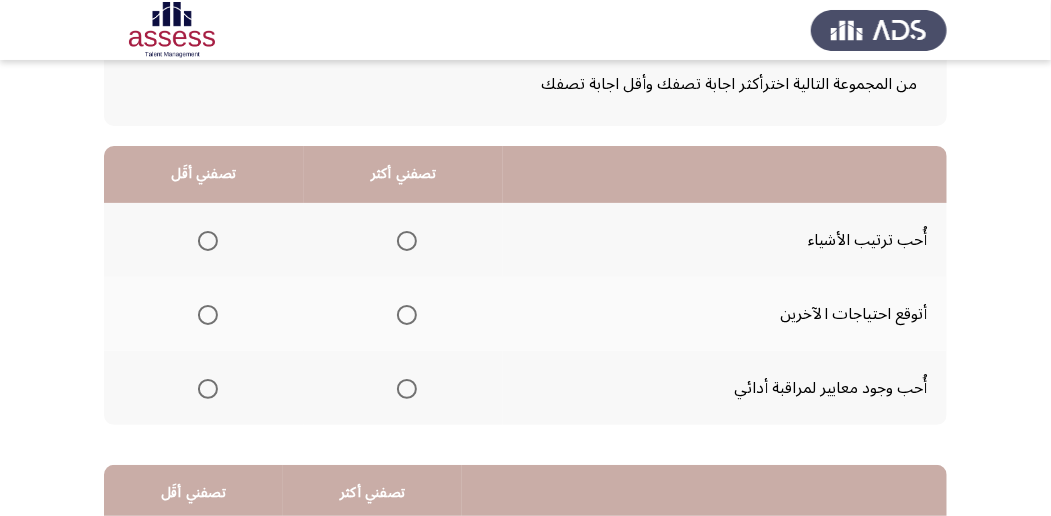 scroll, scrollTop: 133, scrollLeft: 0, axis: vertical 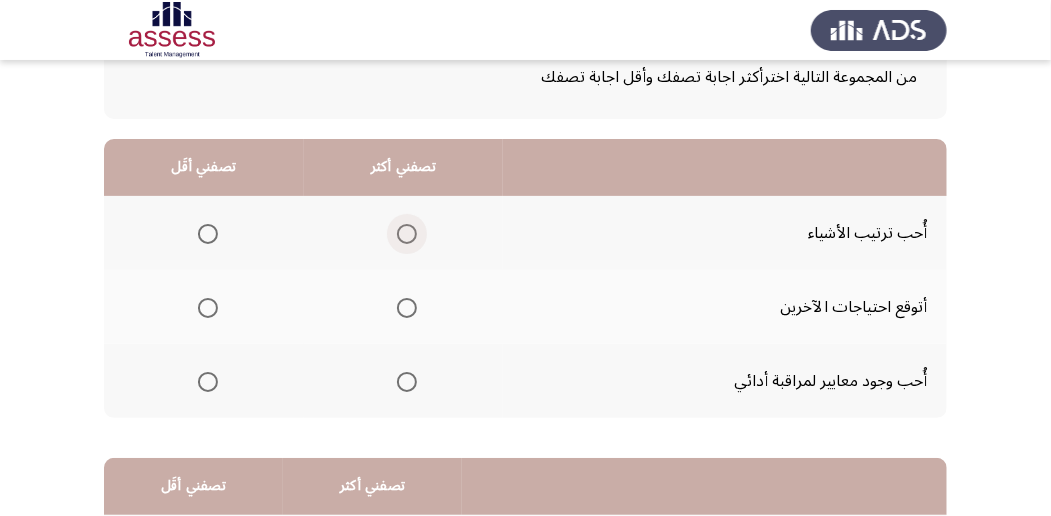 click at bounding box center [407, 234] 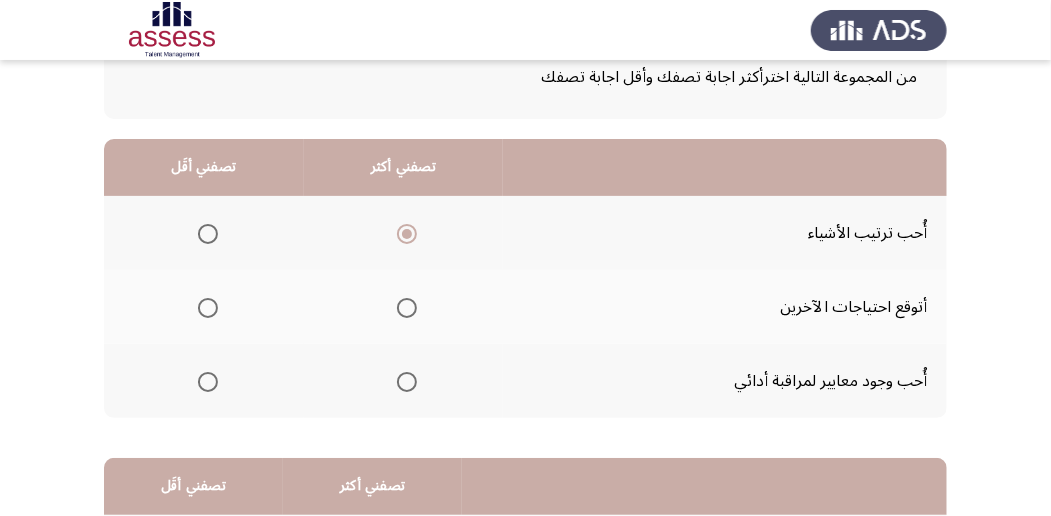 click at bounding box center (208, 382) 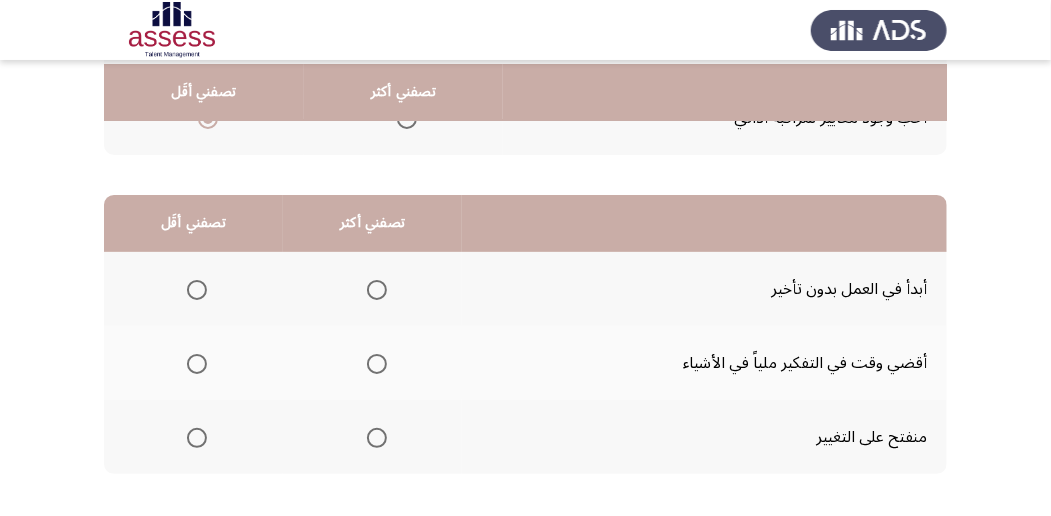 scroll, scrollTop: 400, scrollLeft: 0, axis: vertical 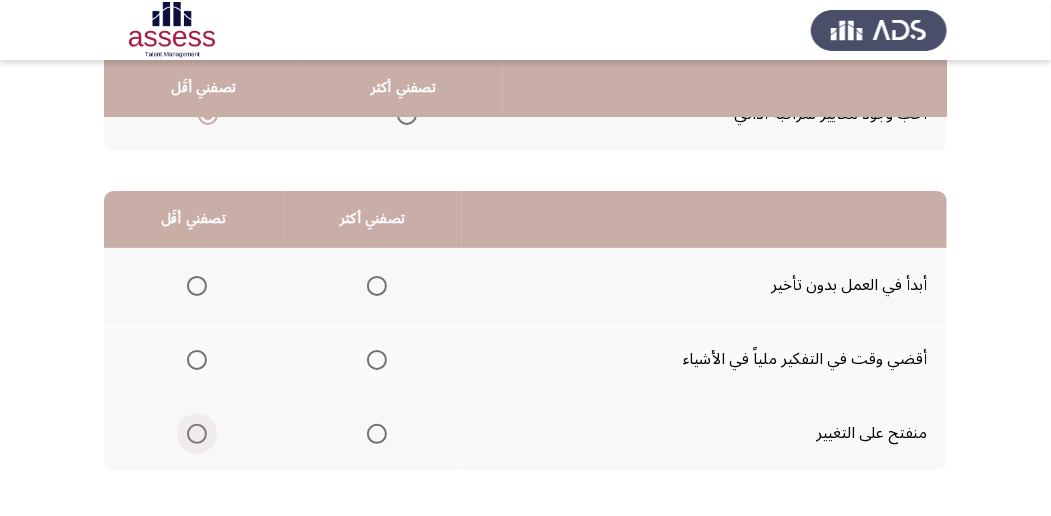 click at bounding box center [197, 434] 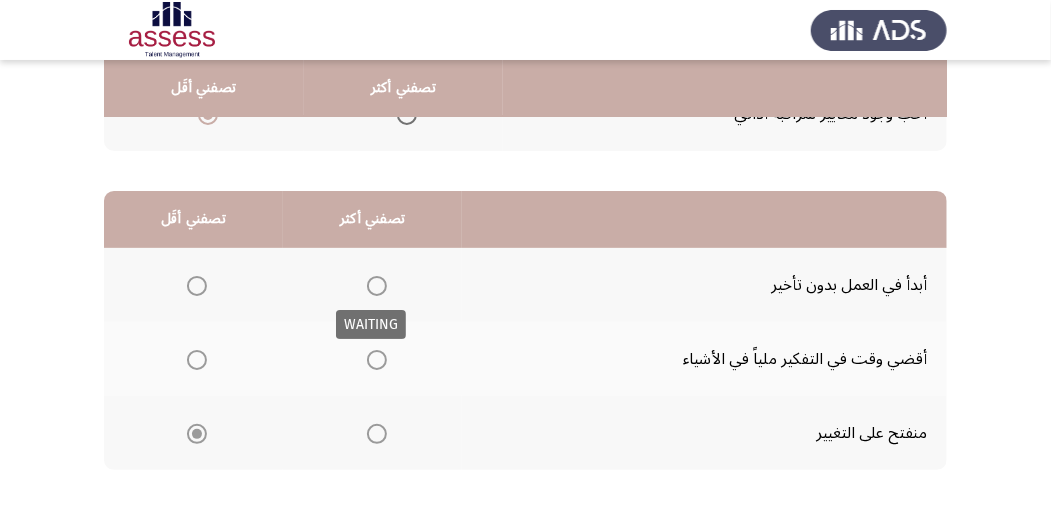 click at bounding box center (377, 286) 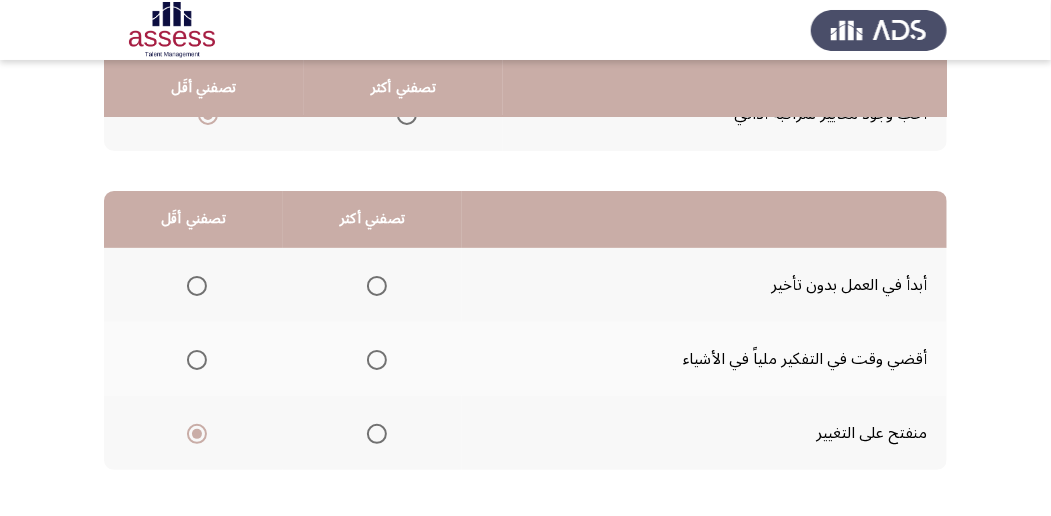 click at bounding box center [377, 286] 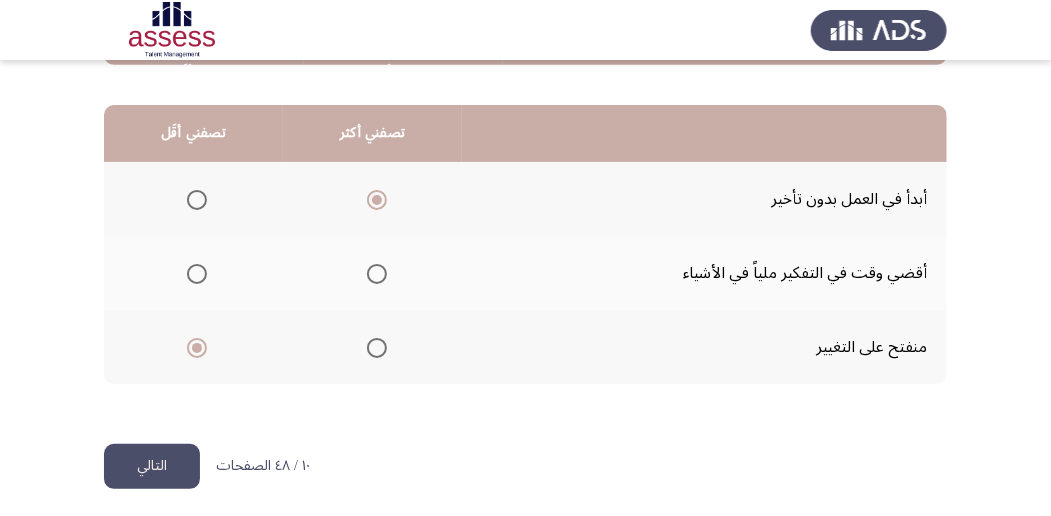 scroll, scrollTop: 494, scrollLeft: 0, axis: vertical 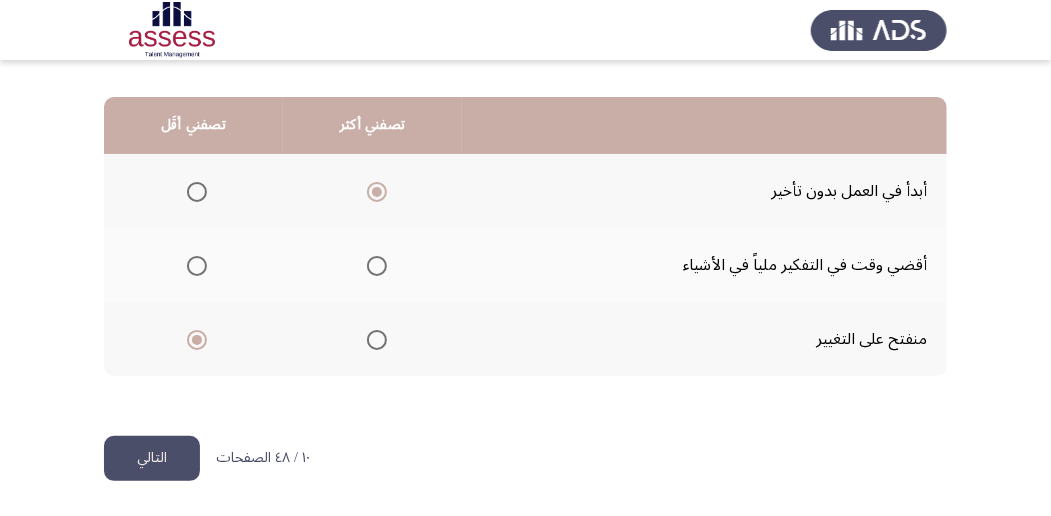 click on "التالي" 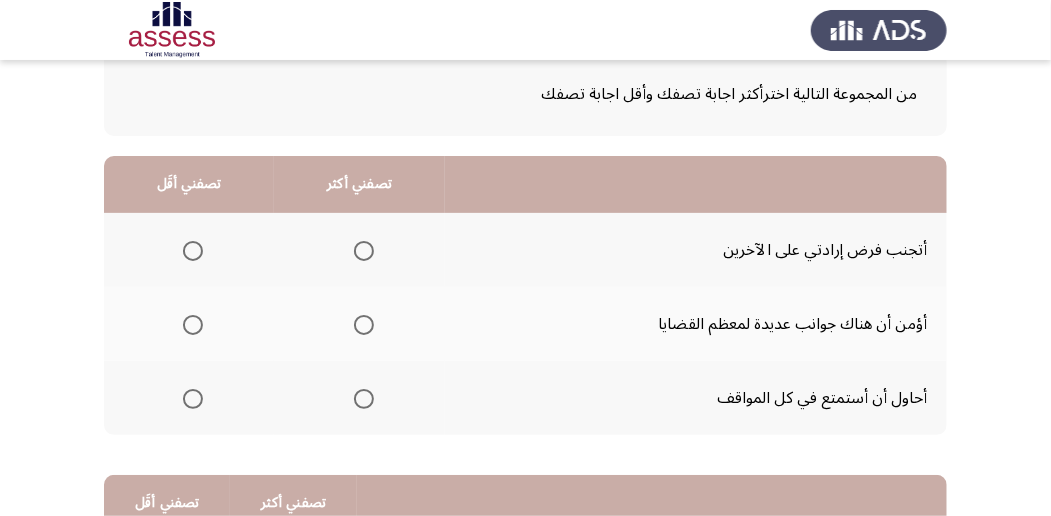 scroll, scrollTop: 133, scrollLeft: 0, axis: vertical 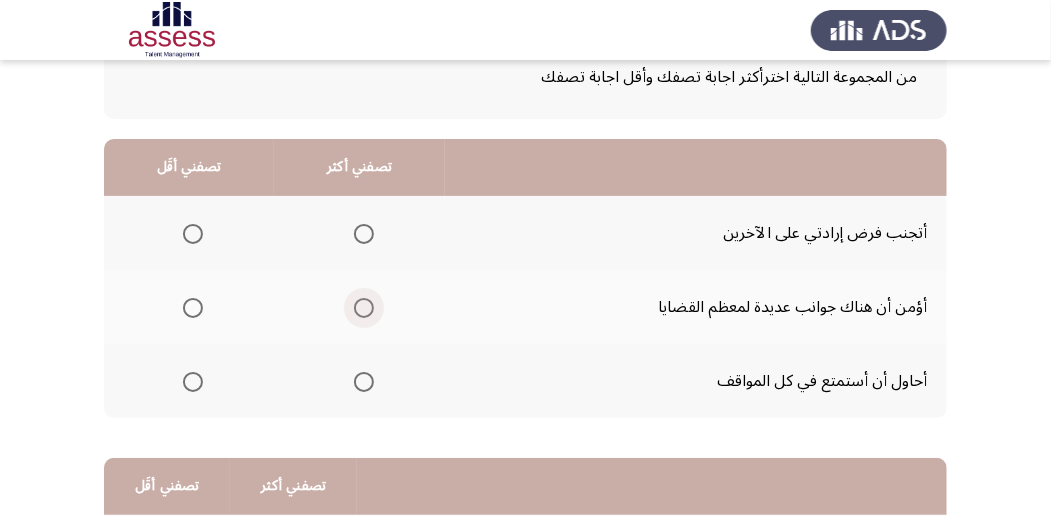 click at bounding box center (364, 308) 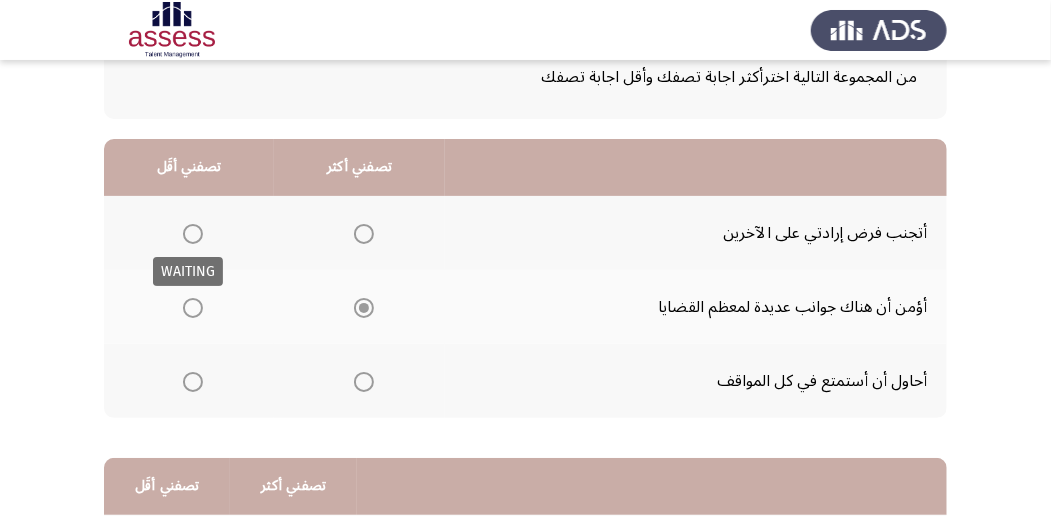 click at bounding box center [193, 234] 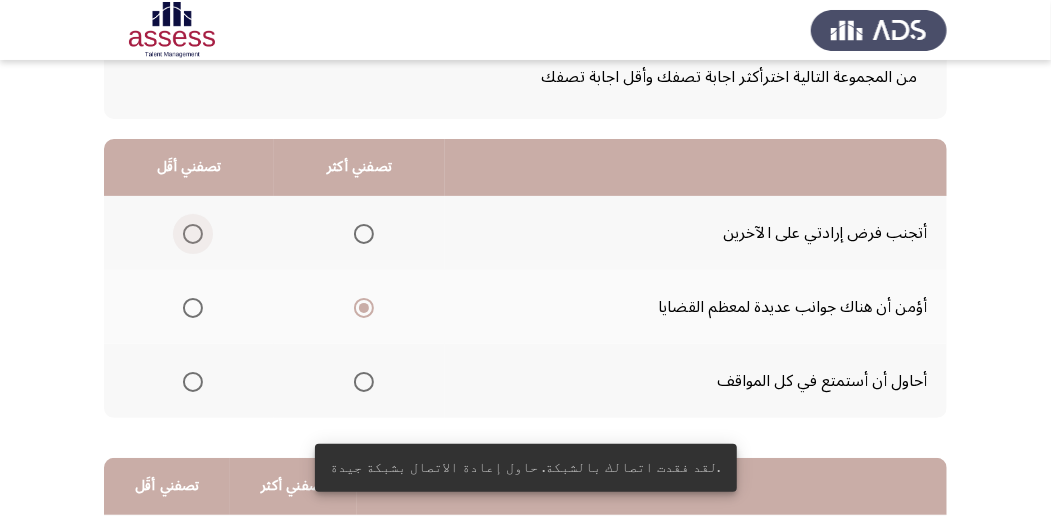 click at bounding box center (193, 234) 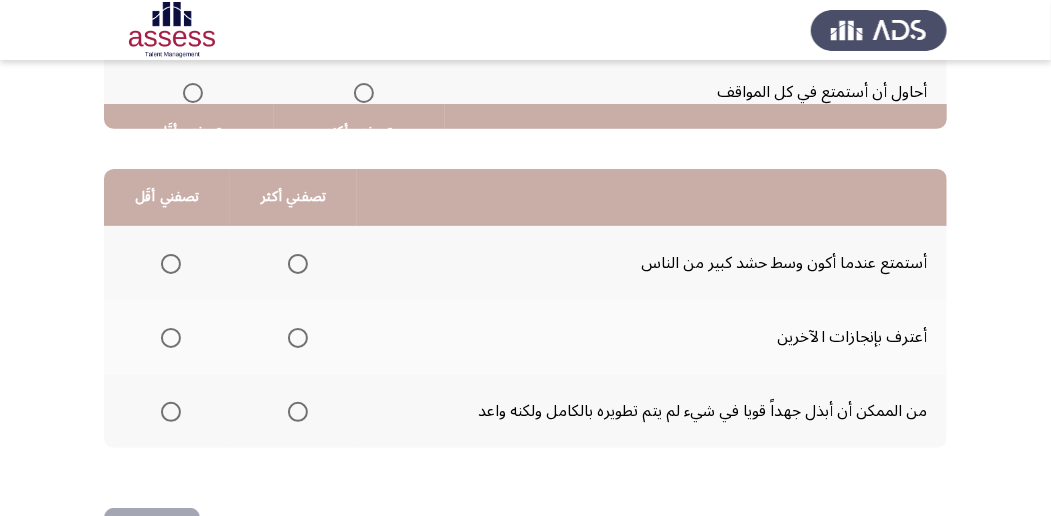 scroll, scrollTop: 466, scrollLeft: 0, axis: vertical 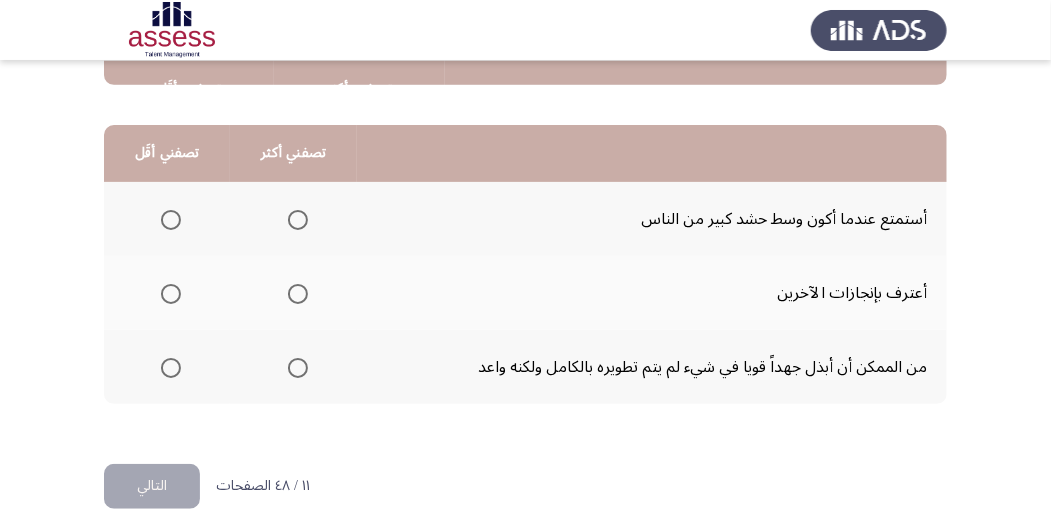 click at bounding box center (298, 294) 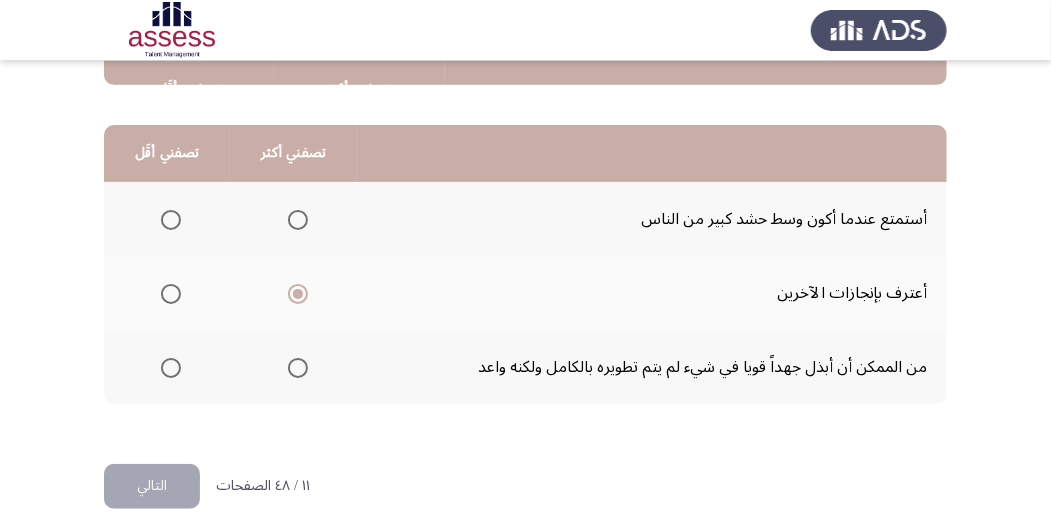 click at bounding box center (171, 220) 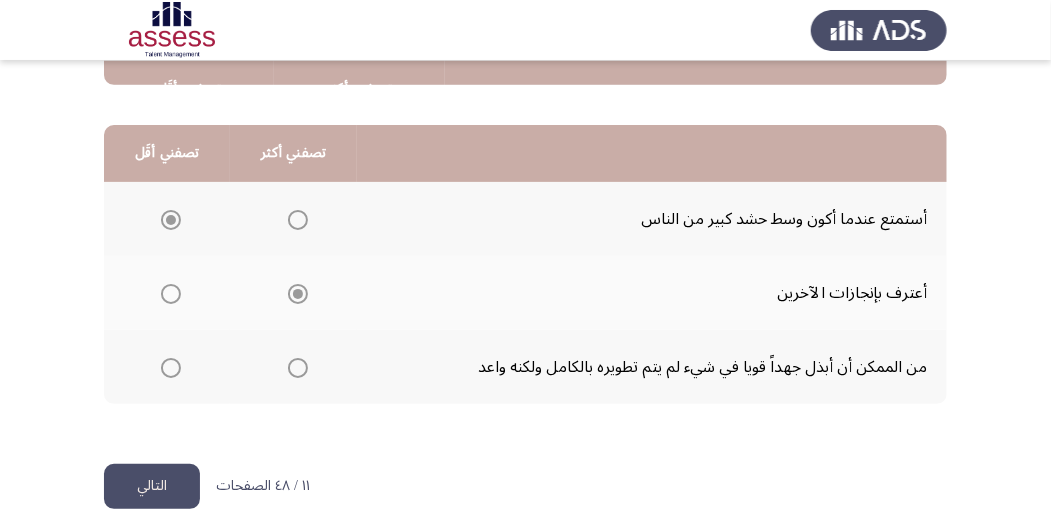 click on "التالي" 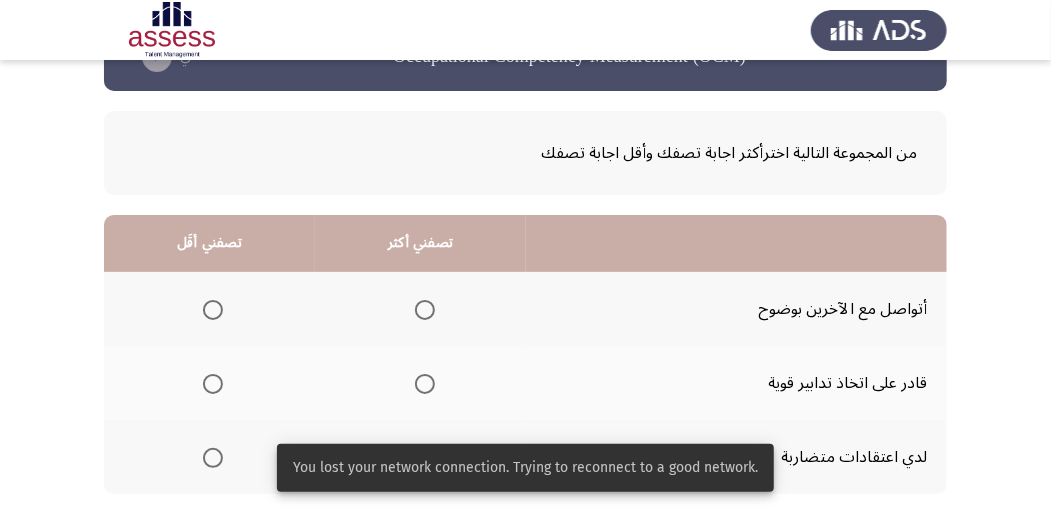 scroll, scrollTop: 200, scrollLeft: 0, axis: vertical 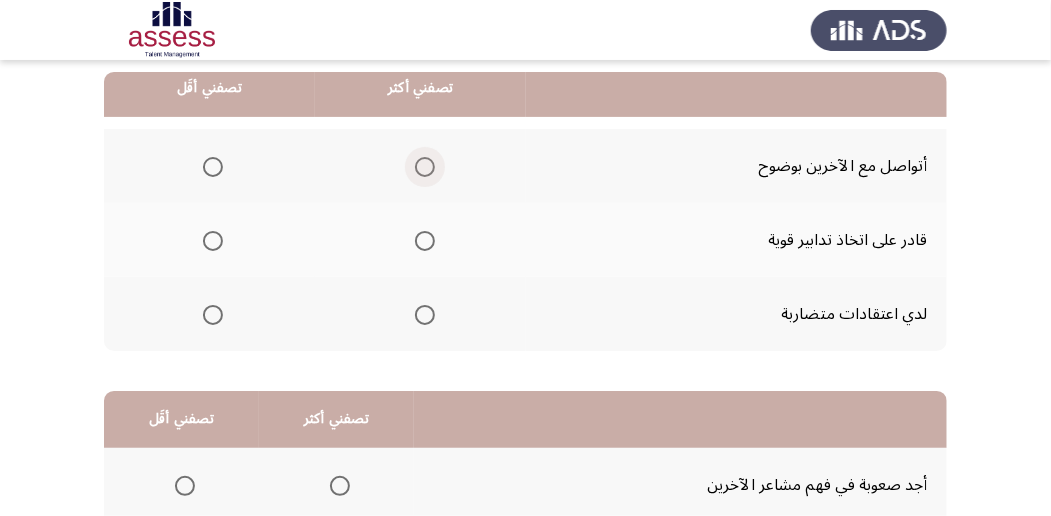 click at bounding box center (425, 167) 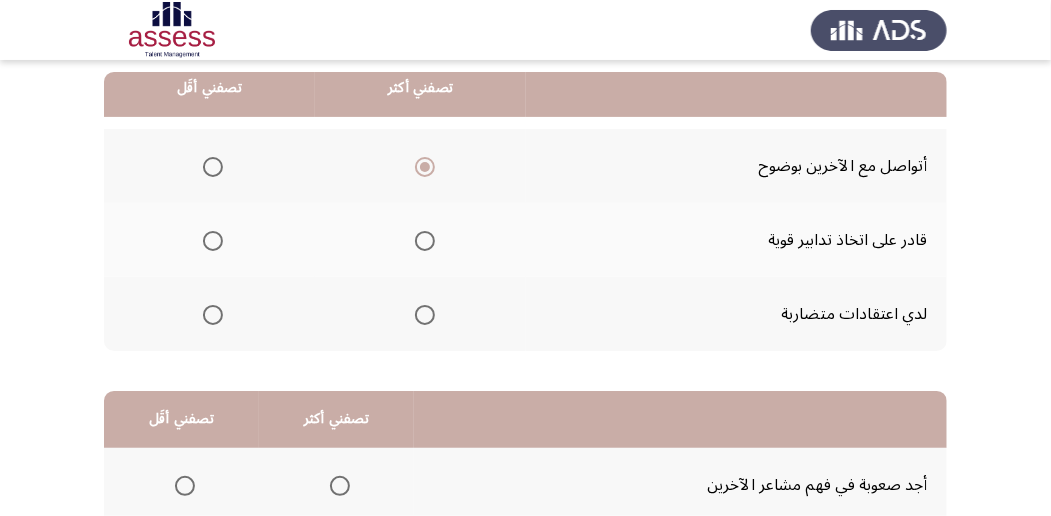 click at bounding box center (213, 315) 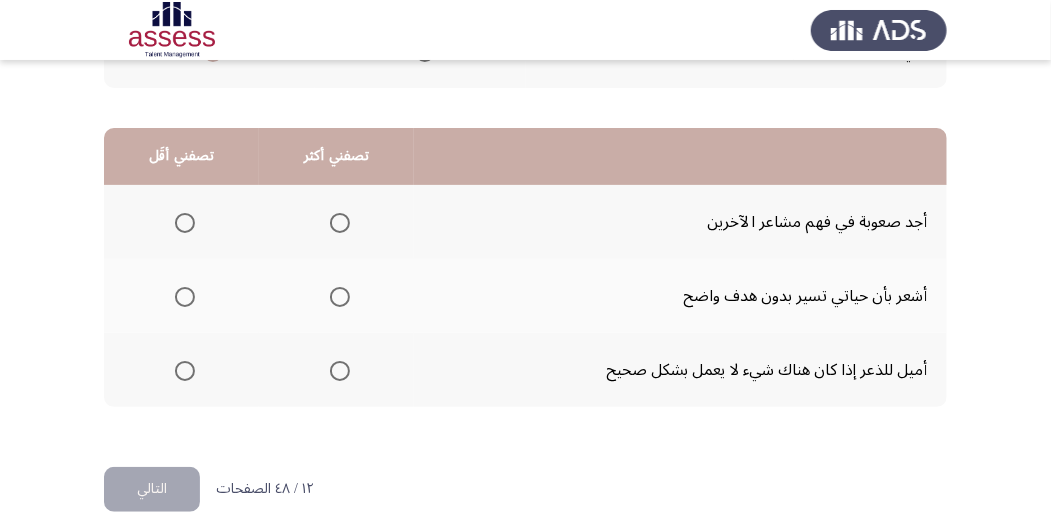 scroll, scrollTop: 466, scrollLeft: 0, axis: vertical 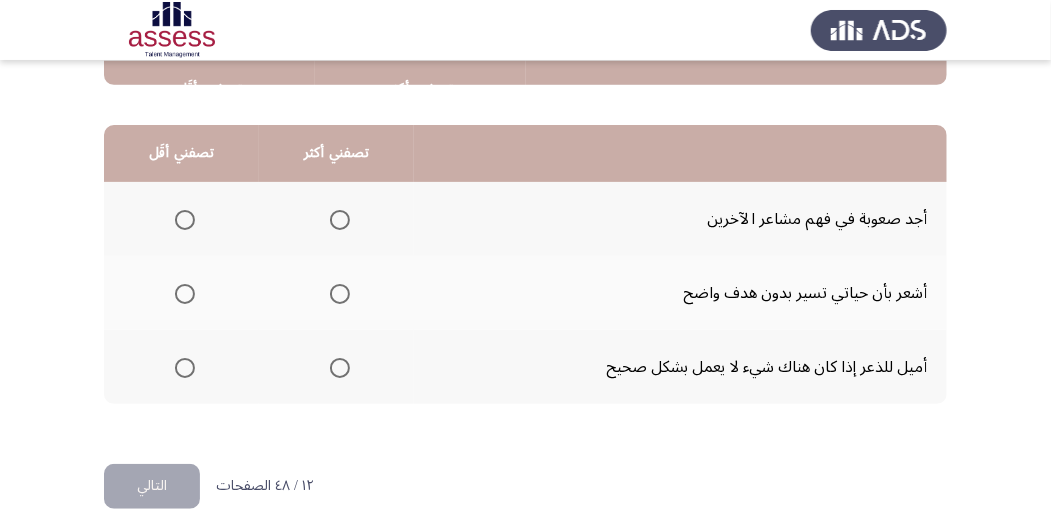 click at bounding box center [185, 294] 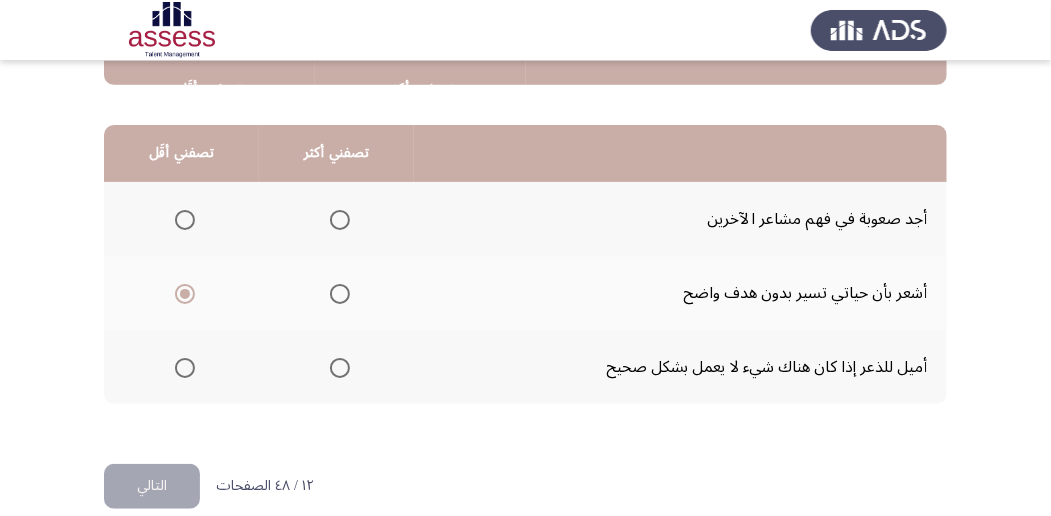 click at bounding box center (340, 368) 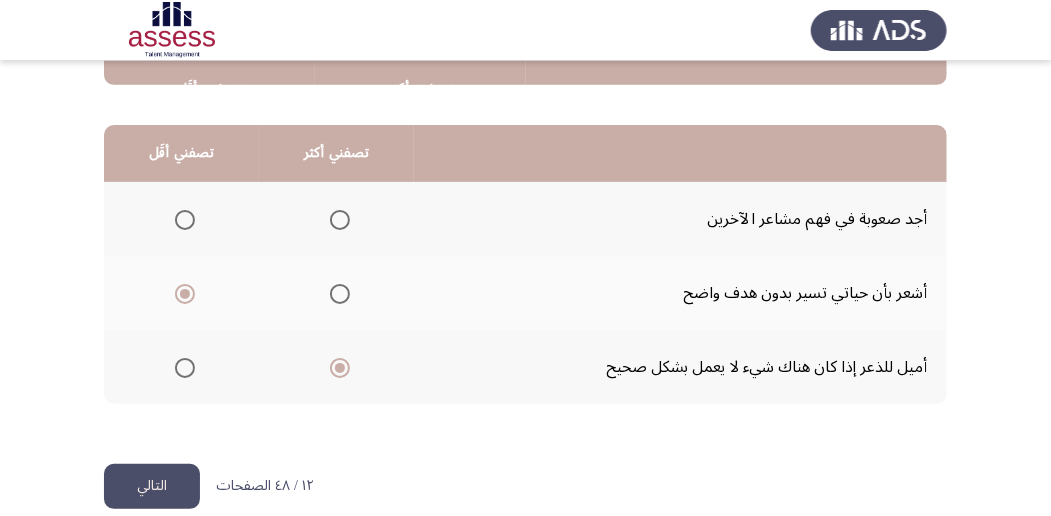 click on "التالي" 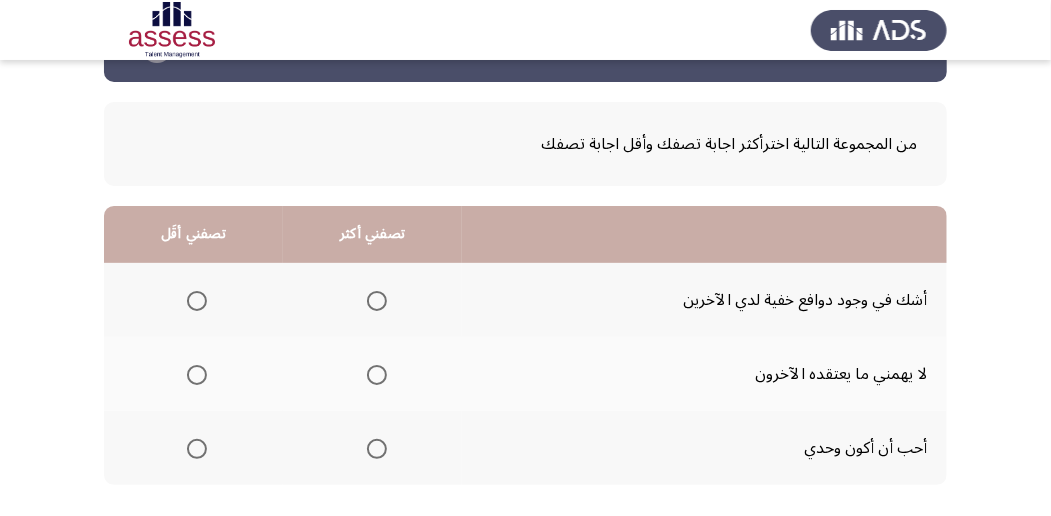 scroll, scrollTop: 133, scrollLeft: 0, axis: vertical 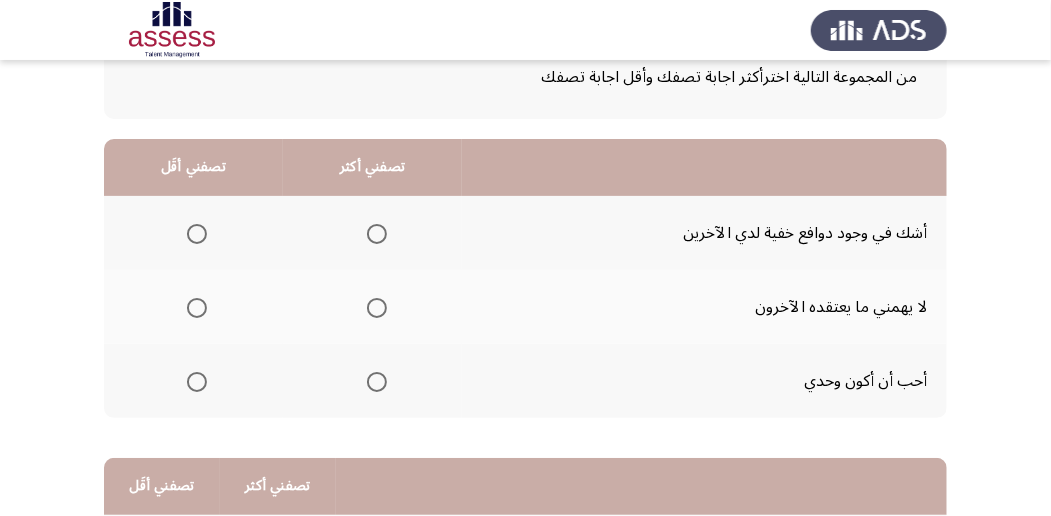 click at bounding box center [377, 382] 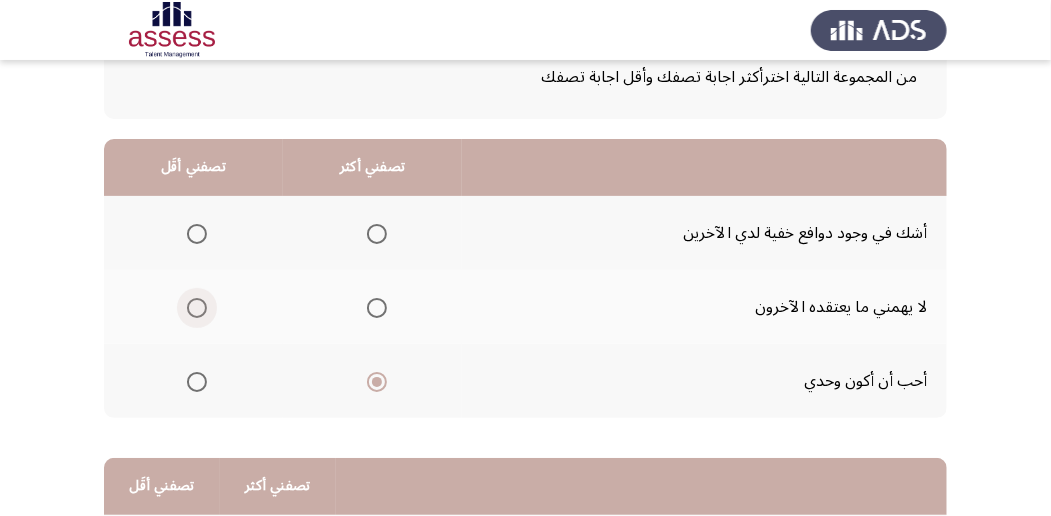 click at bounding box center [197, 308] 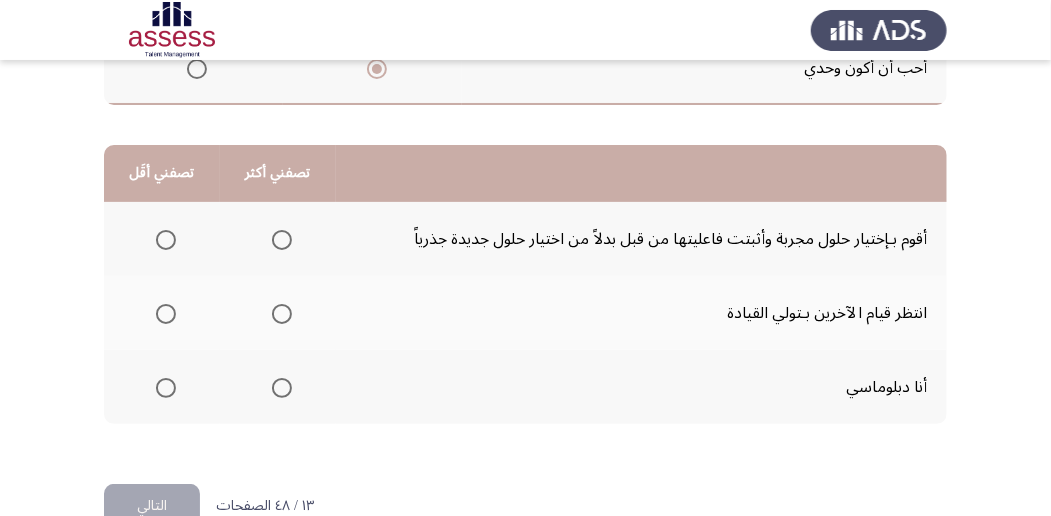 scroll, scrollTop: 494, scrollLeft: 0, axis: vertical 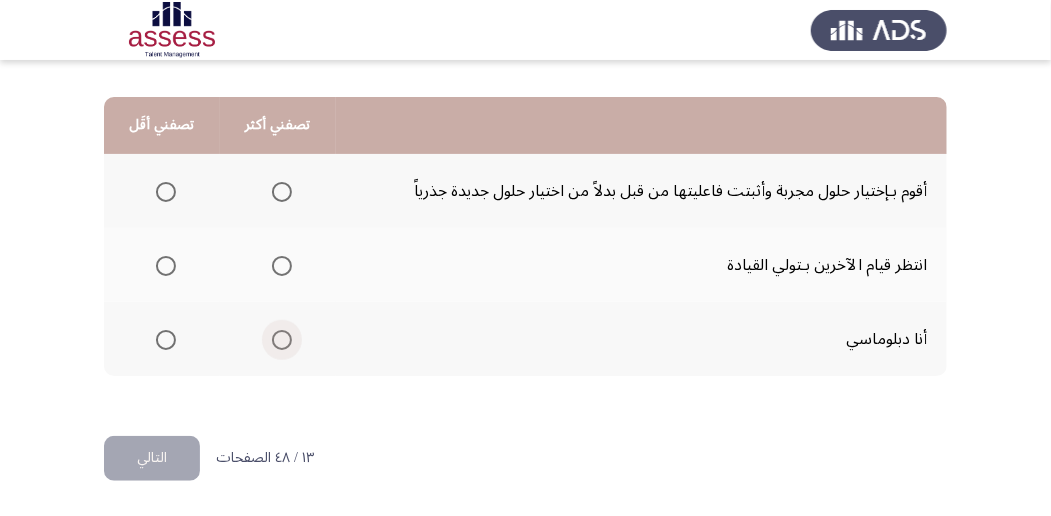 click at bounding box center [282, 340] 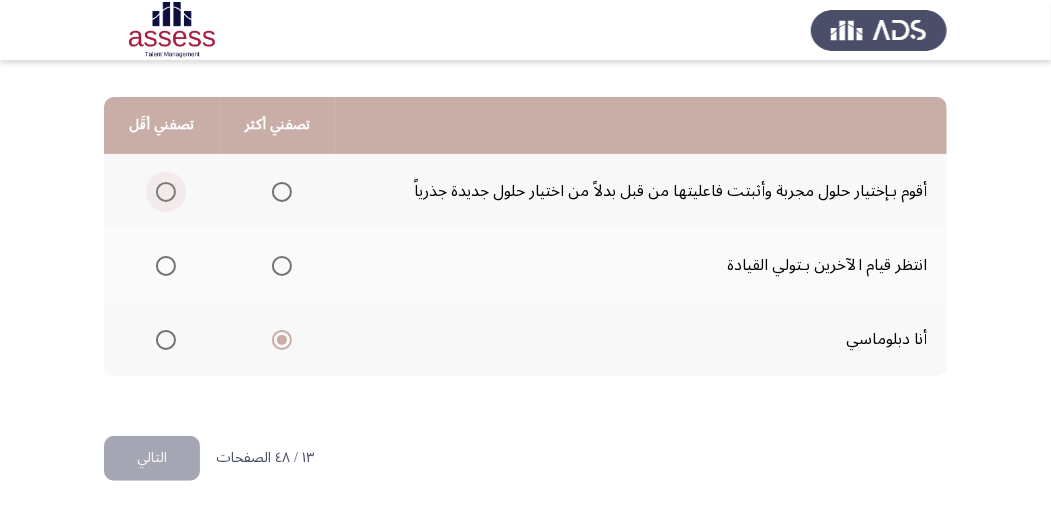 click at bounding box center [166, 192] 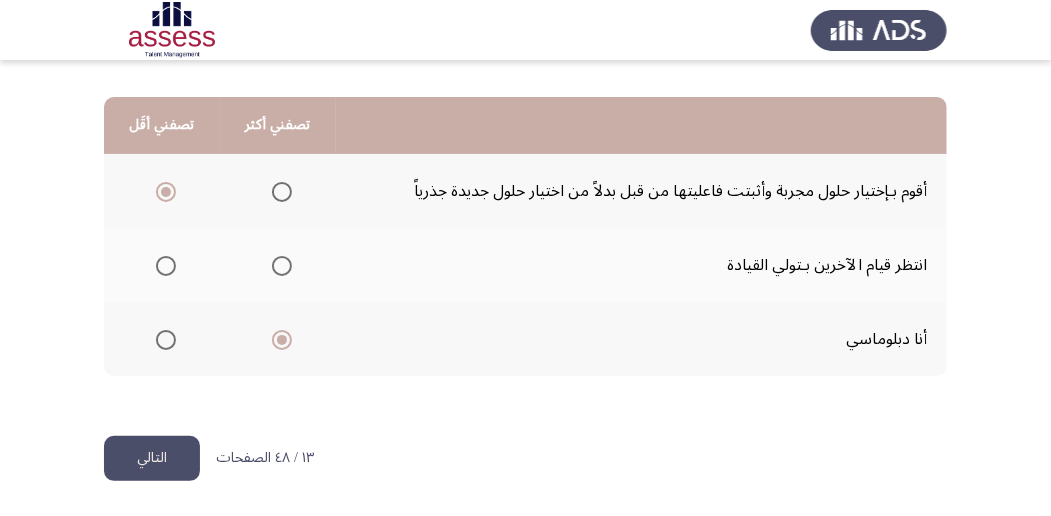 click on "التالي" 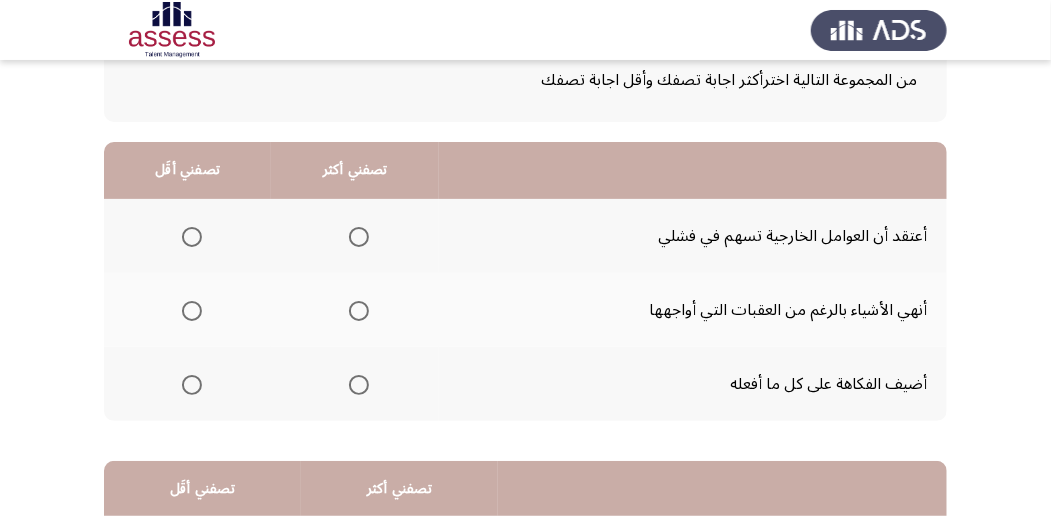 scroll, scrollTop: 133, scrollLeft: 0, axis: vertical 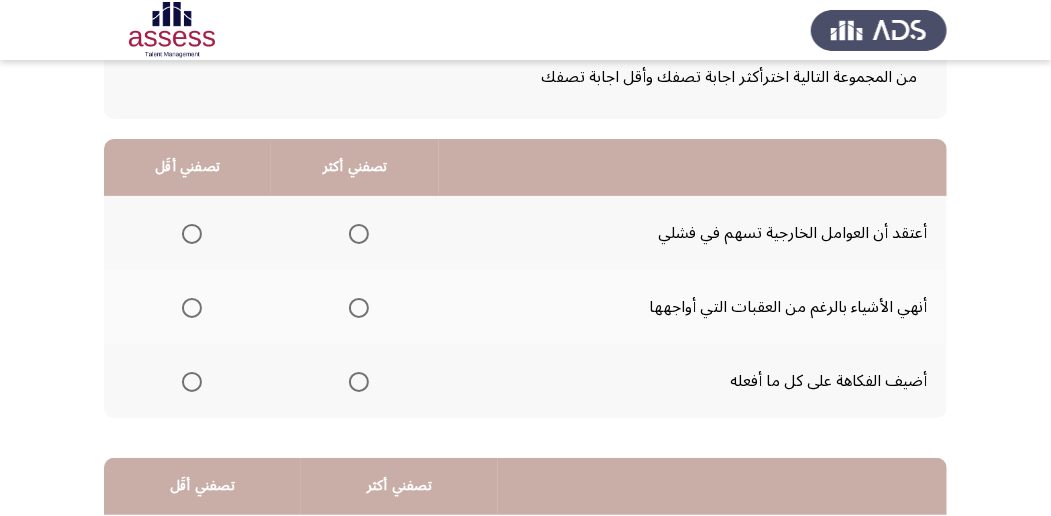 click 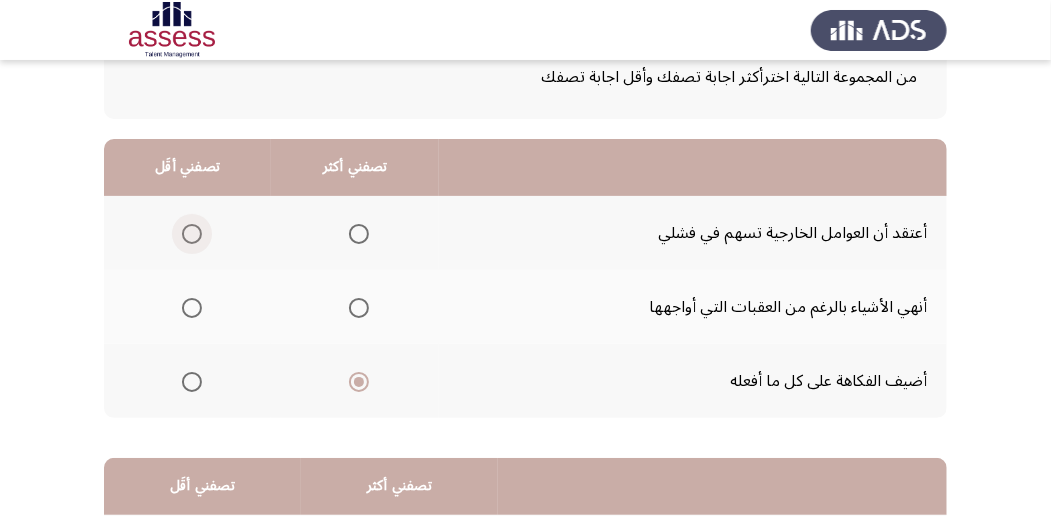 click at bounding box center [192, 234] 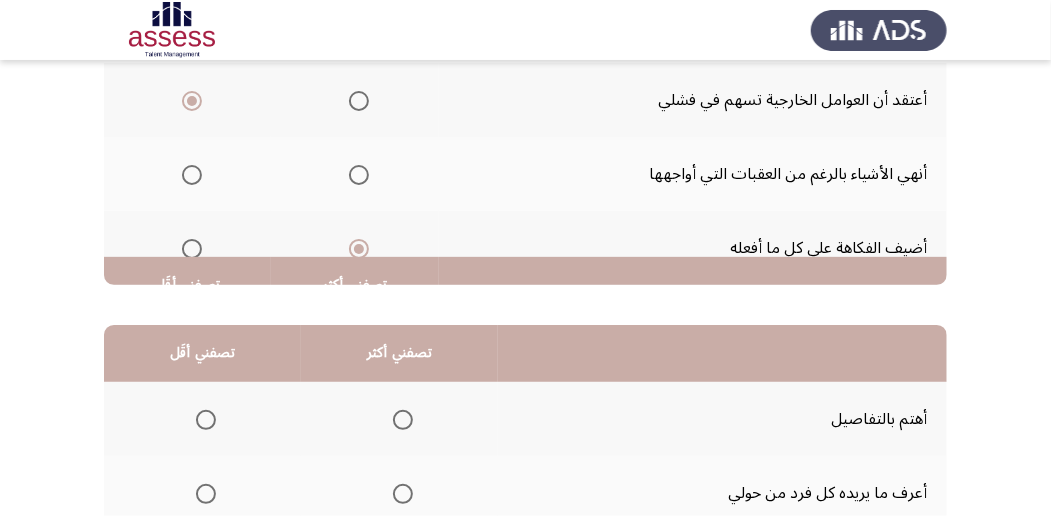 scroll, scrollTop: 466, scrollLeft: 0, axis: vertical 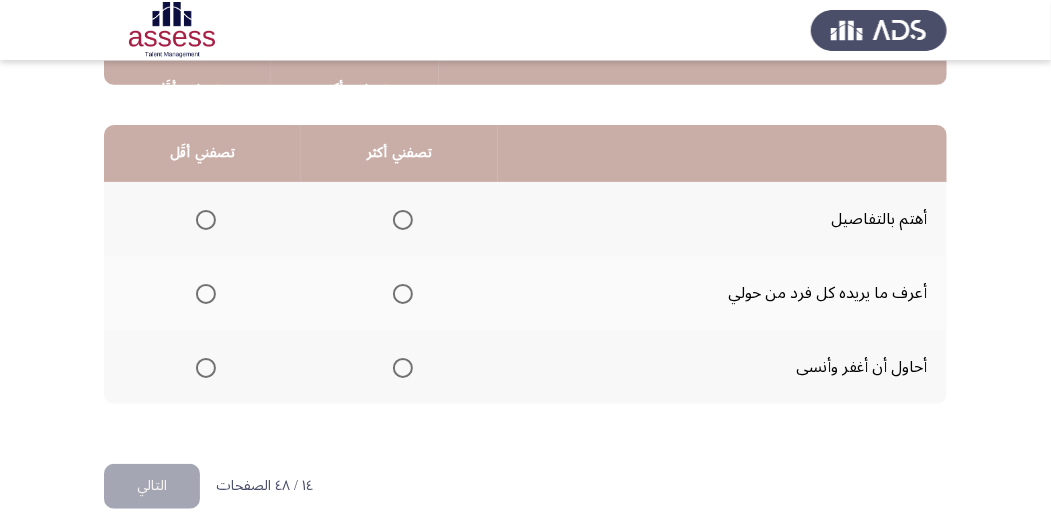 click at bounding box center (403, 220) 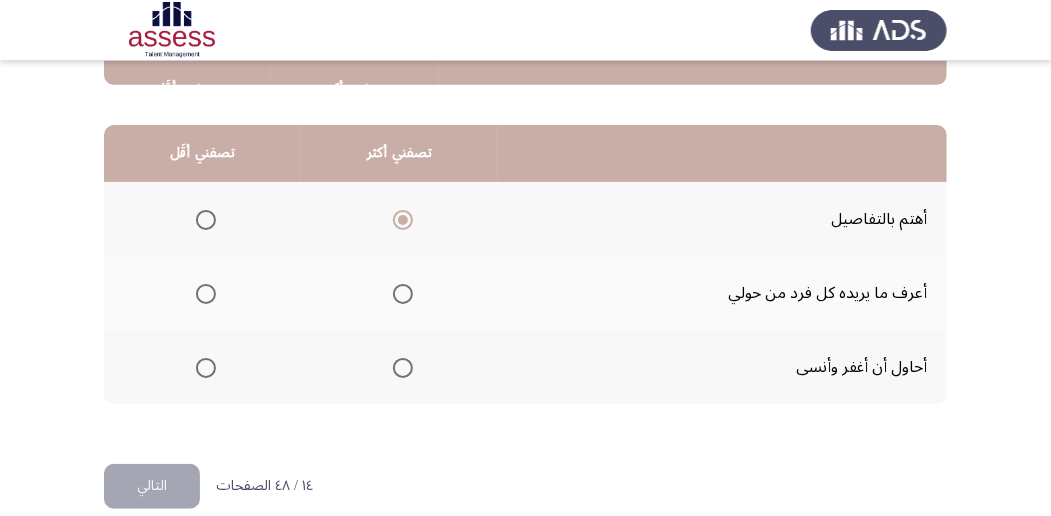 click 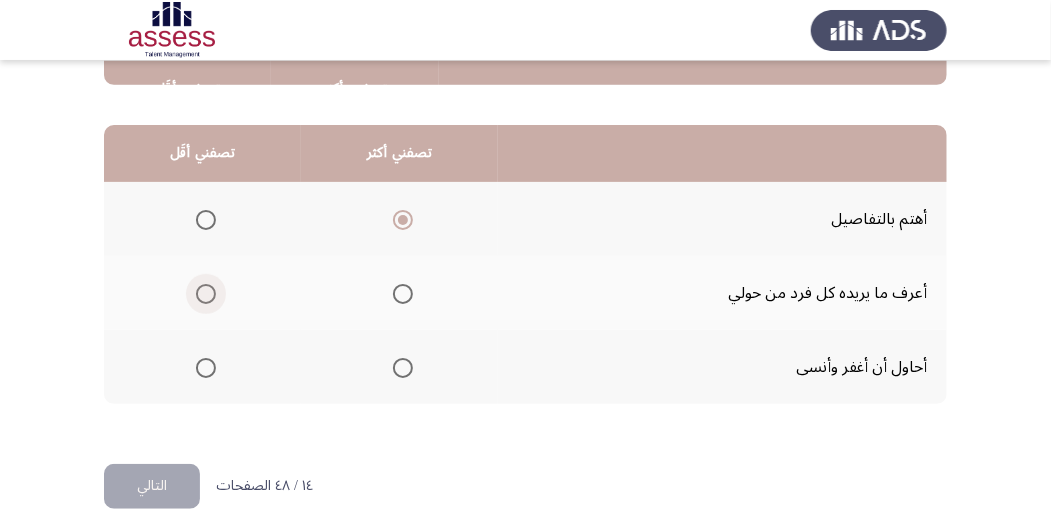 click at bounding box center (206, 294) 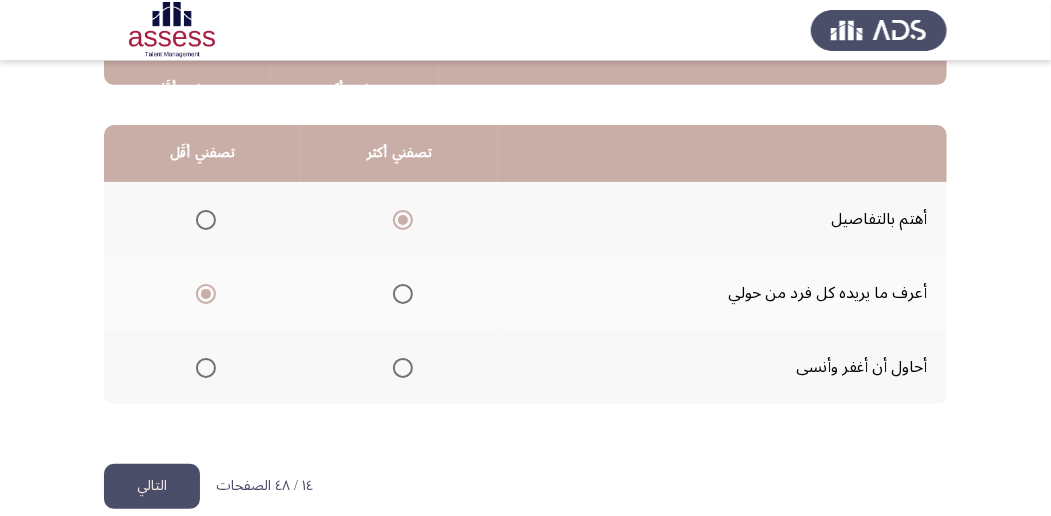click on "التالي" 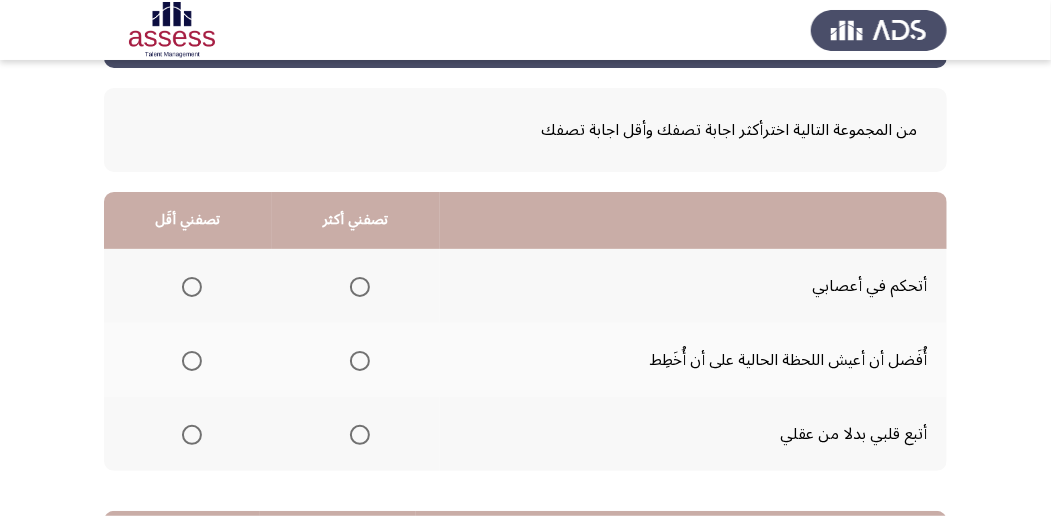 scroll, scrollTop: 133, scrollLeft: 0, axis: vertical 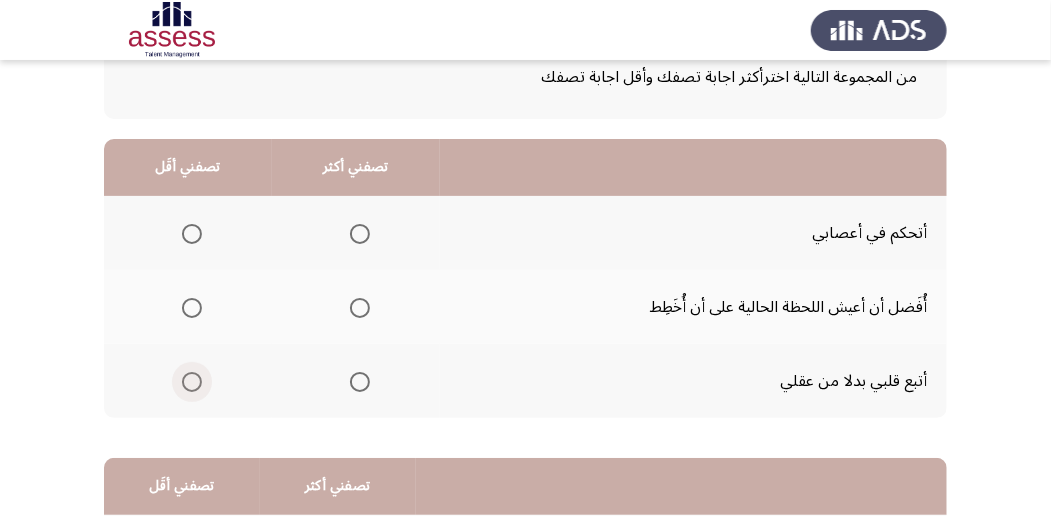 click at bounding box center (192, 382) 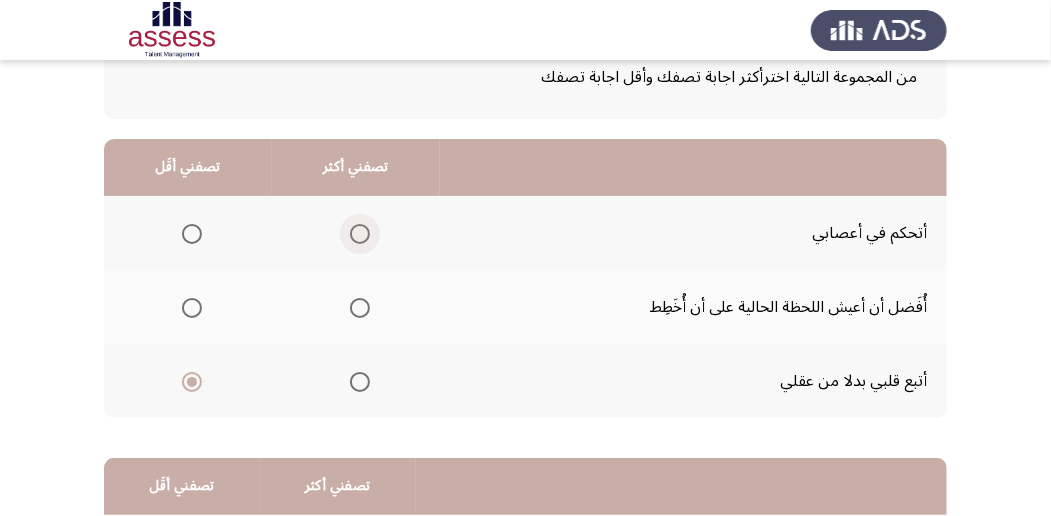 click at bounding box center (360, 234) 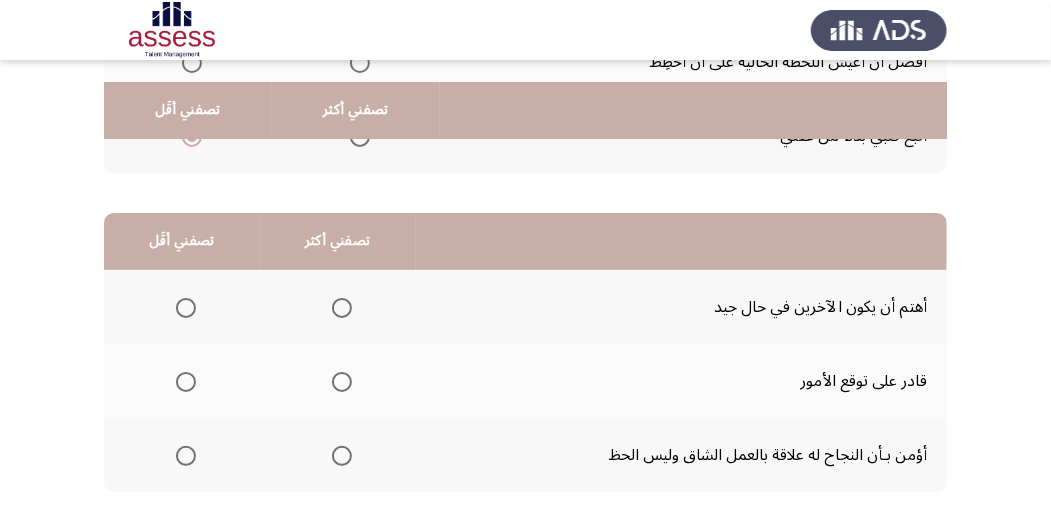 scroll, scrollTop: 400, scrollLeft: 0, axis: vertical 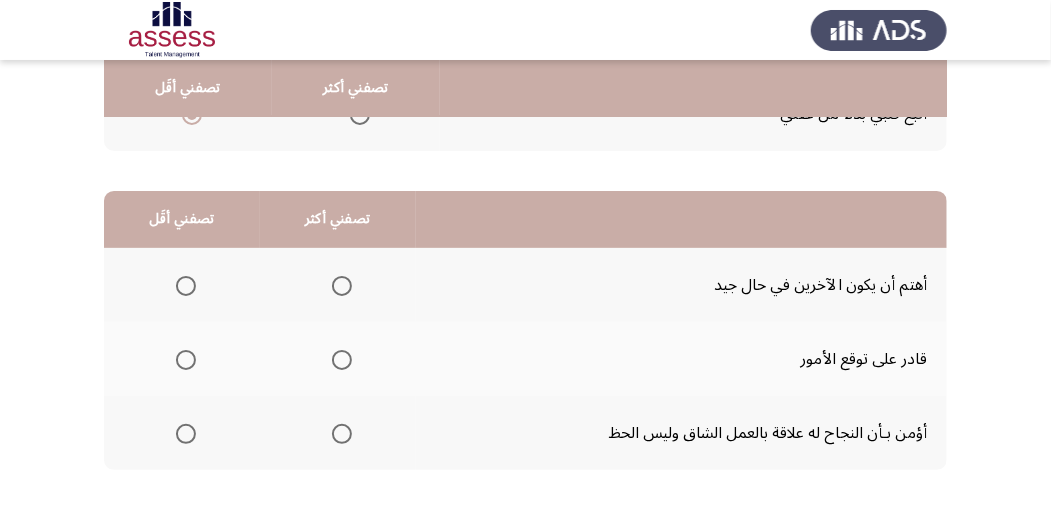 click at bounding box center [342, 286] 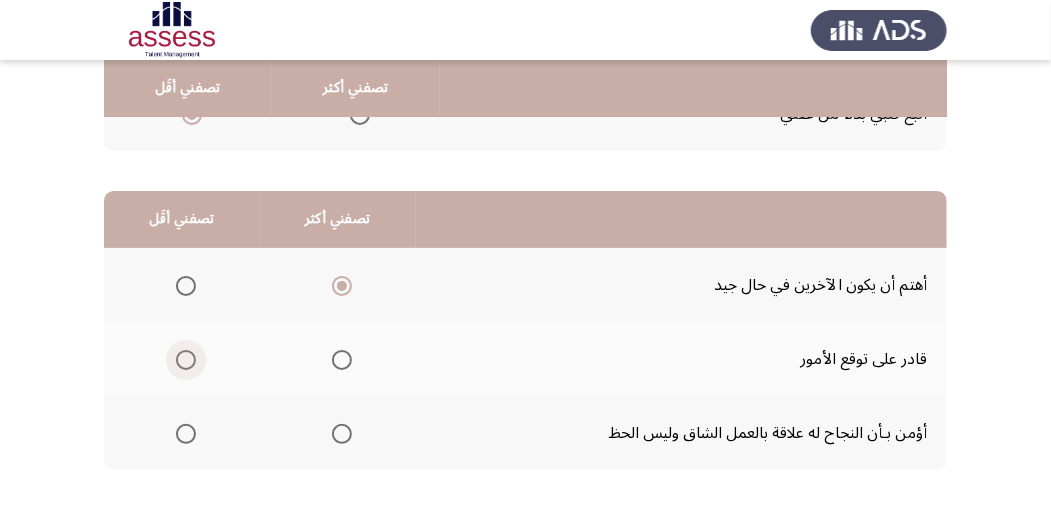 click at bounding box center [186, 360] 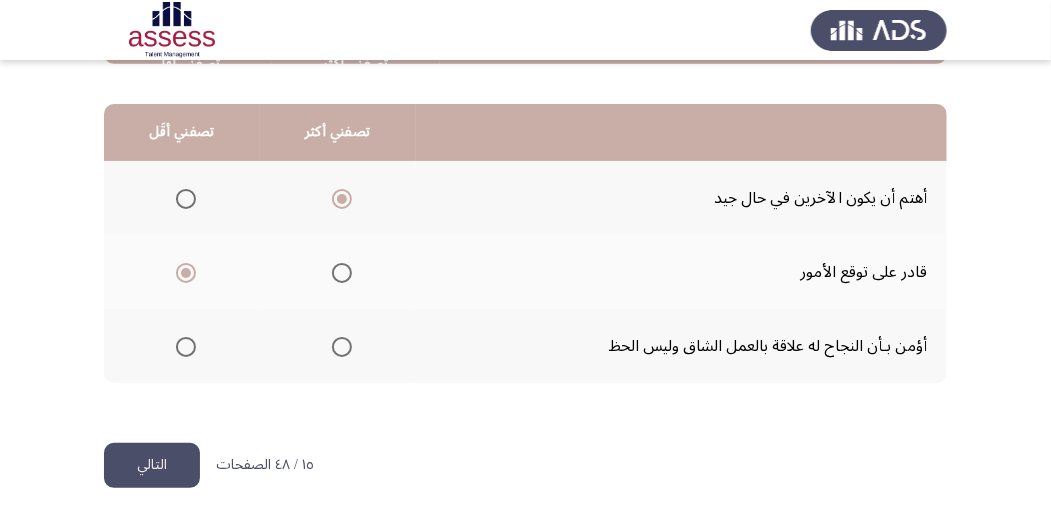 scroll, scrollTop: 494, scrollLeft: 0, axis: vertical 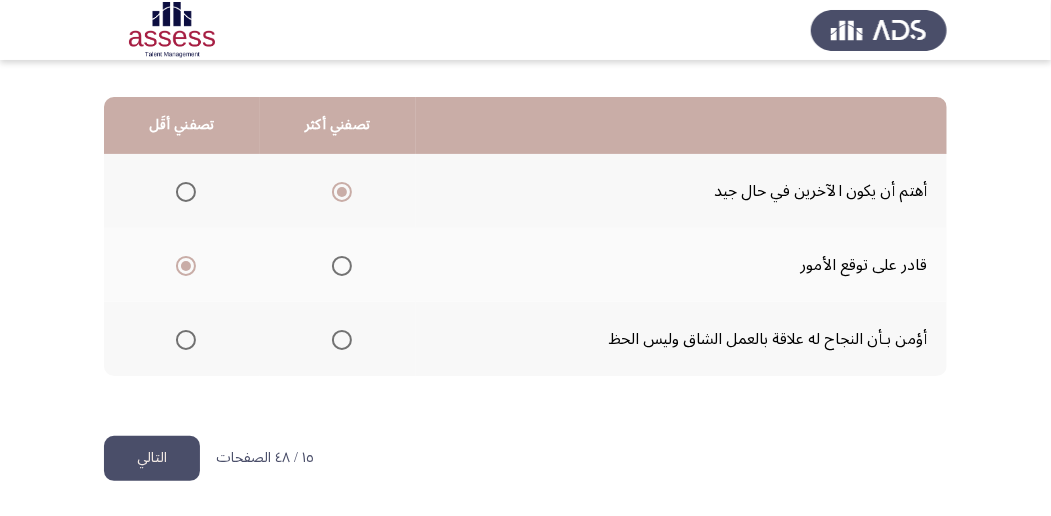 click on "التالي" 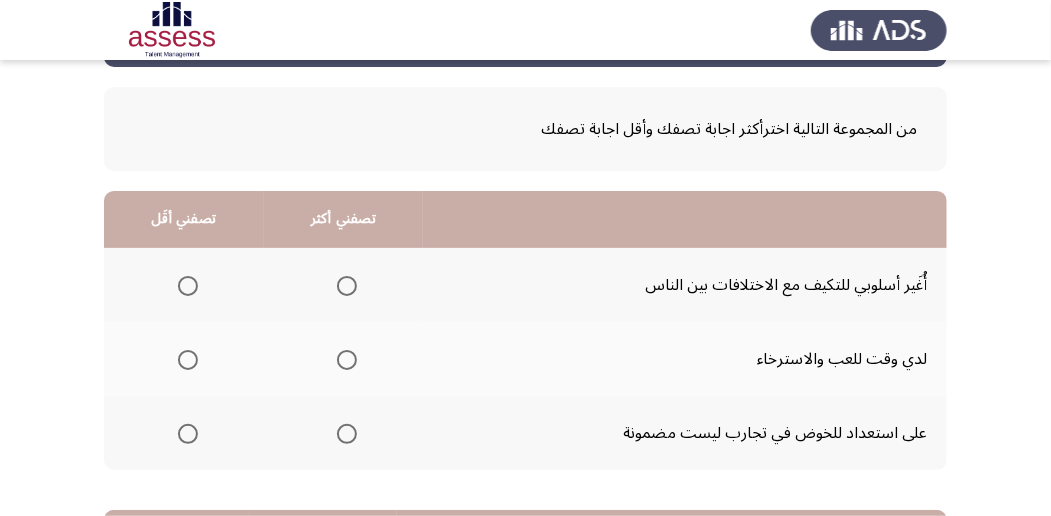 scroll, scrollTop: 133, scrollLeft: 0, axis: vertical 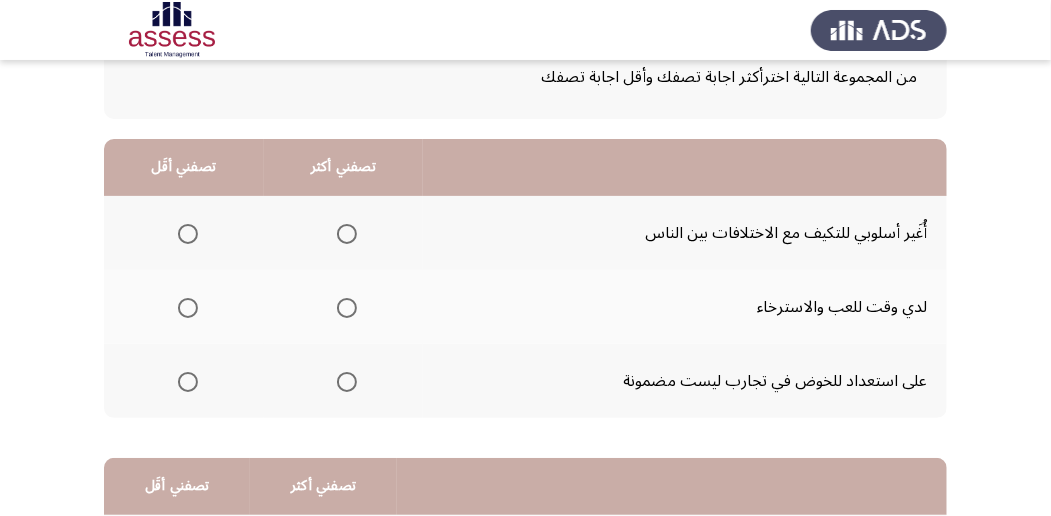click at bounding box center [347, 308] 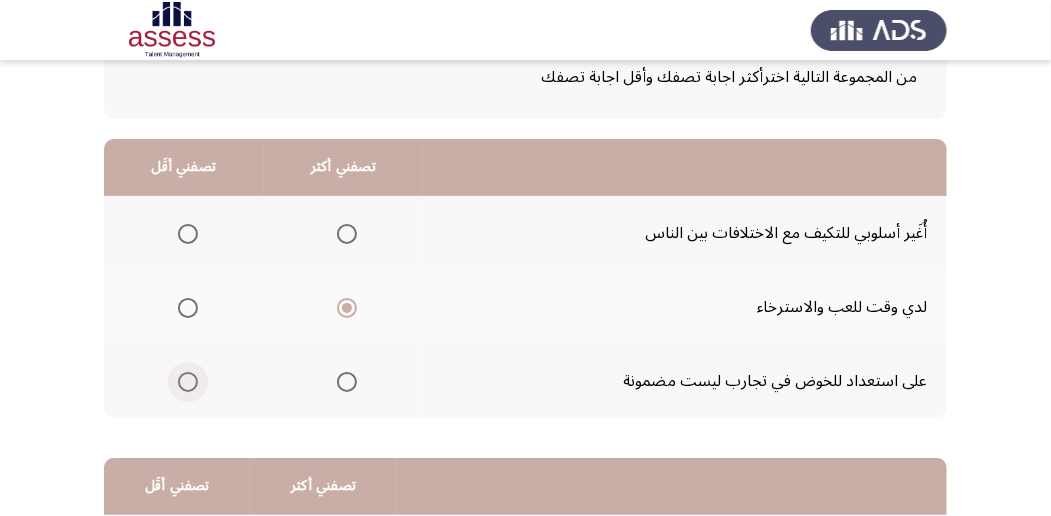 click at bounding box center (188, 382) 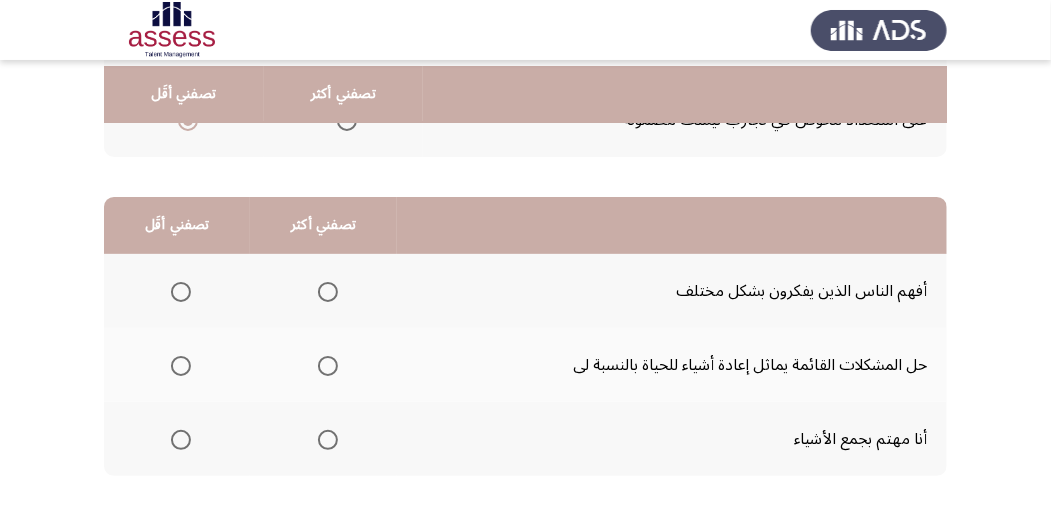 scroll, scrollTop: 400, scrollLeft: 0, axis: vertical 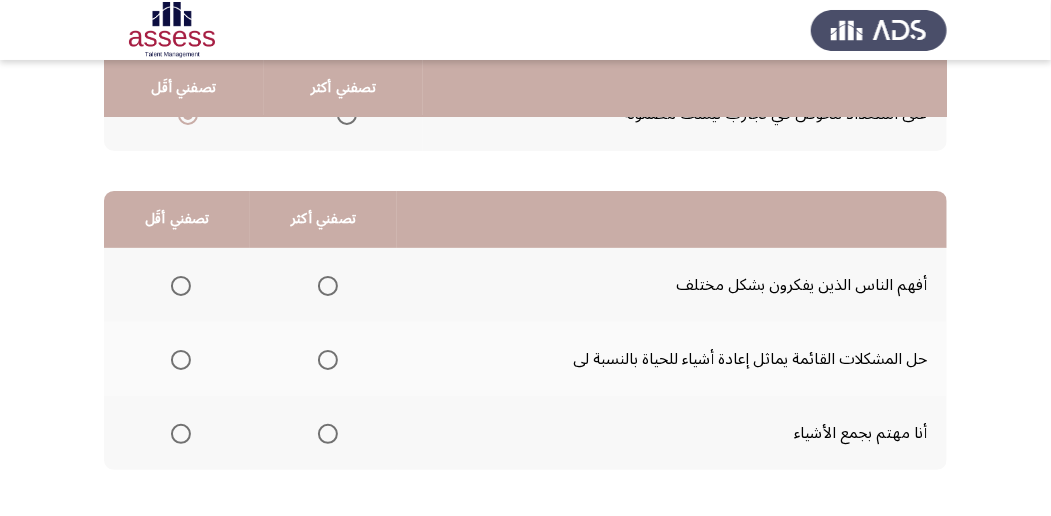 click at bounding box center [328, 434] 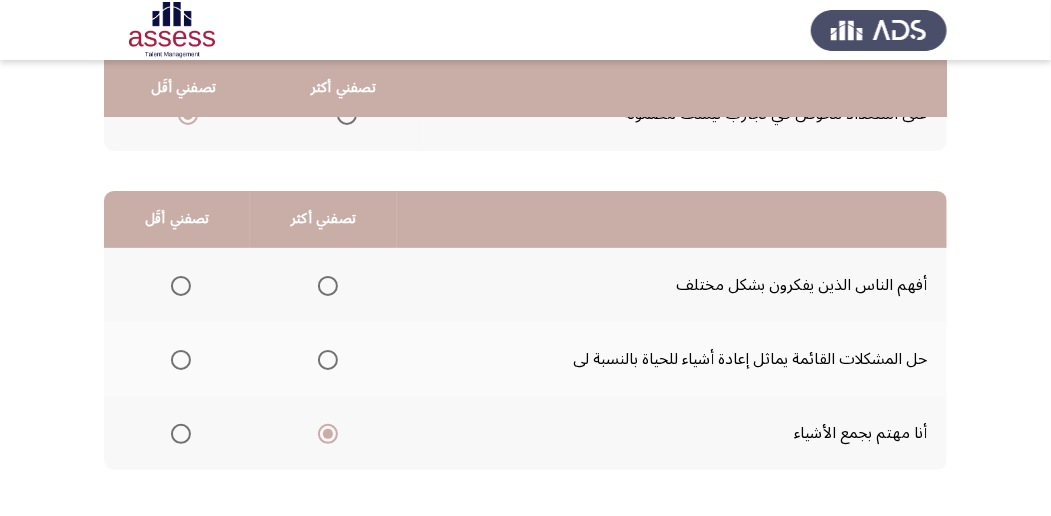click 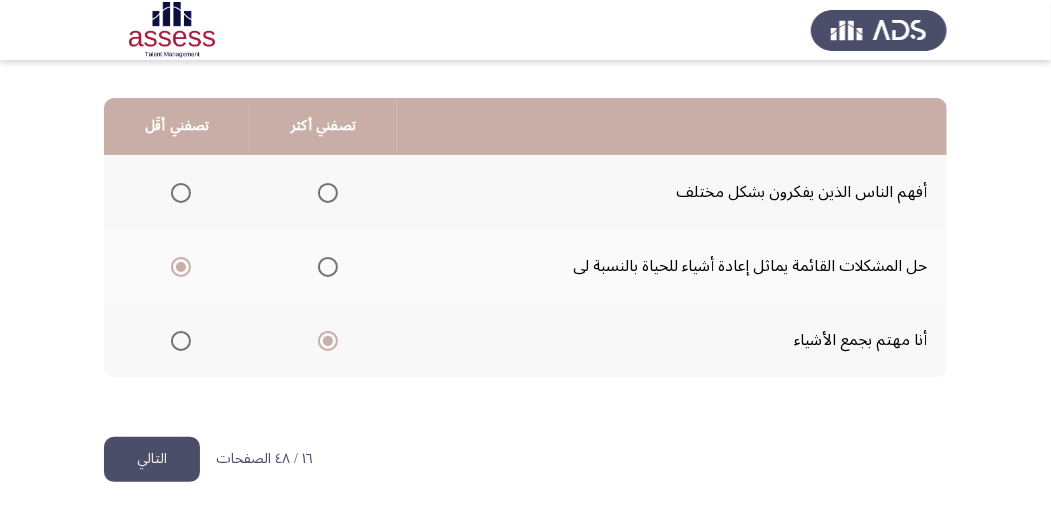 scroll, scrollTop: 494, scrollLeft: 0, axis: vertical 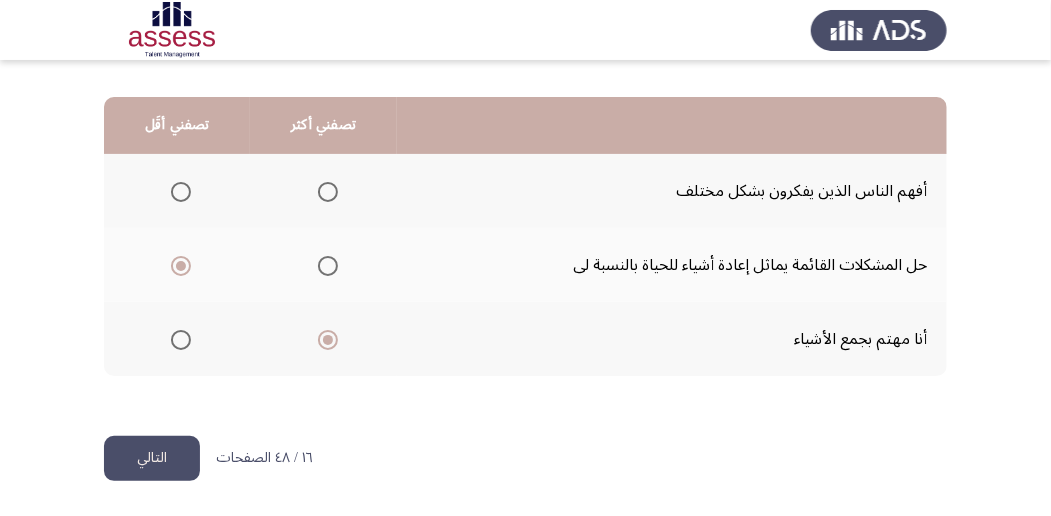 click on "التالي" 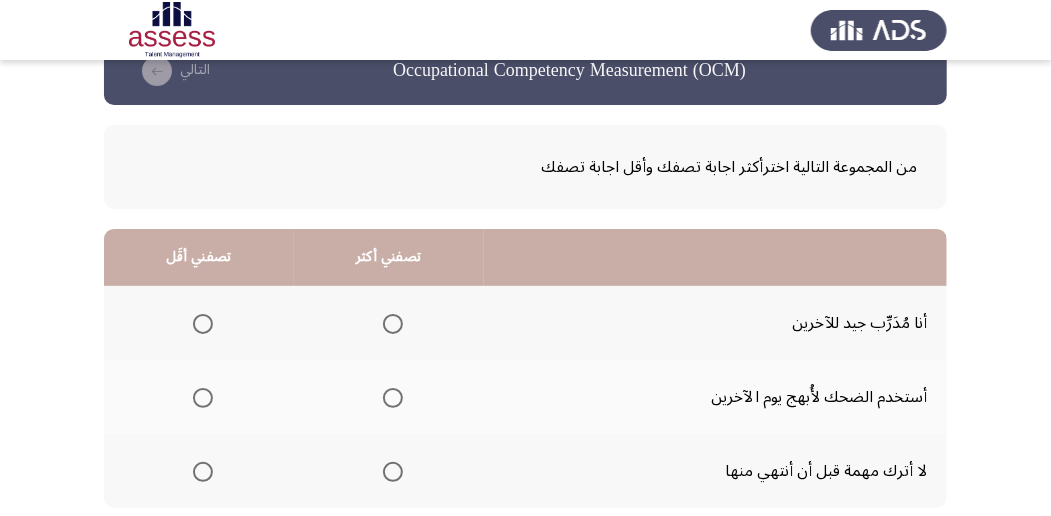 scroll, scrollTop: 66, scrollLeft: 0, axis: vertical 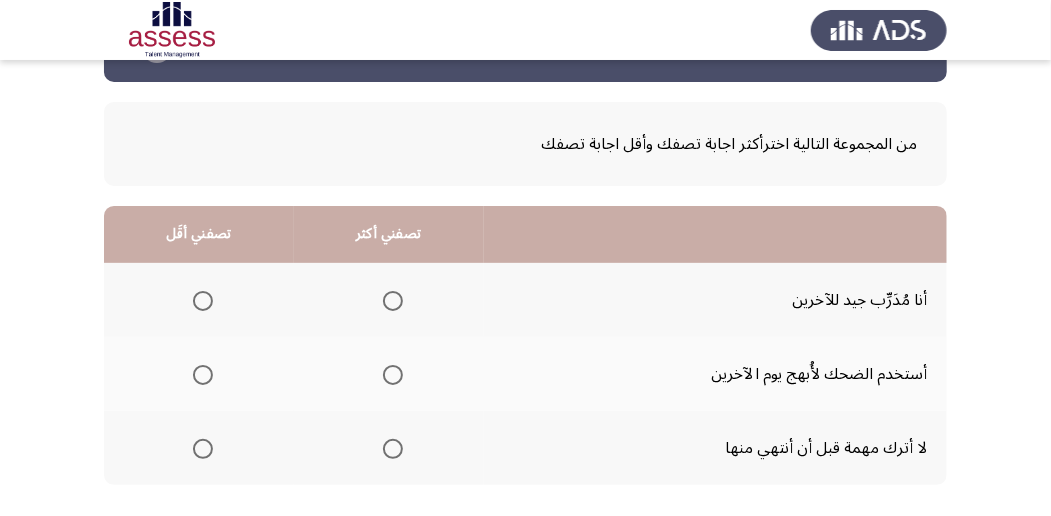 click at bounding box center [393, 375] 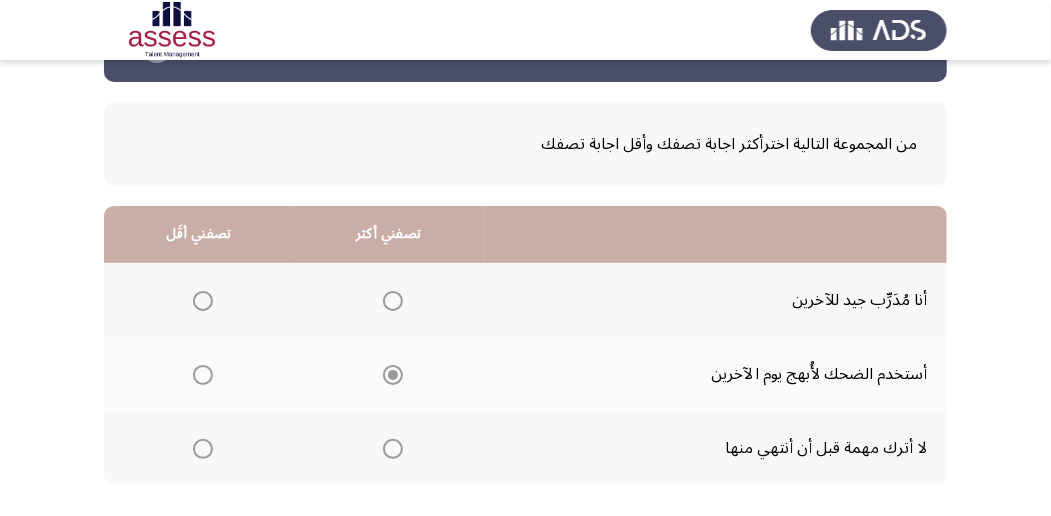 click 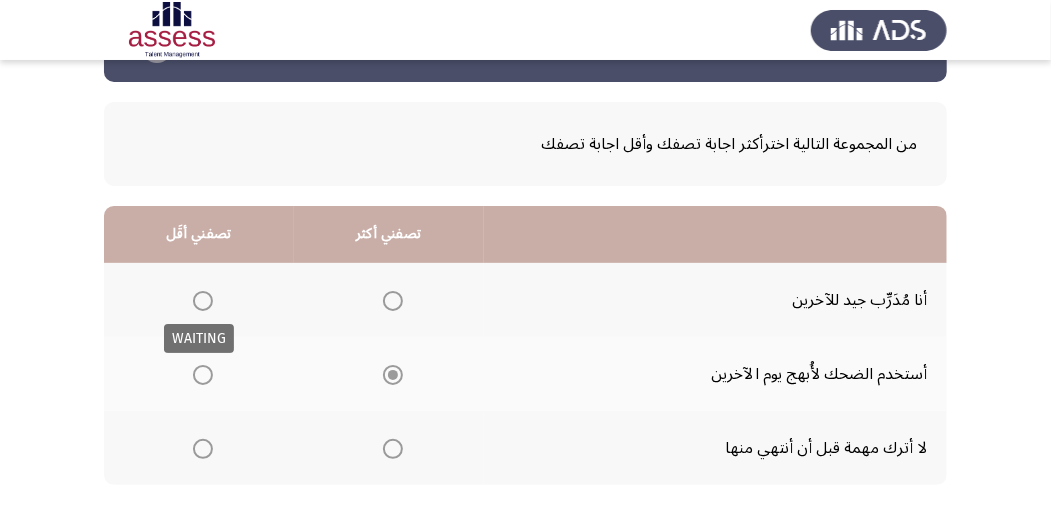 click at bounding box center (203, 301) 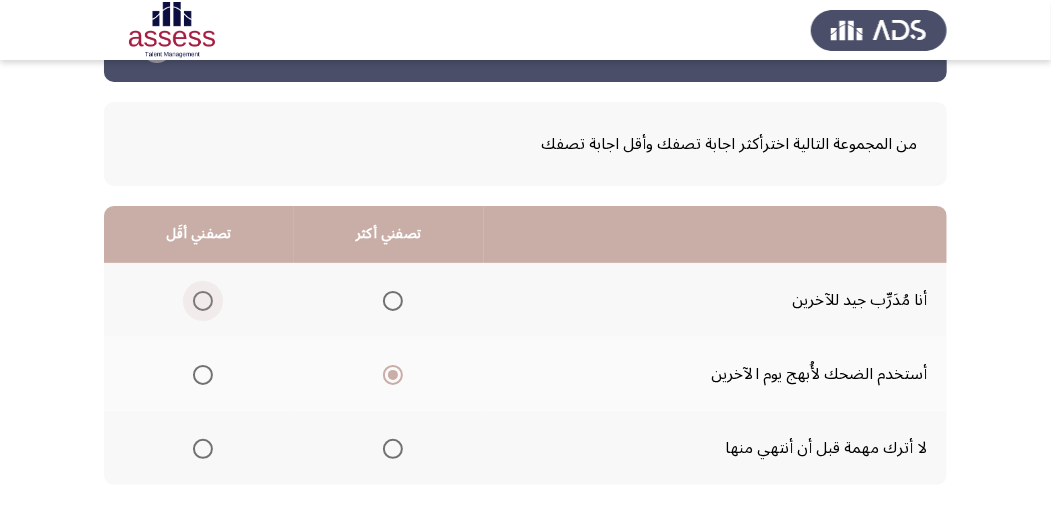 click at bounding box center (203, 301) 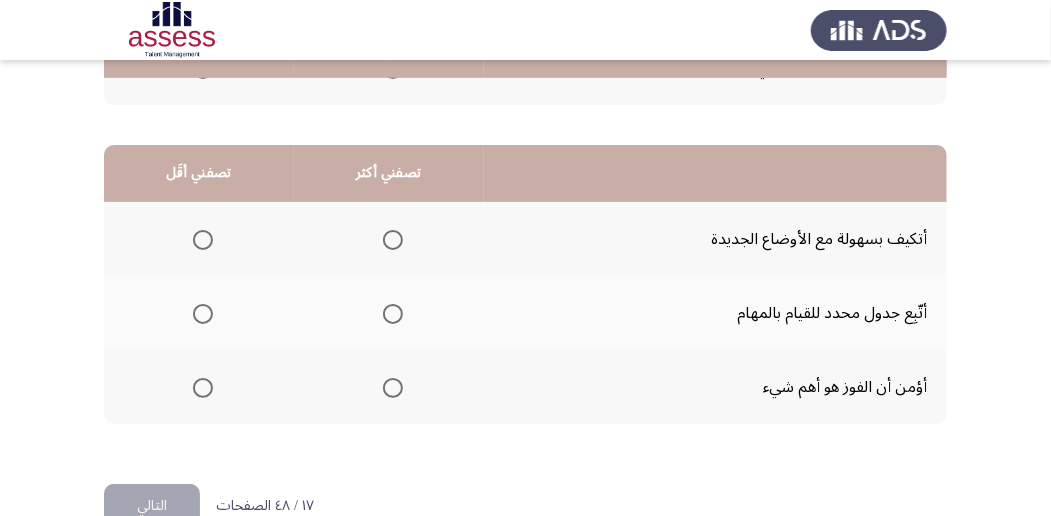 scroll, scrollTop: 466, scrollLeft: 0, axis: vertical 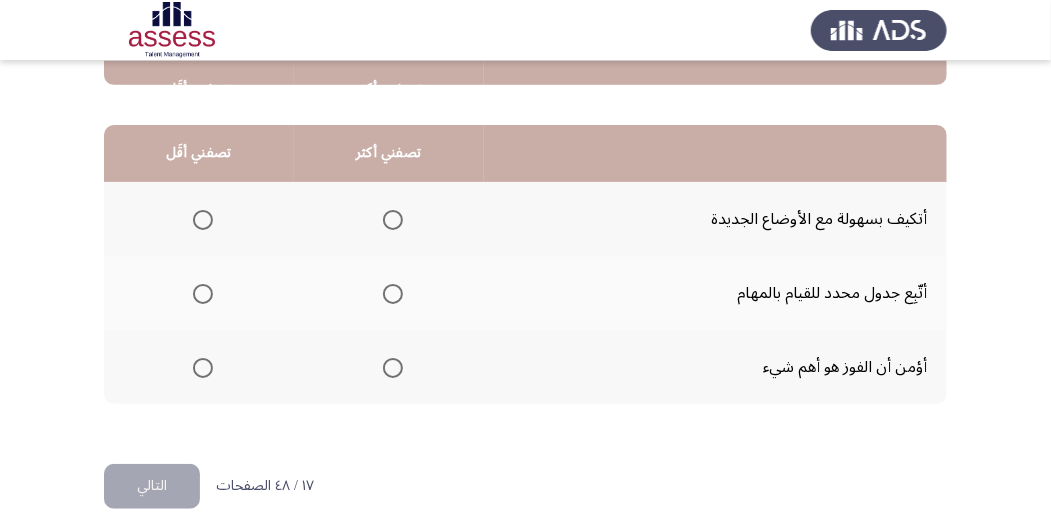 click at bounding box center (393, 294) 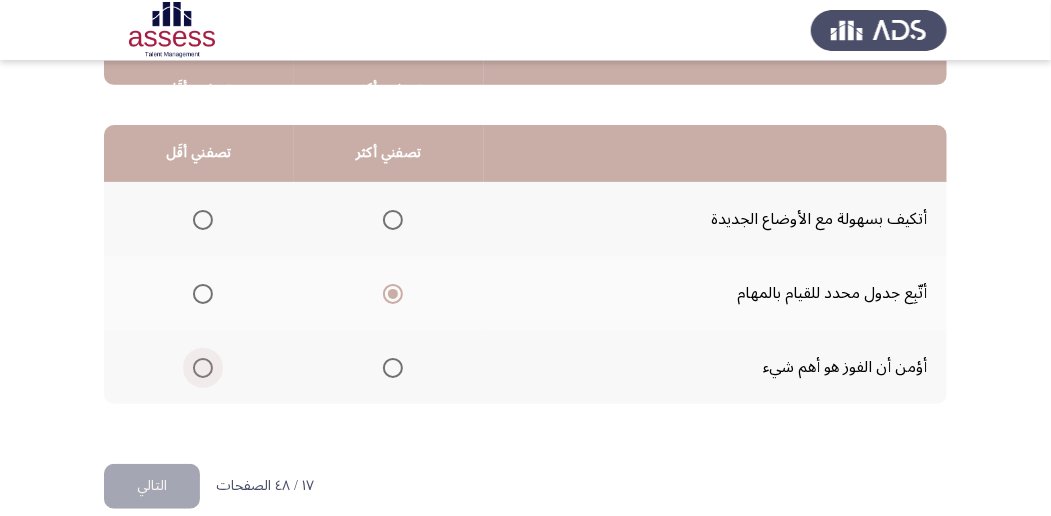 click at bounding box center (203, 368) 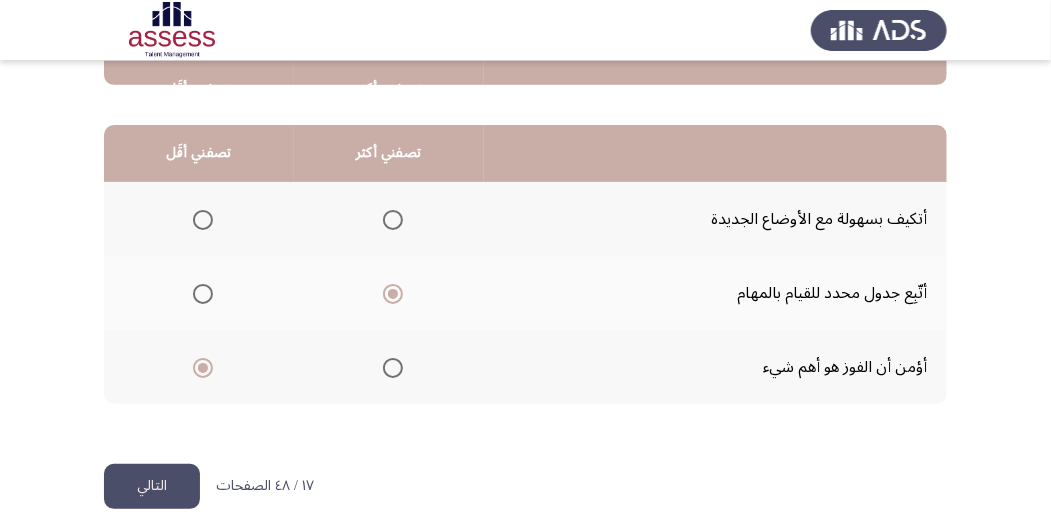drag, startPoint x: 158, startPoint y: 480, endPoint x: 172, endPoint y: 473, distance: 15.652476 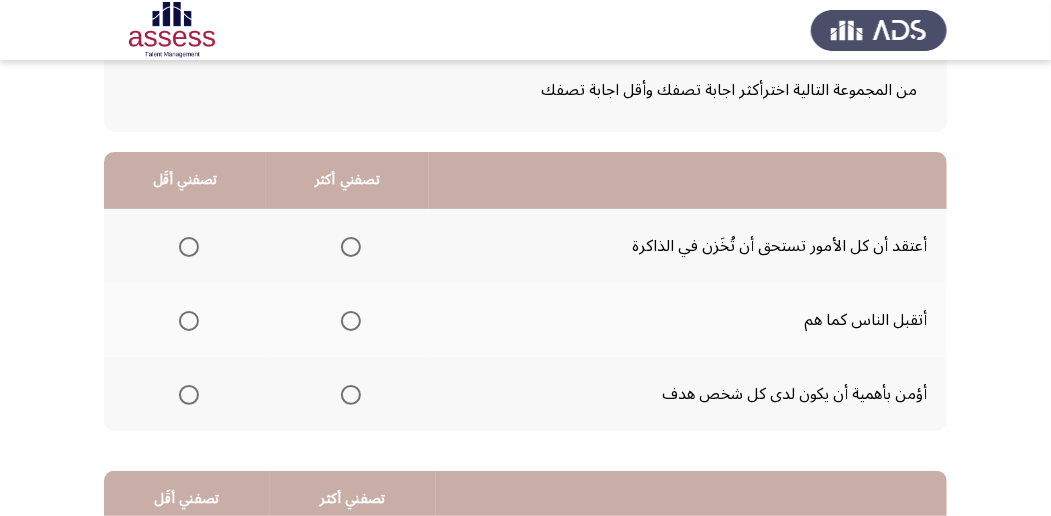 scroll, scrollTop: 133, scrollLeft: 0, axis: vertical 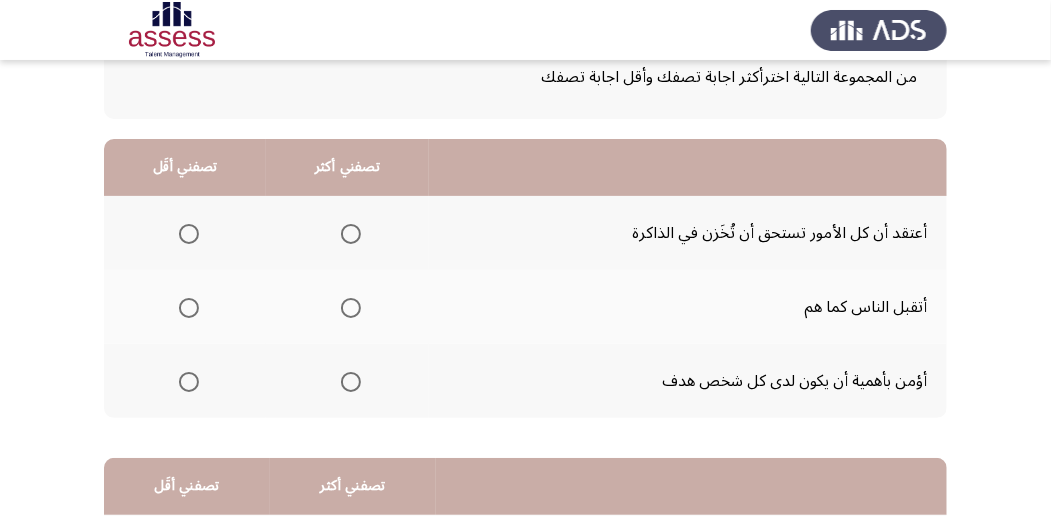 click at bounding box center [351, 382] 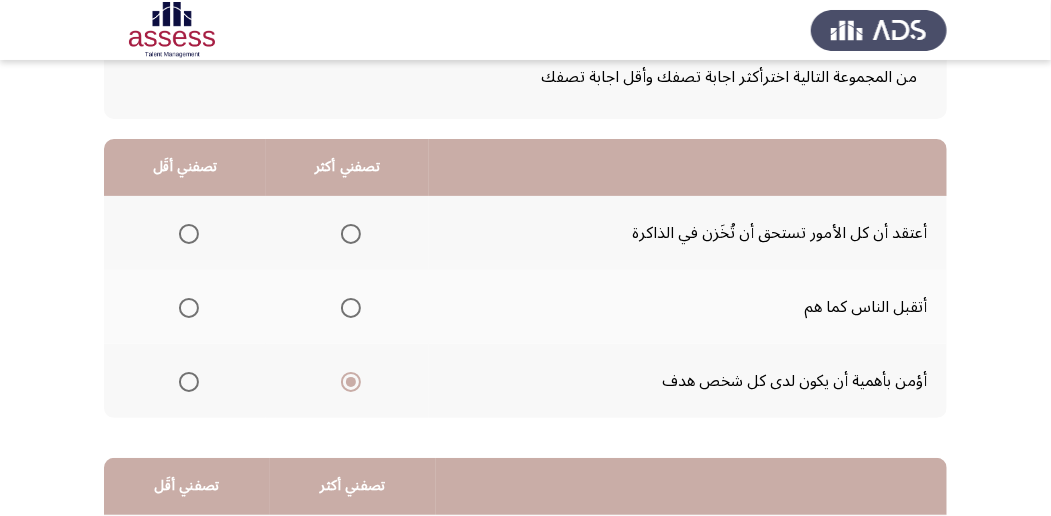 click at bounding box center [189, 234] 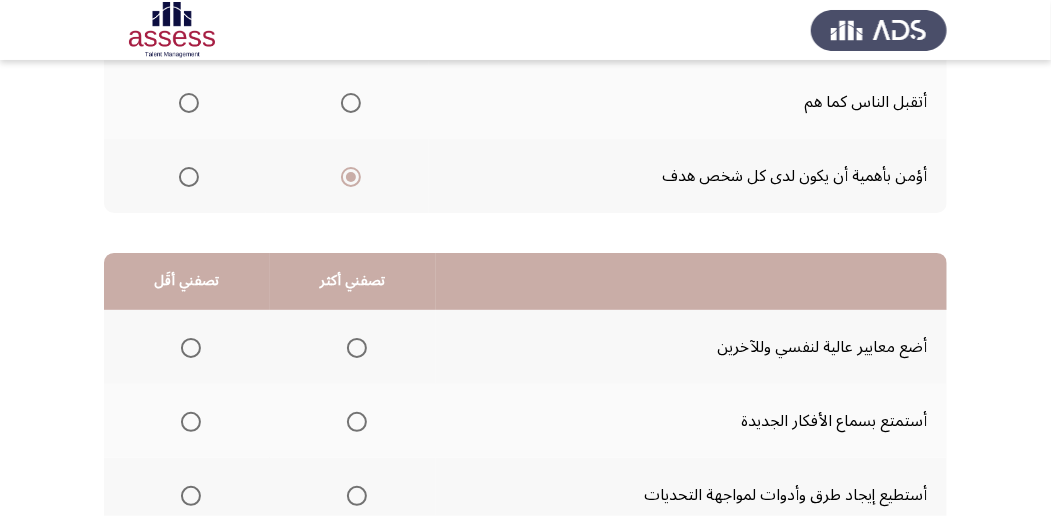 scroll, scrollTop: 400, scrollLeft: 0, axis: vertical 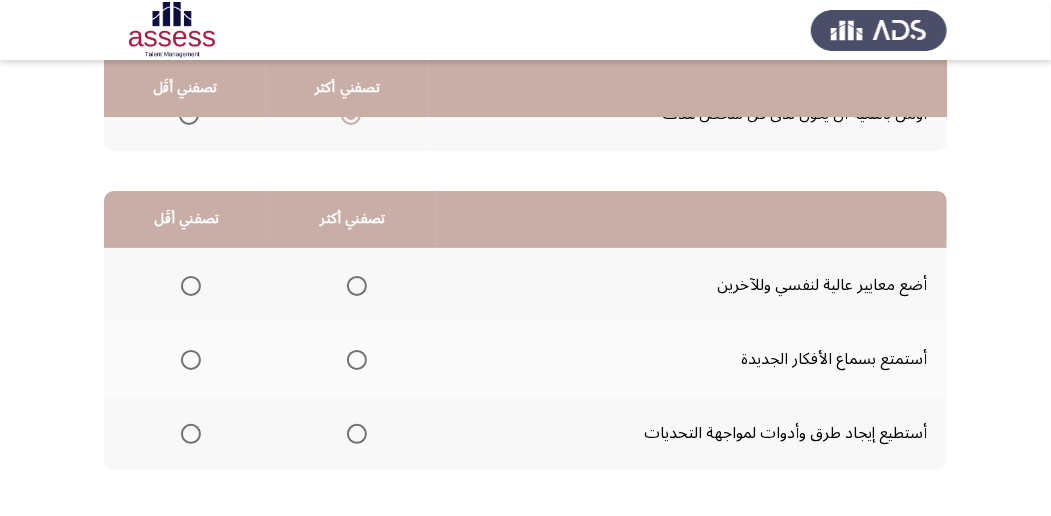 click at bounding box center (357, 360) 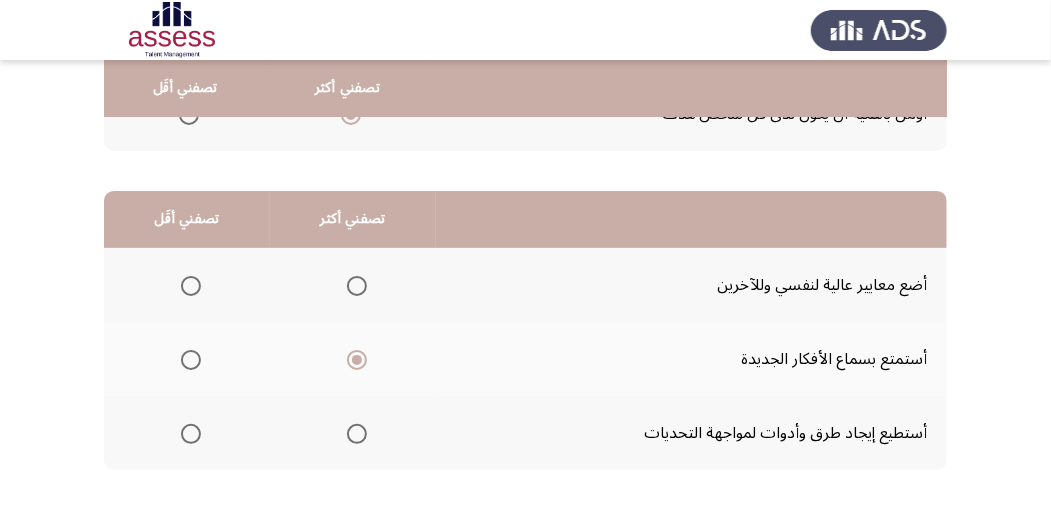 click at bounding box center [191, 286] 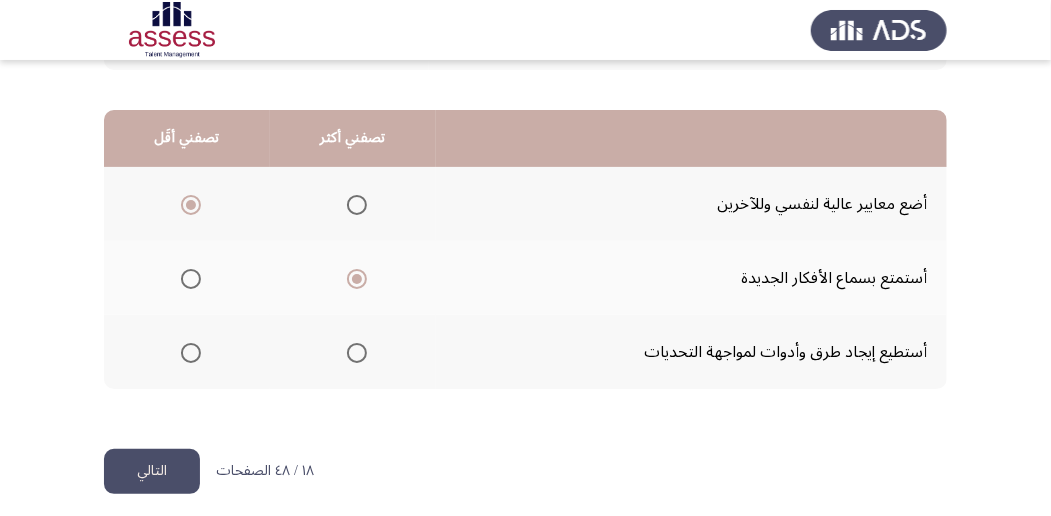 scroll, scrollTop: 494, scrollLeft: 0, axis: vertical 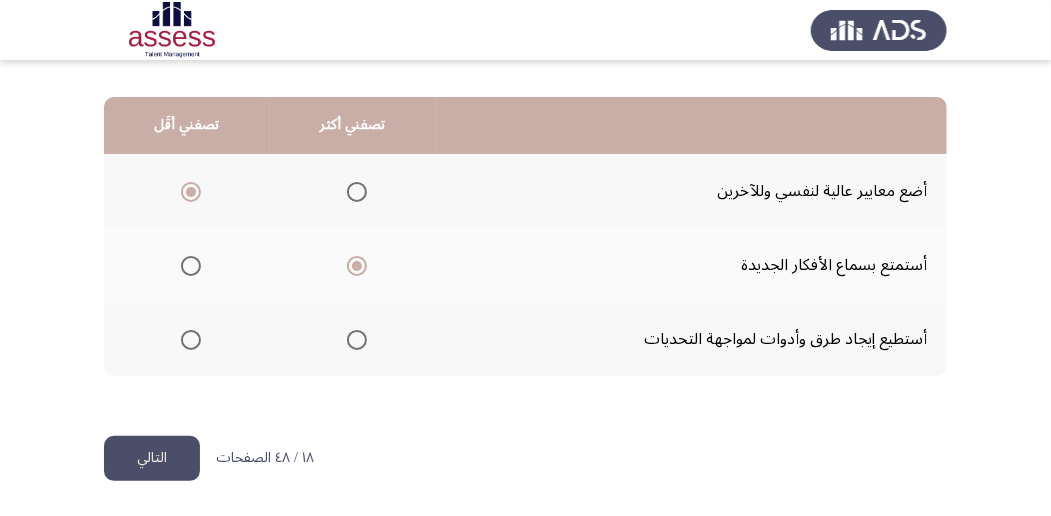 click on "التالي" 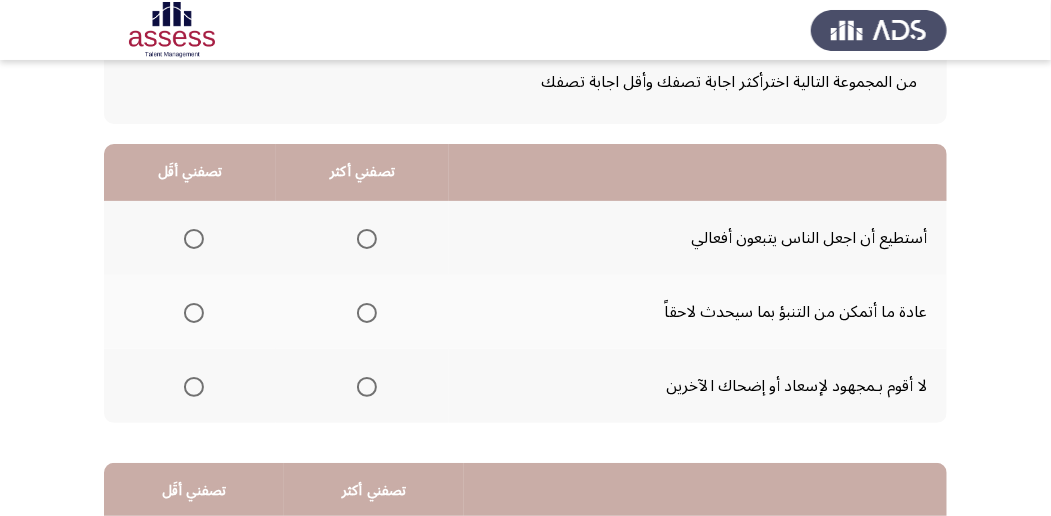 scroll, scrollTop: 133, scrollLeft: 0, axis: vertical 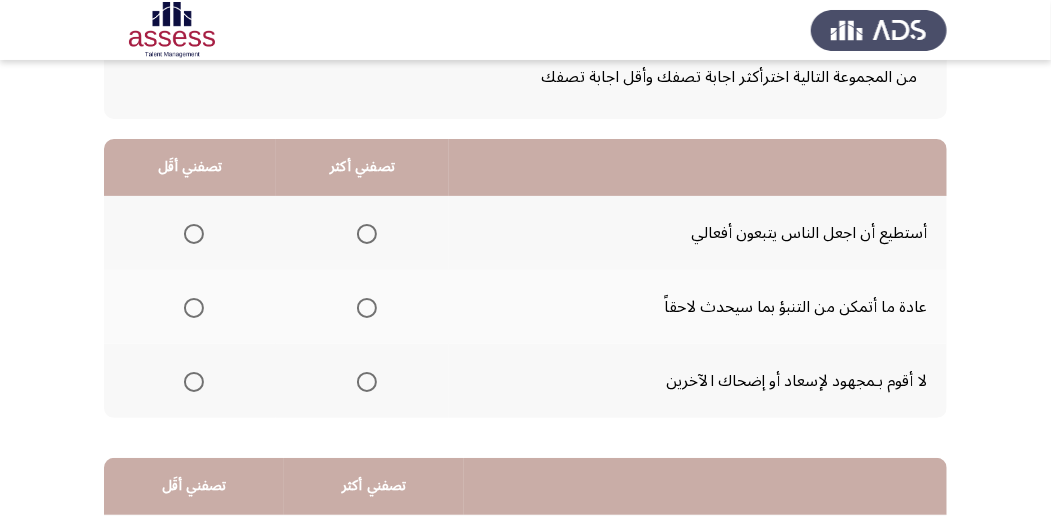 click at bounding box center [194, 234] 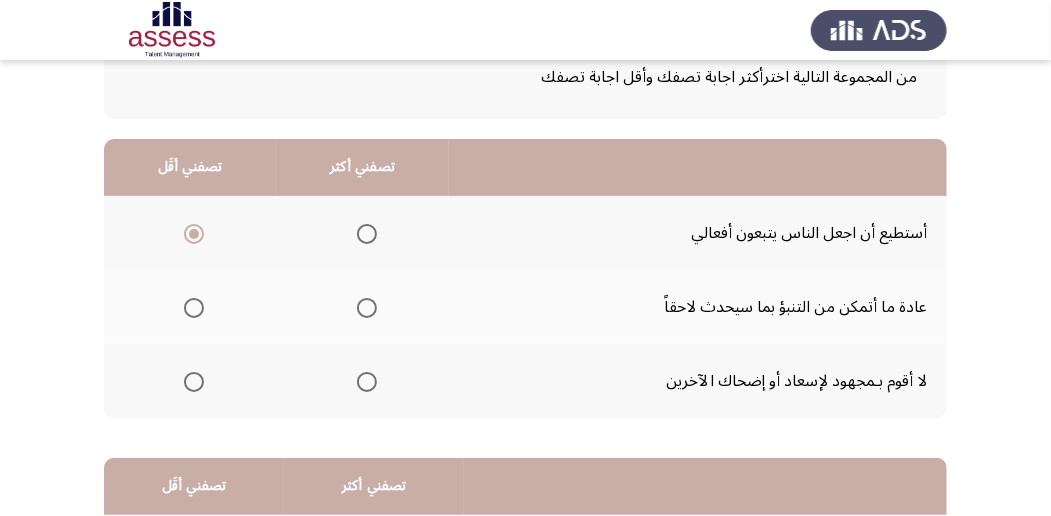 click at bounding box center (194, 308) 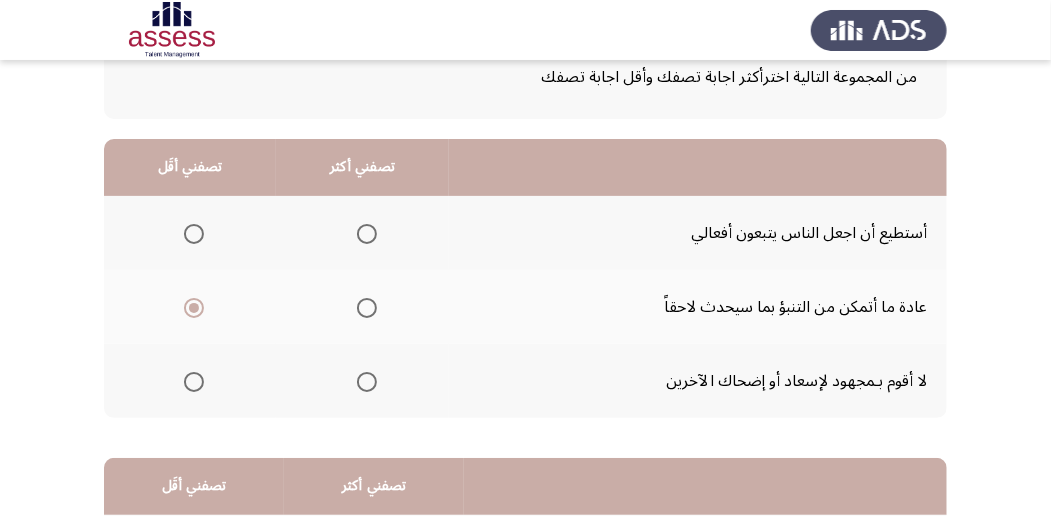 click at bounding box center (367, 382) 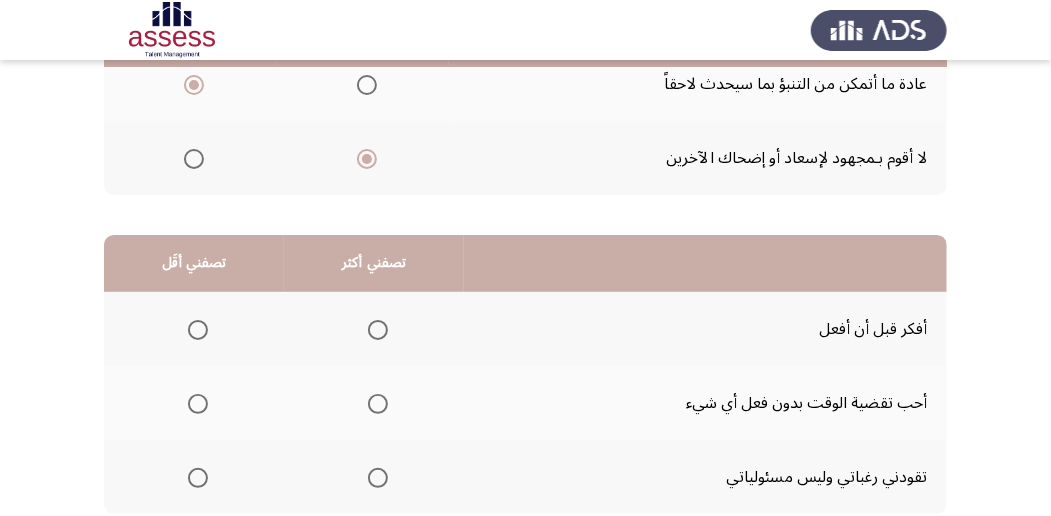 scroll, scrollTop: 400, scrollLeft: 0, axis: vertical 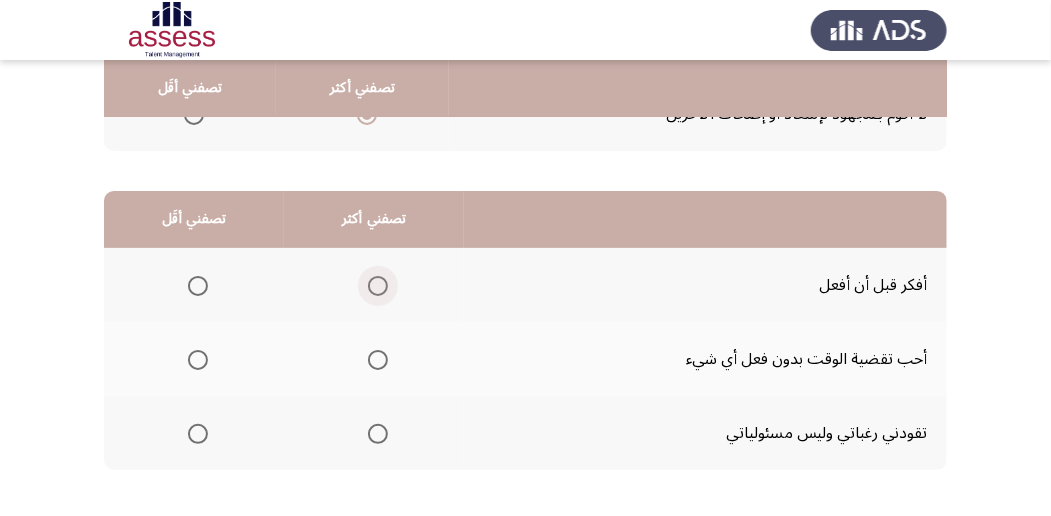 click at bounding box center [378, 286] 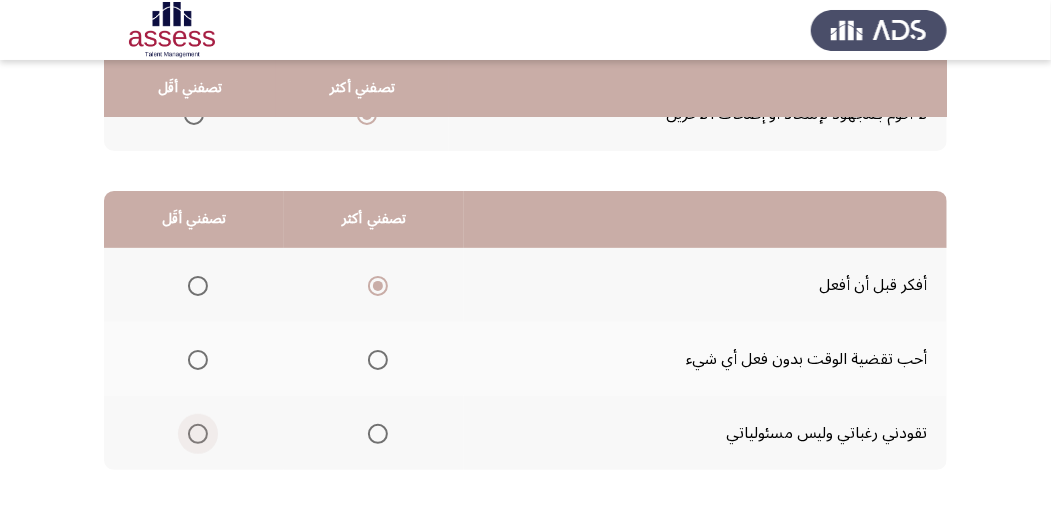 click at bounding box center (198, 434) 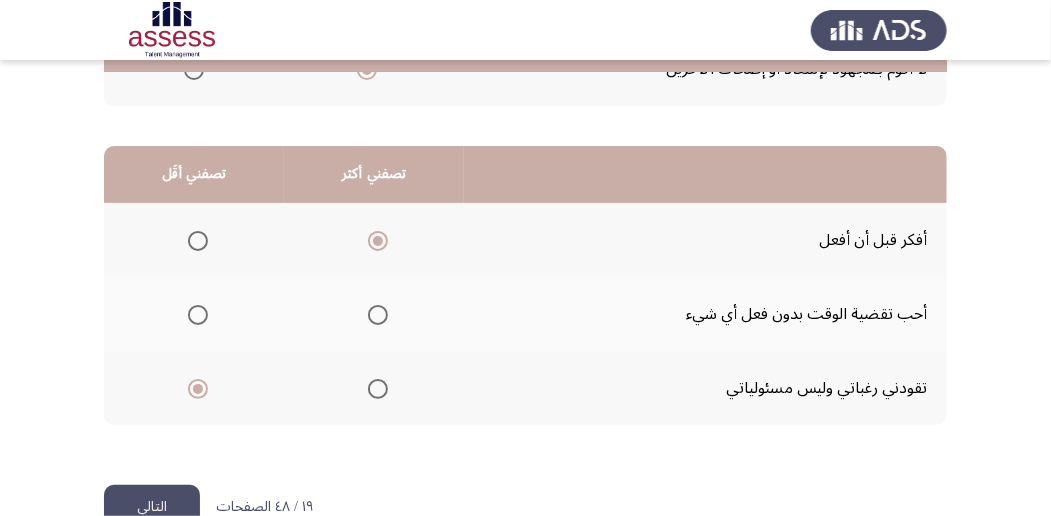 scroll, scrollTop: 494, scrollLeft: 0, axis: vertical 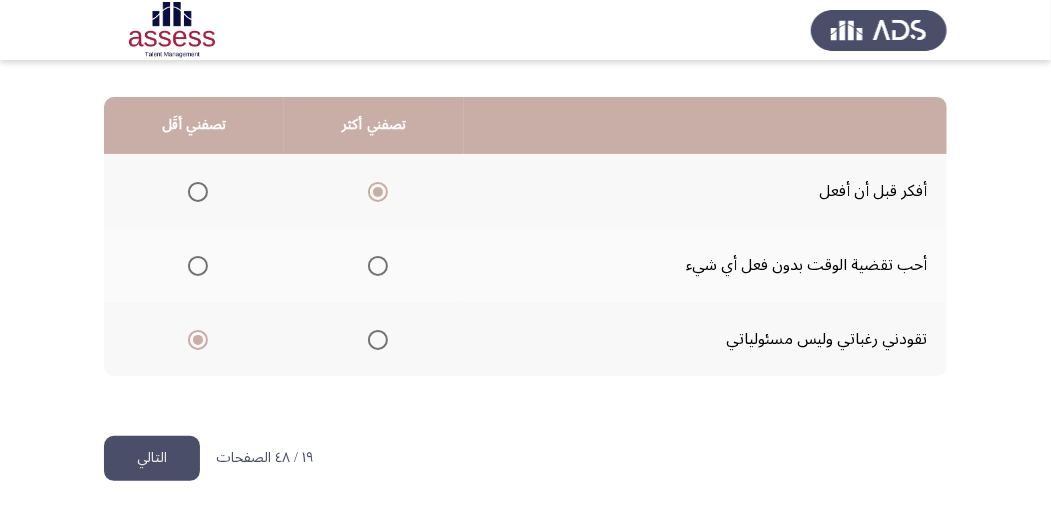 click on "التالي" 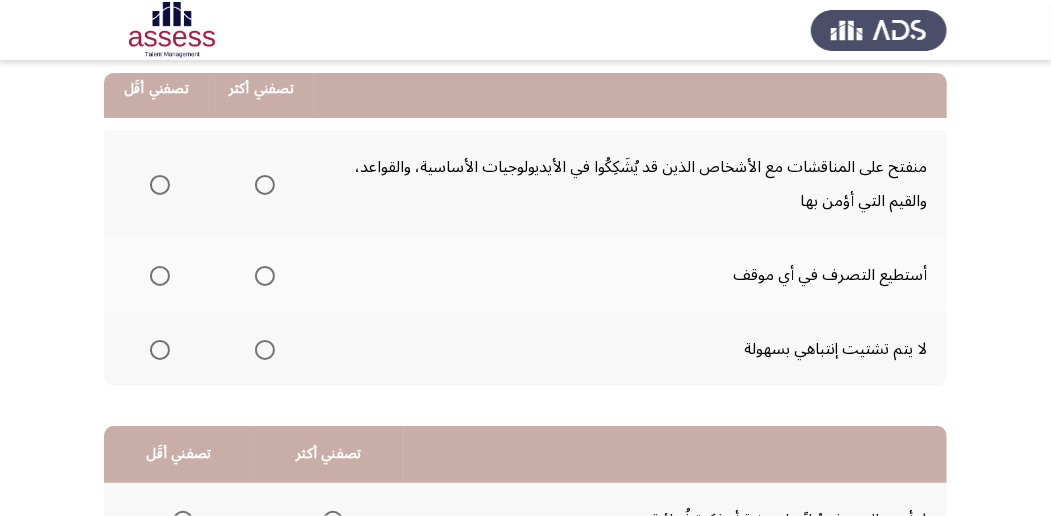 scroll, scrollTop: 200, scrollLeft: 0, axis: vertical 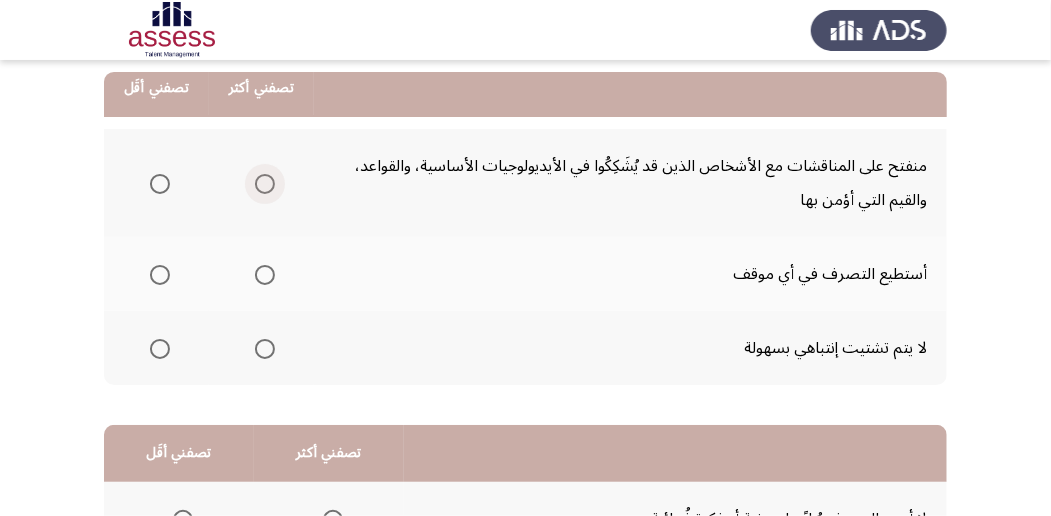 click at bounding box center (265, 184) 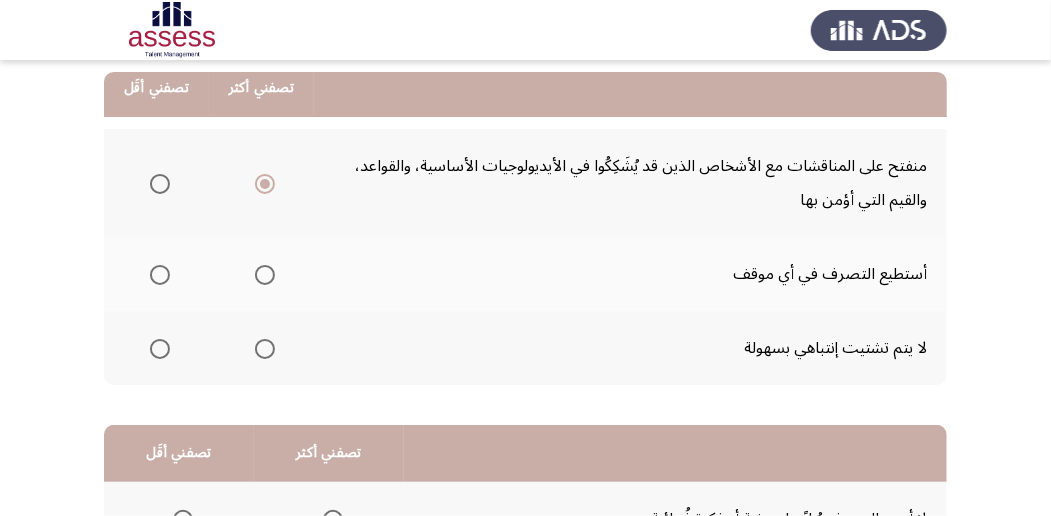 click at bounding box center [160, 349] 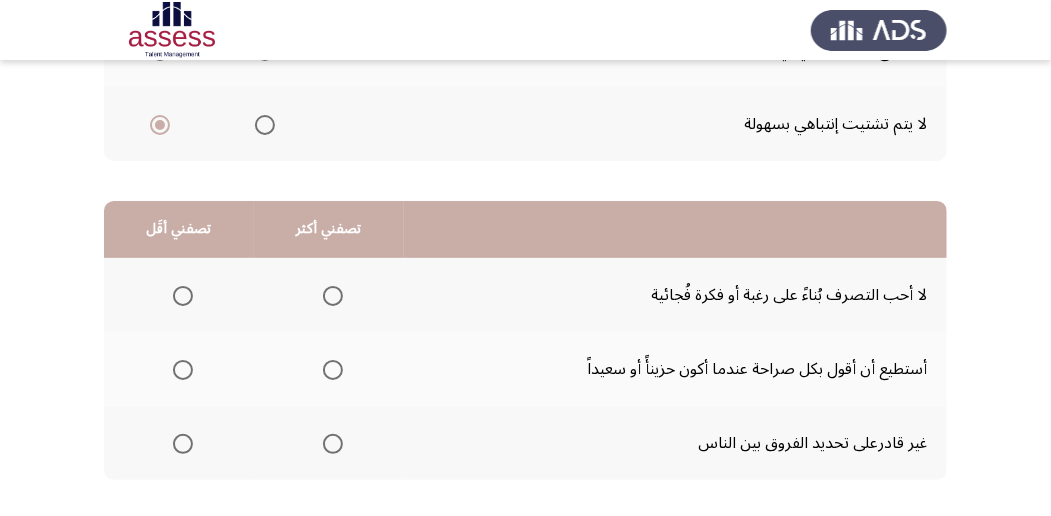 scroll, scrollTop: 528, scrollLeft: 0, axis: vertical 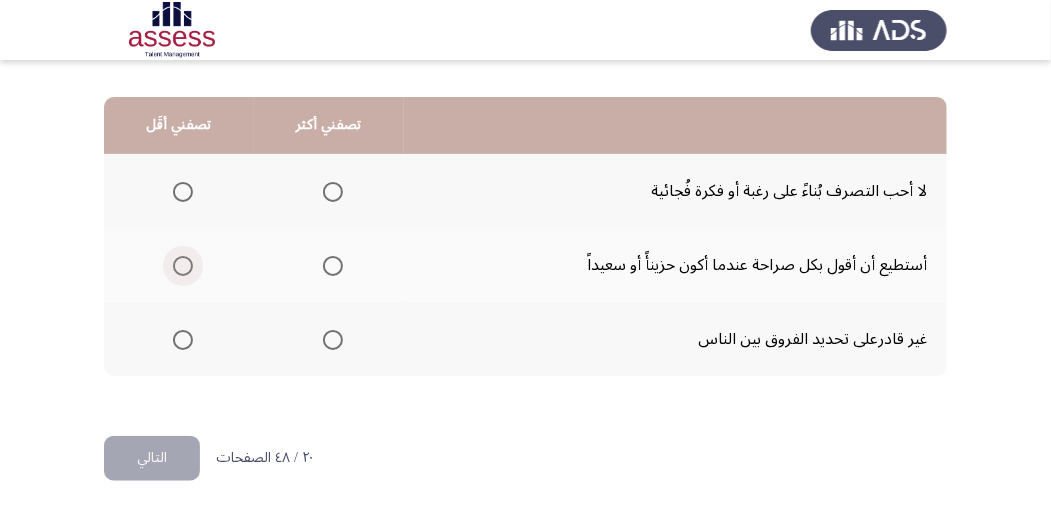 click at bounding box center (183, 266) 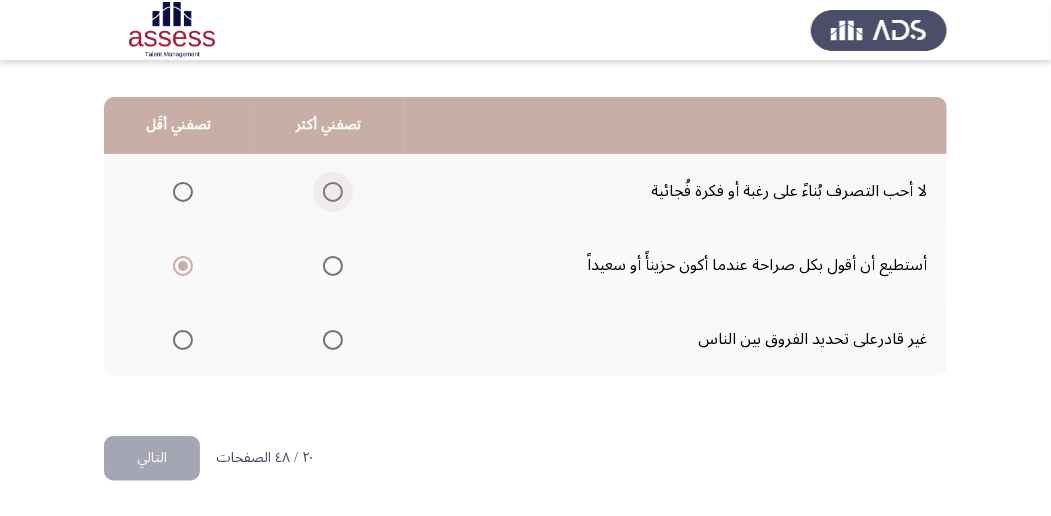 click at bounding box center (333, 192) 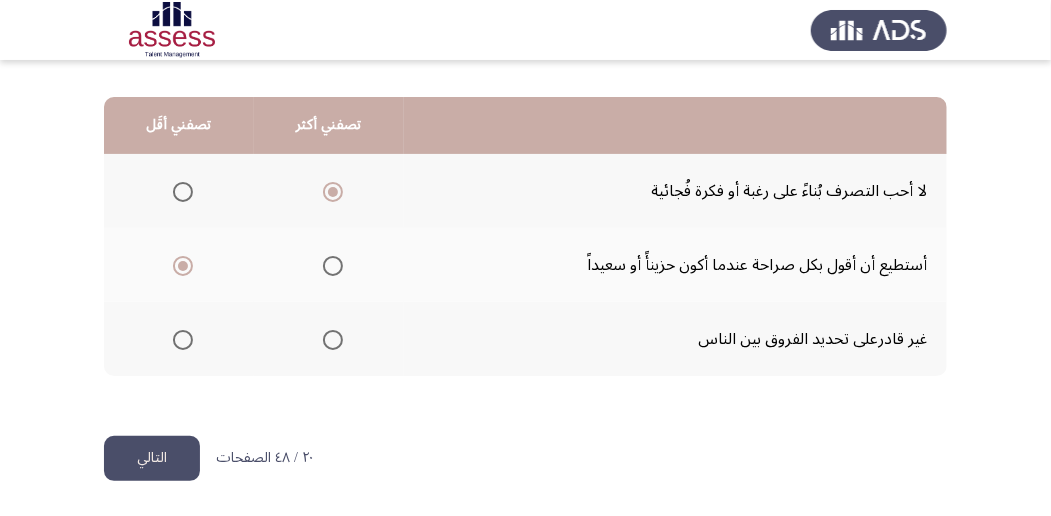 click on "التالي" 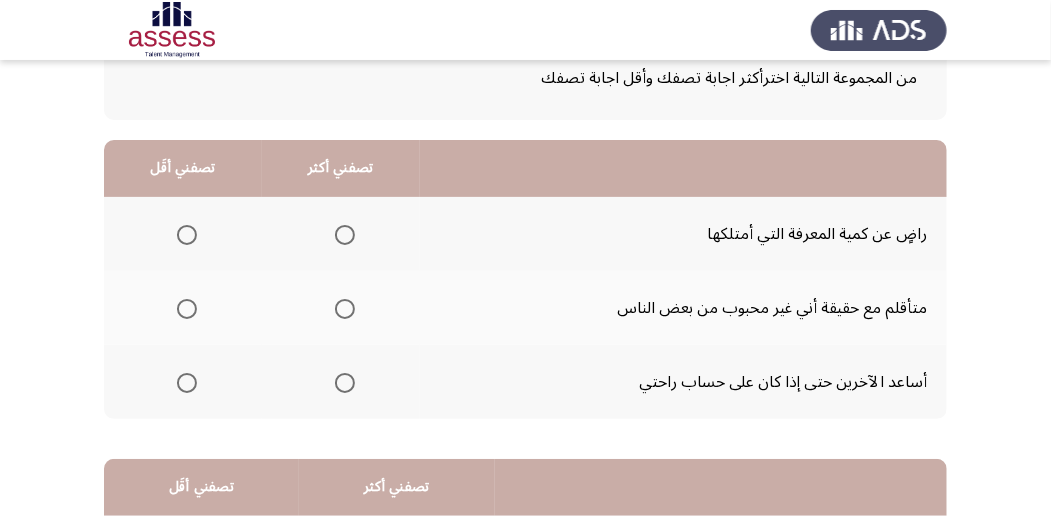 scroll, scrollTop: 133, scrollLeft: 0, axis: vertical 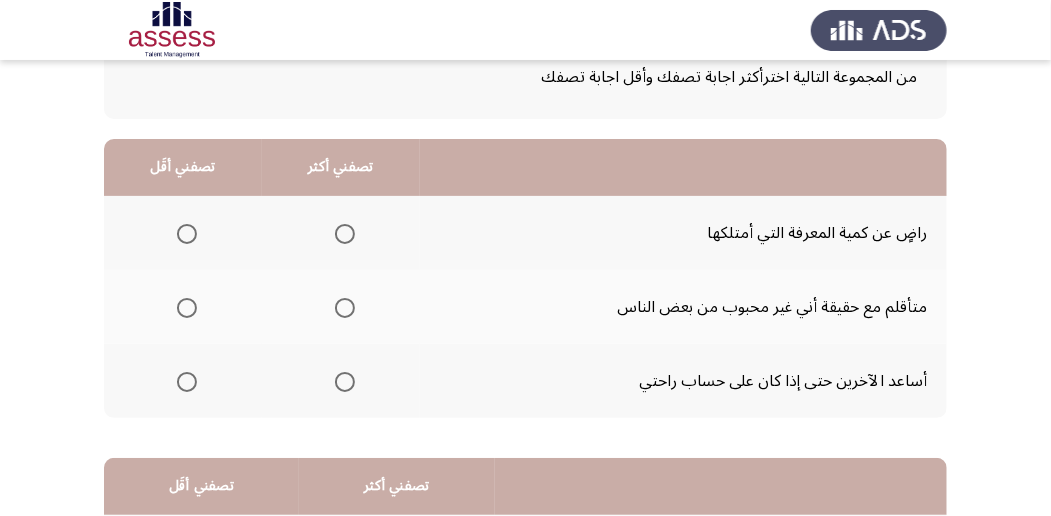 click at bounding box center (345, 382) 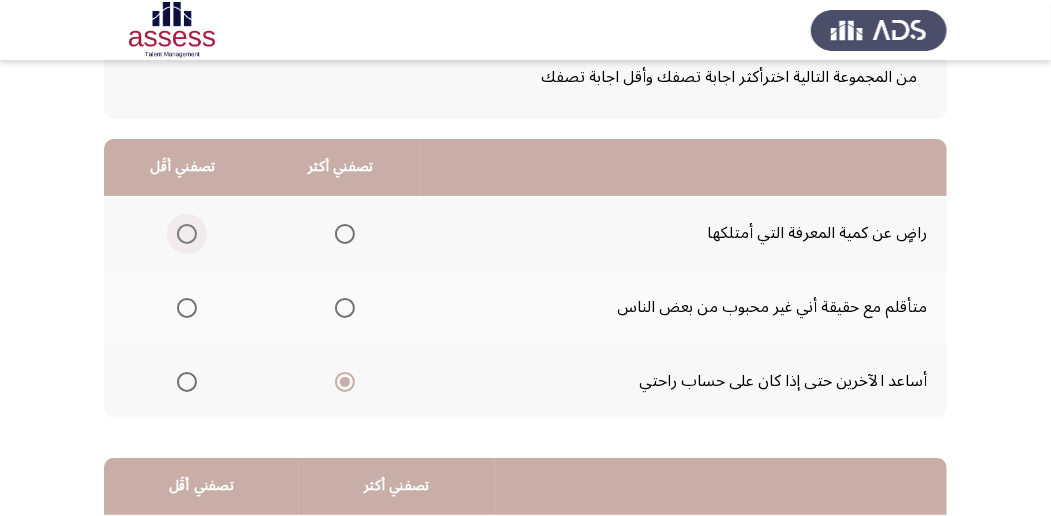 click at bounding box center [187, 234] 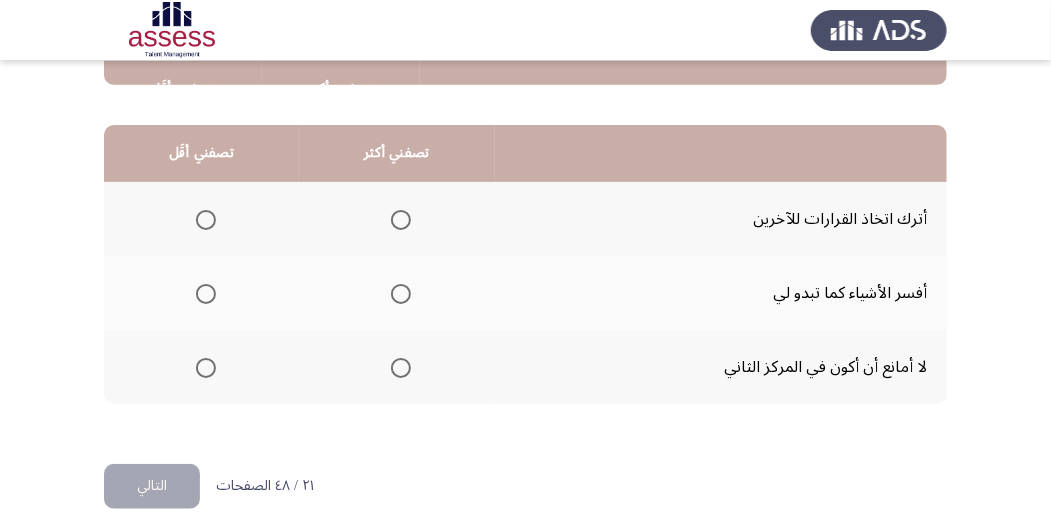 scroll, scrollTop: 466, scrollLeft: 0, axis: vertical 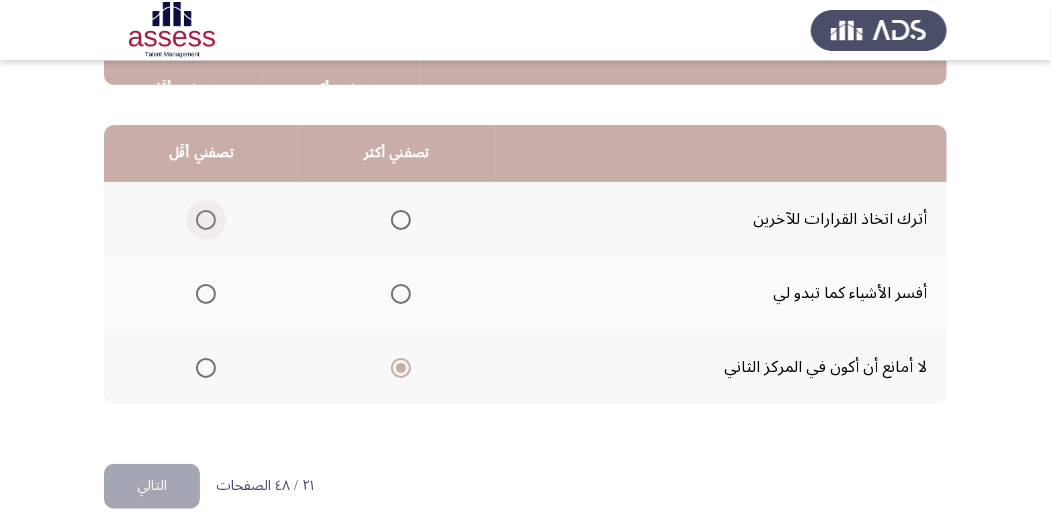 click at bounding box center (206, 220) 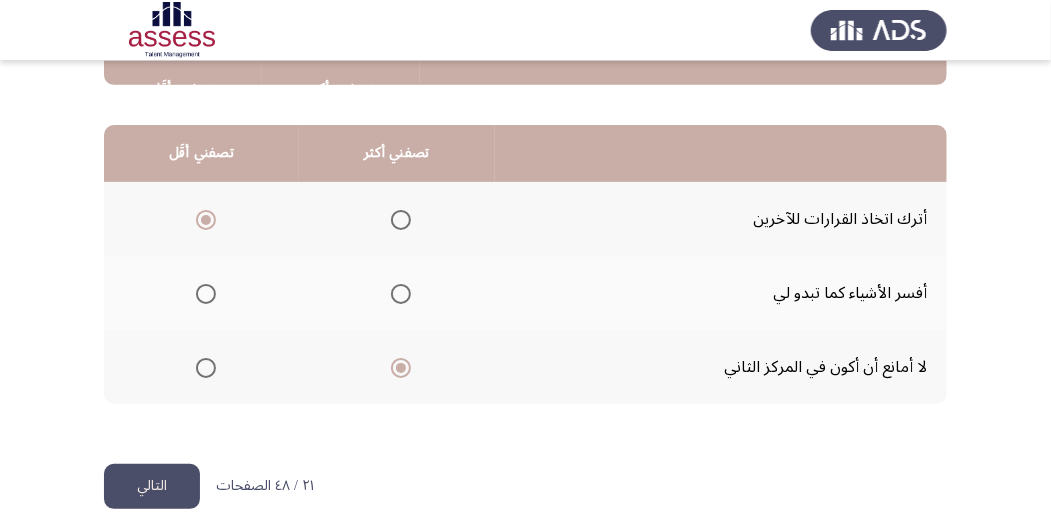 click on "التالي" 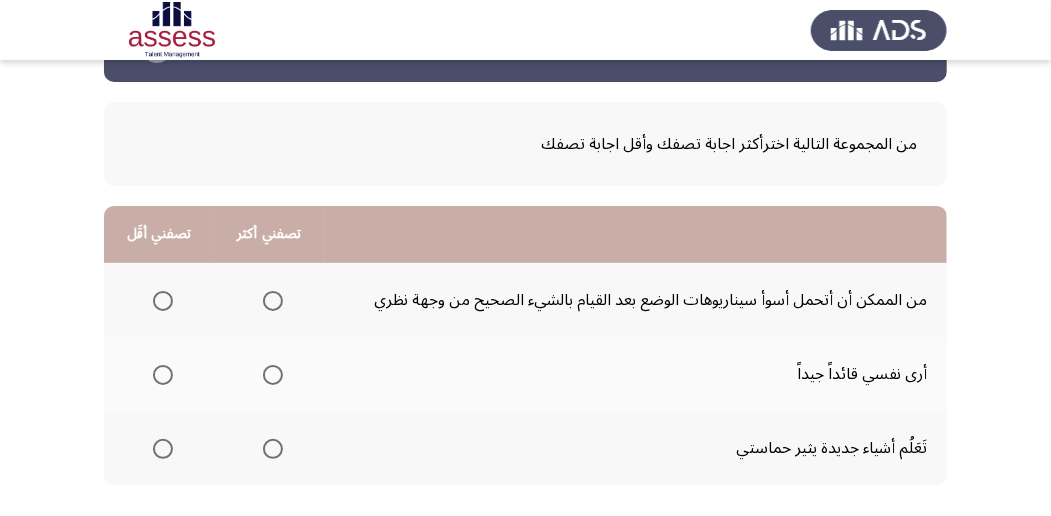 scroll, scrollTop: 133, scrollLeft: 0, axis: vertical 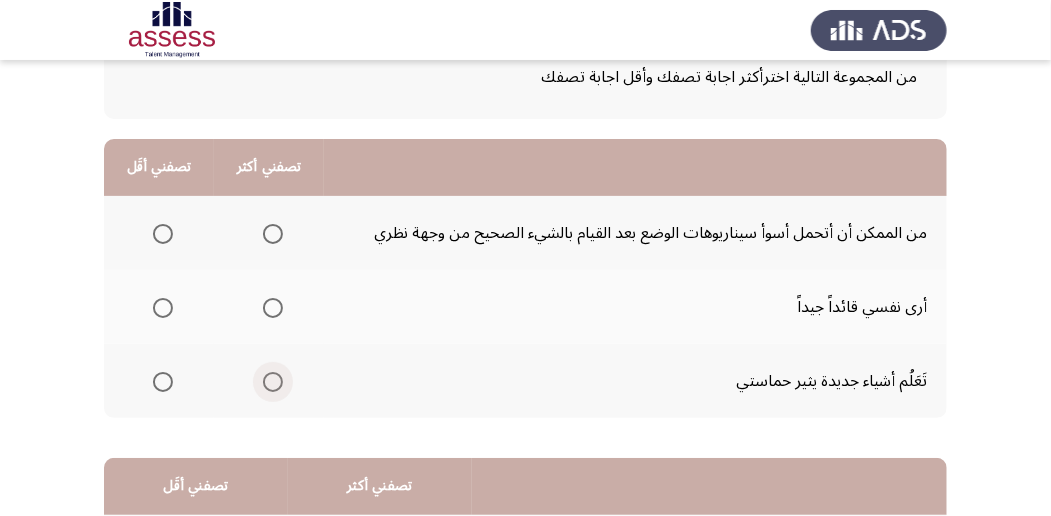 click at bounding box center [273, 382] 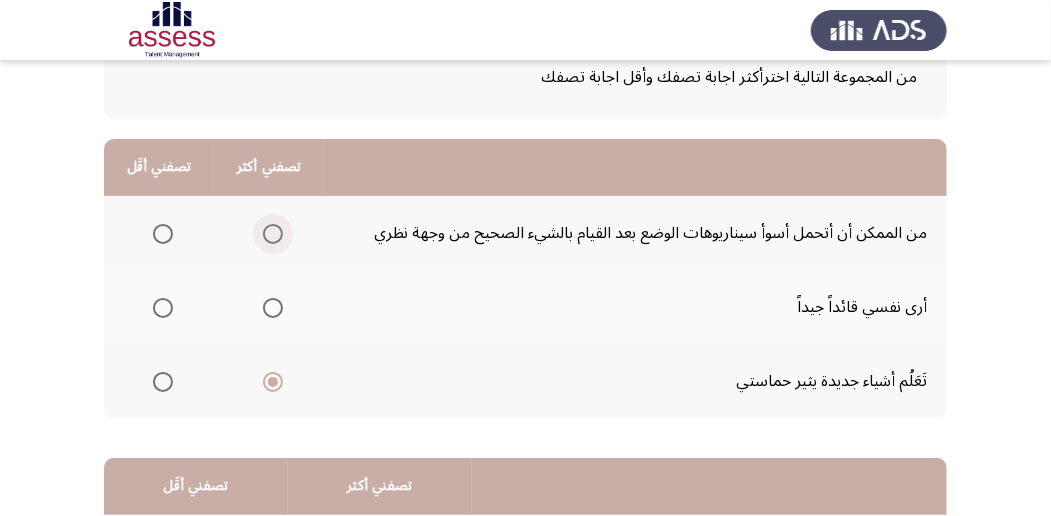 click at bounding box center (273, 234) 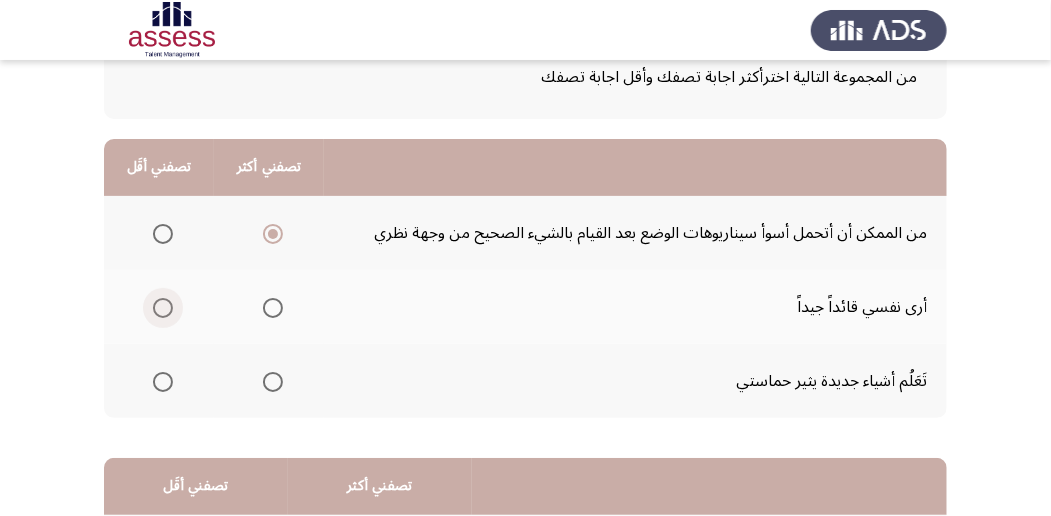 click at bounding box center (163, 308) 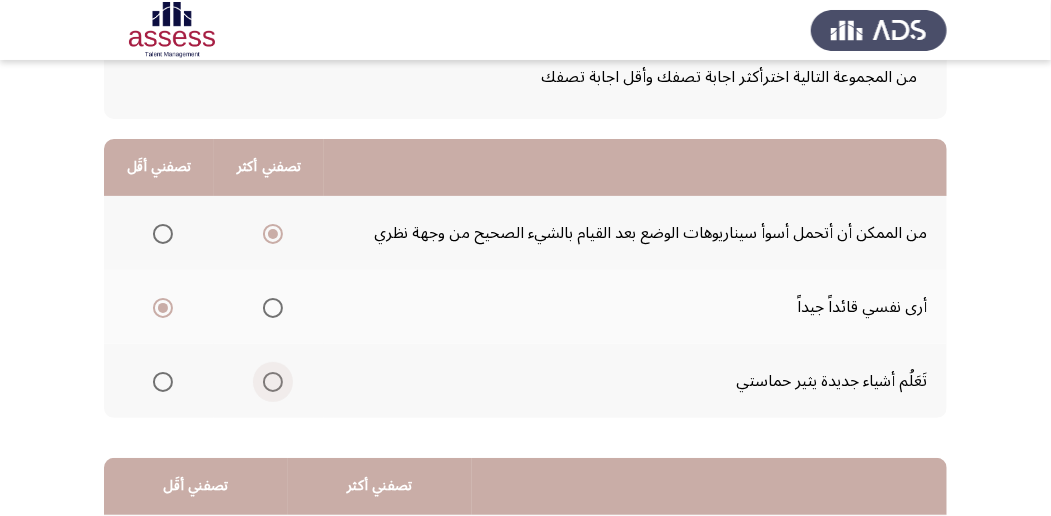 click at bounding box center (273, 382) 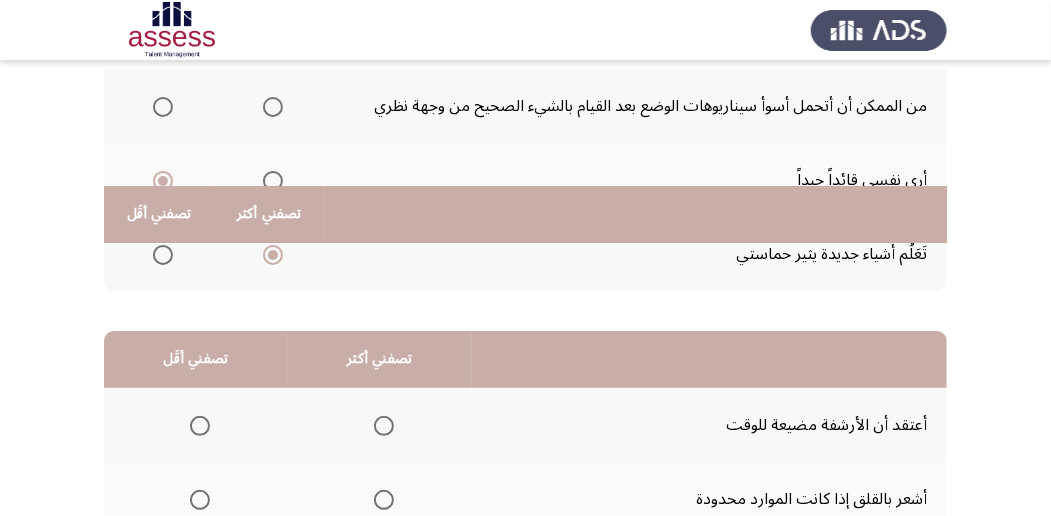 scroll, scrollTop: 466, scrollLeft: 0, axis: vertical 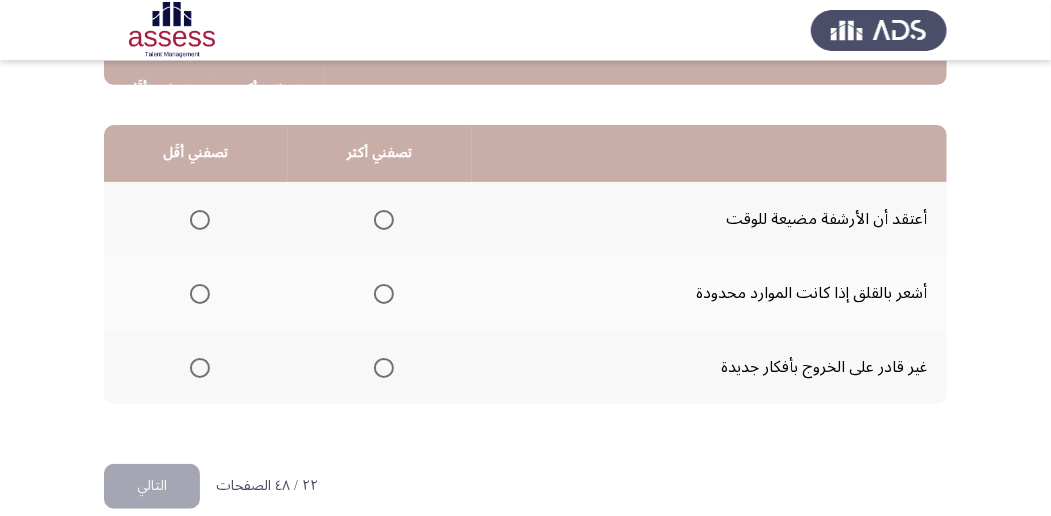 click at bounding box center [200, 368] 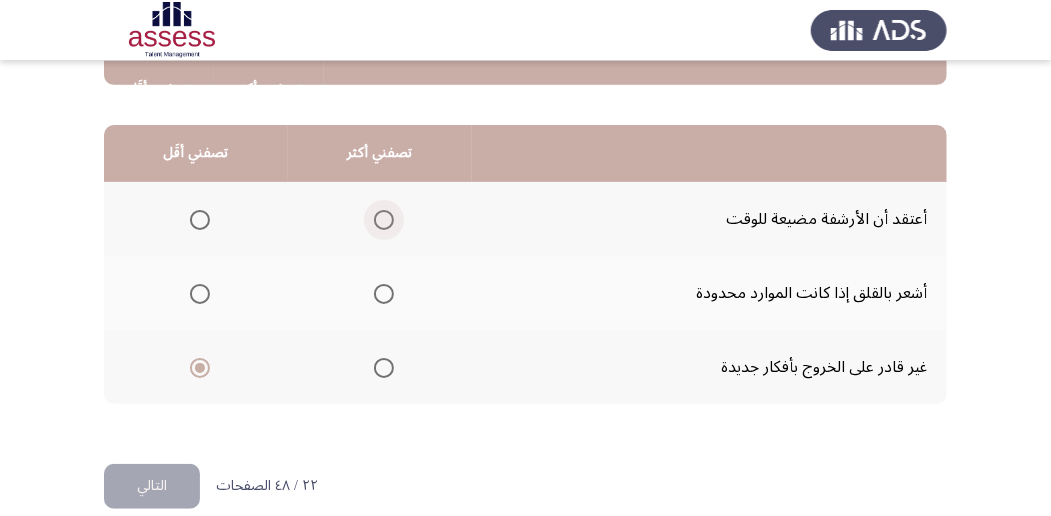 click at bounding box center [384, 220] 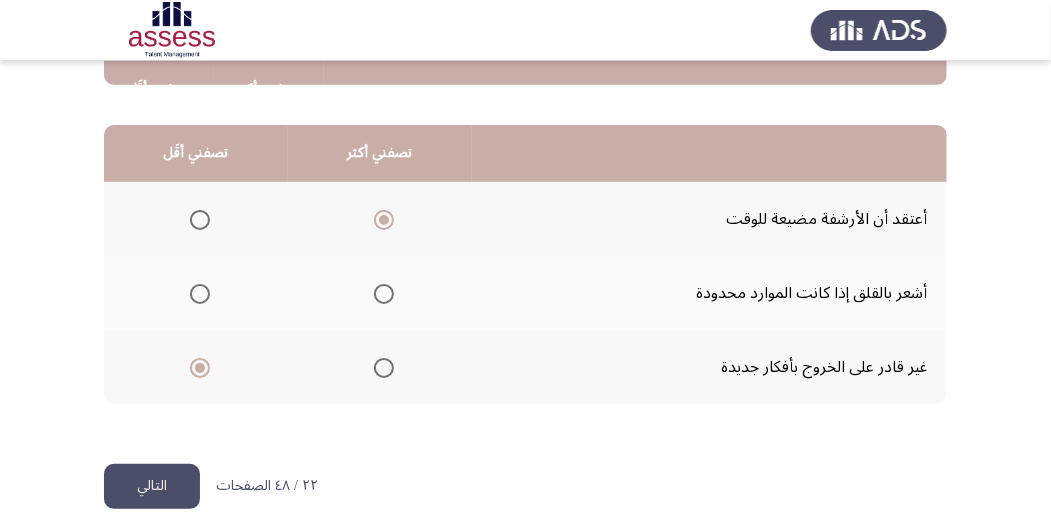click on "التالي" 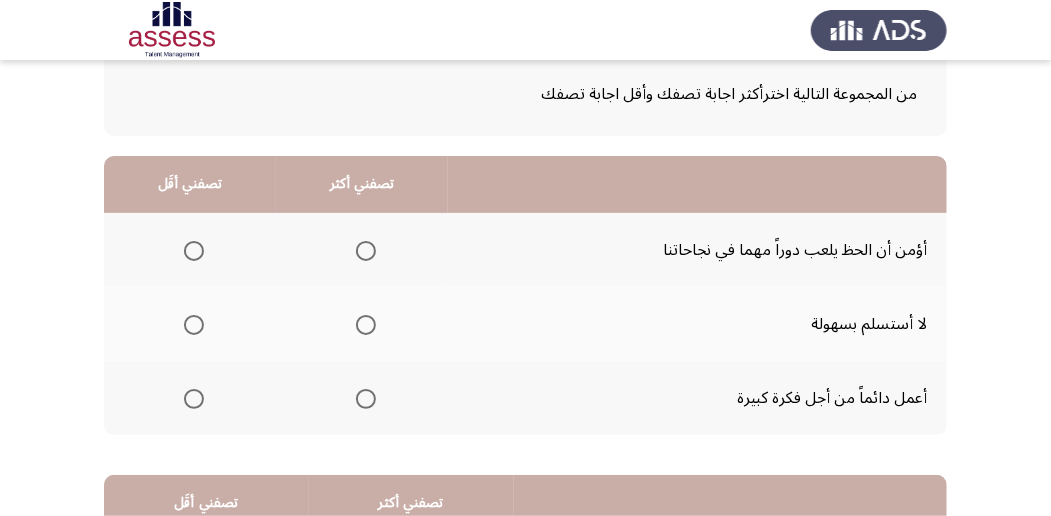 scroll, scrollTop: 133, scrollLeft: 0, axis: vertical 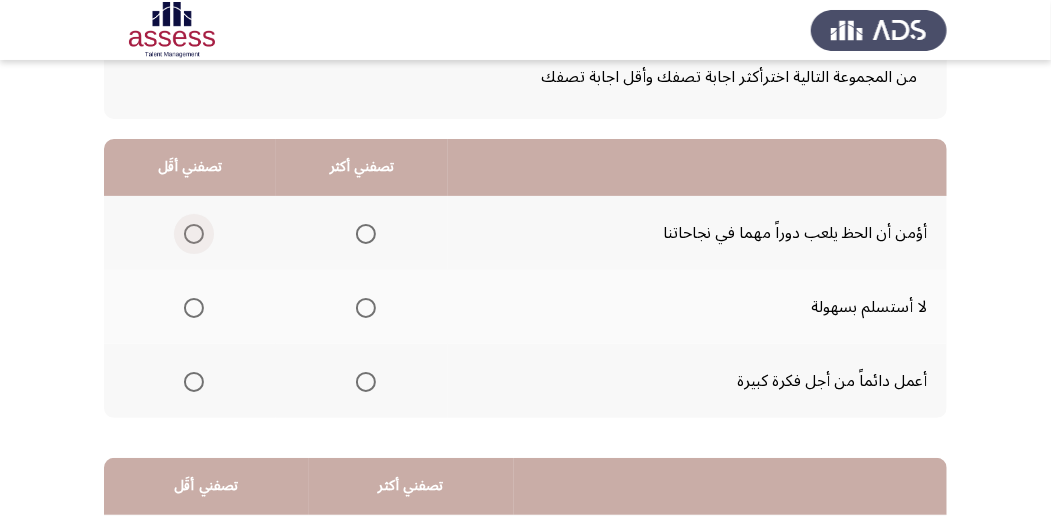 click at bounding box center (194, 234) 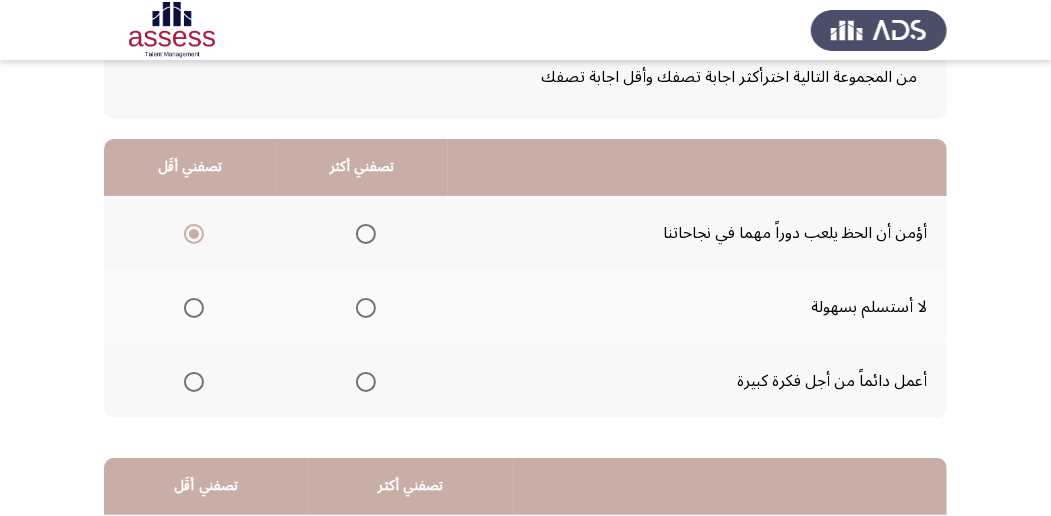 click at bounding box center (366, 382) 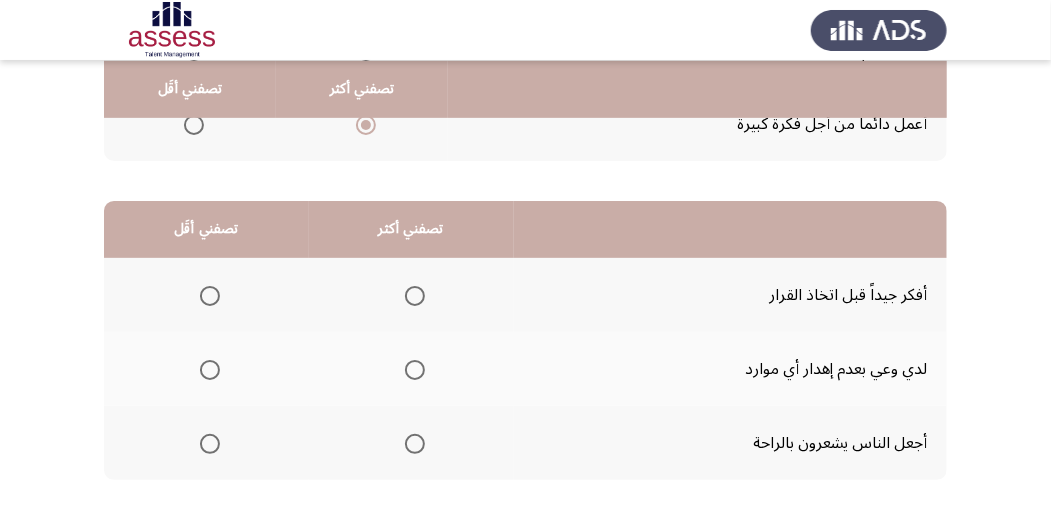 scroll, scrollTop: 400, scrollLeft: 0, axis: vertical 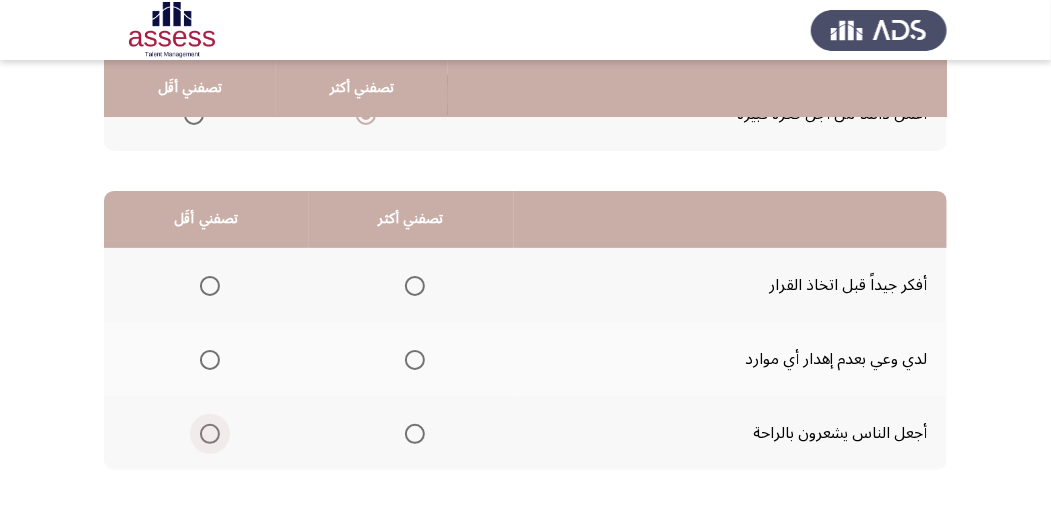 click at bounding box center [210, 434] 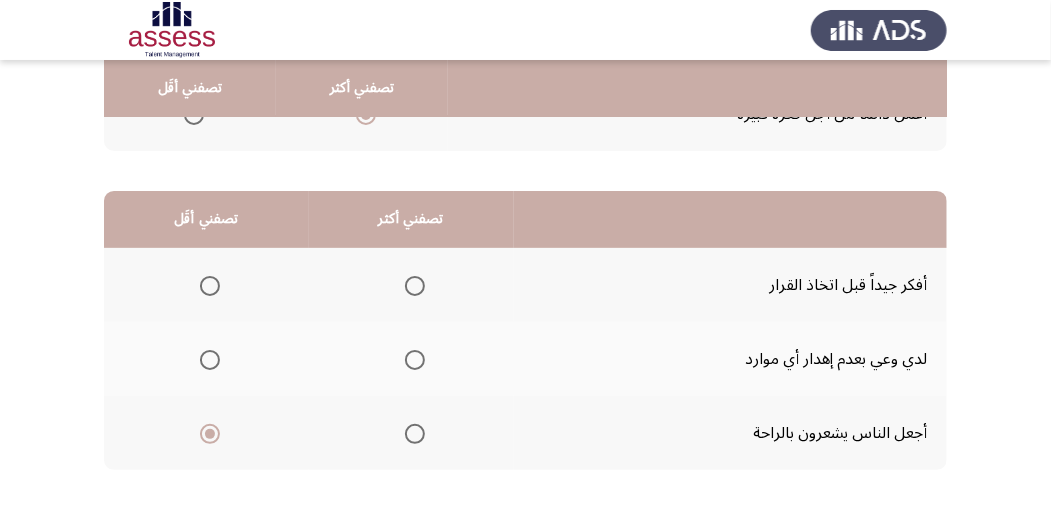 click at bounding box center (415, 286) 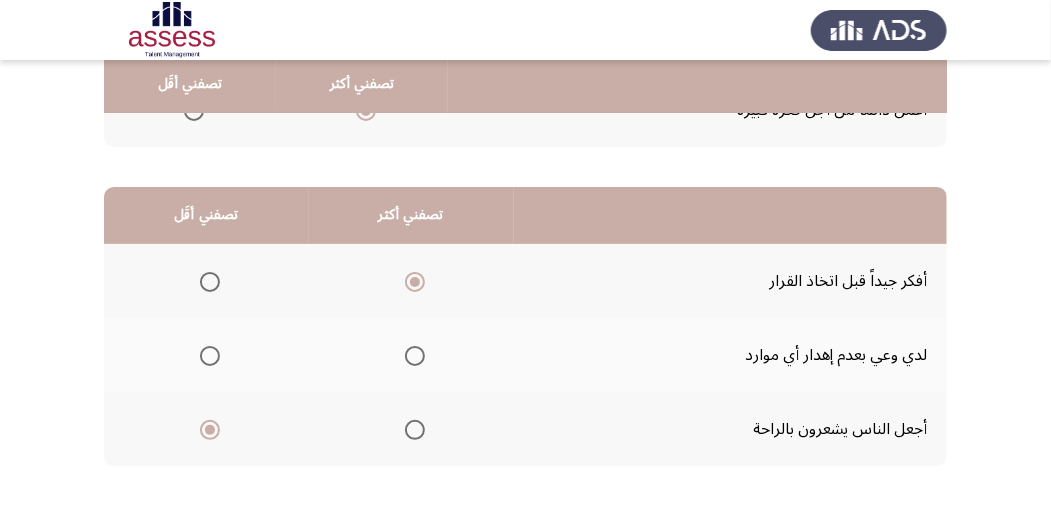 scroll, scrollTop: 494, scrollLeft: 0, axis: vertical 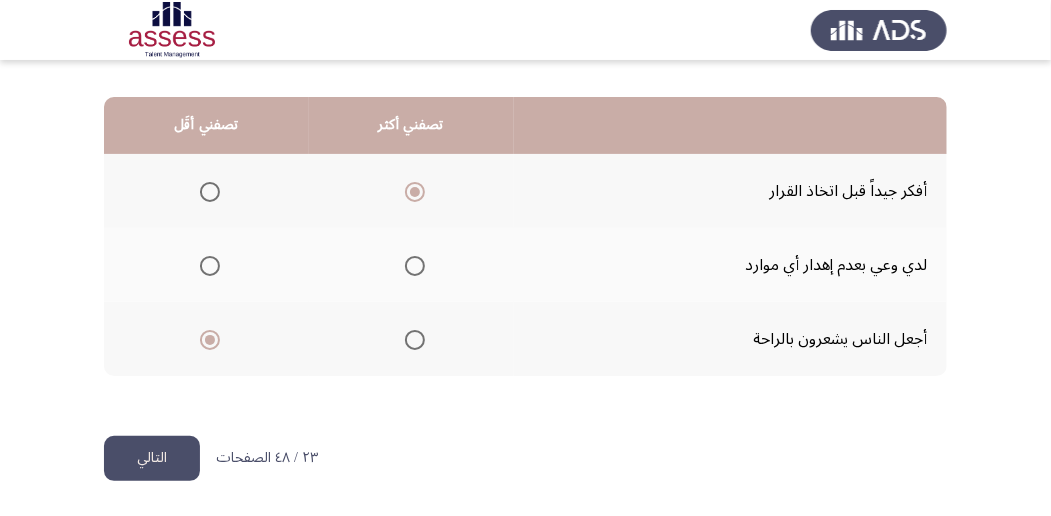click on "التالي" 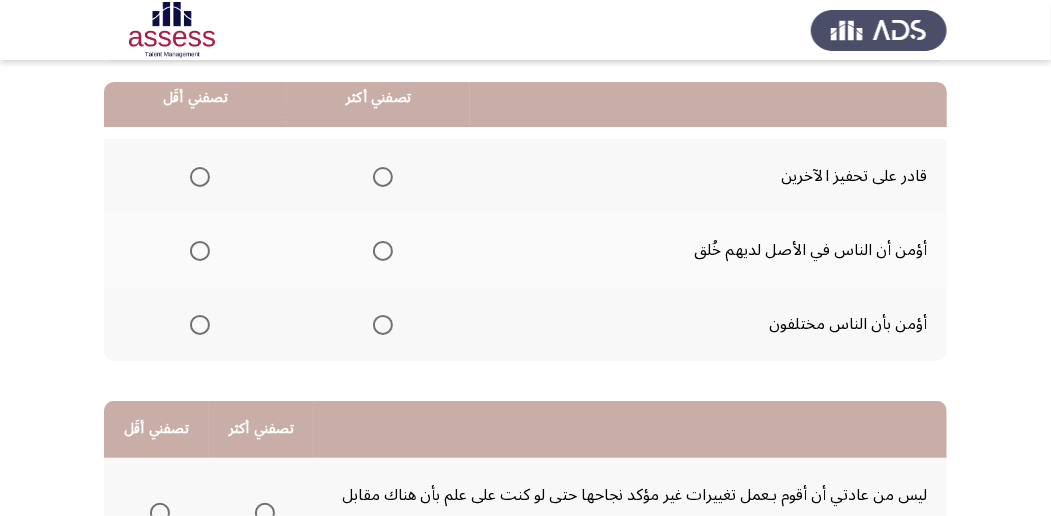 scroll, scrollTop: 200, scrollLeft: 0, axis: vertical 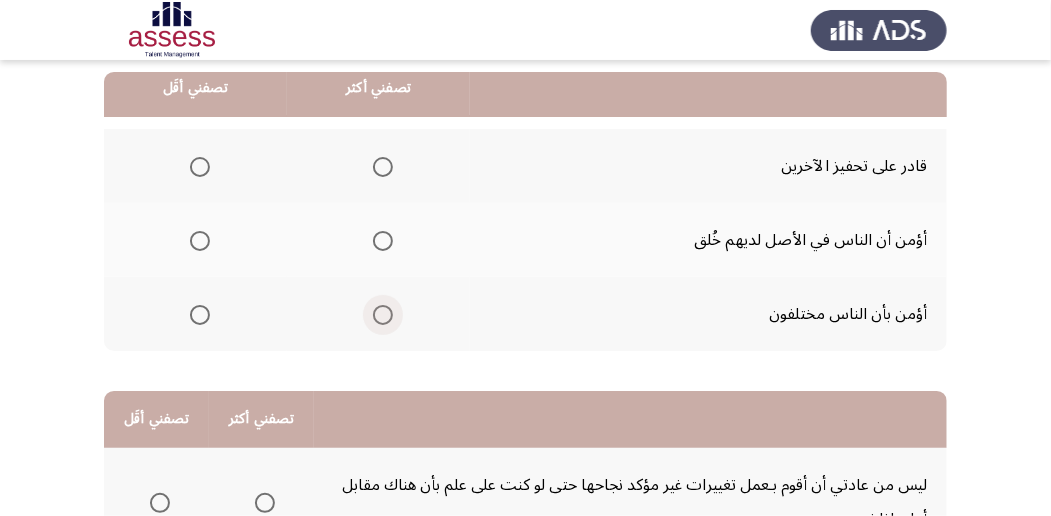 click at bounding box center (383, 315) 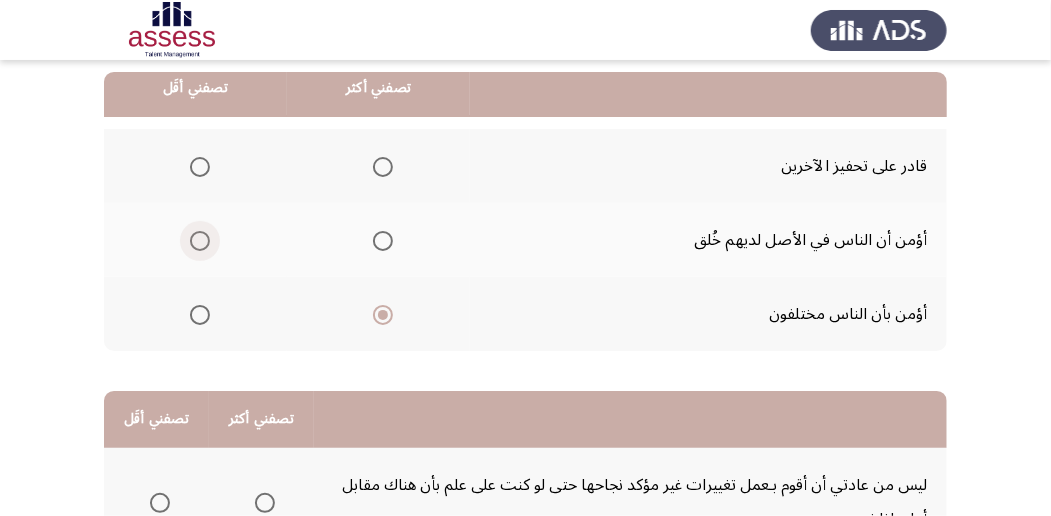 click at bounding box center [200, 241] 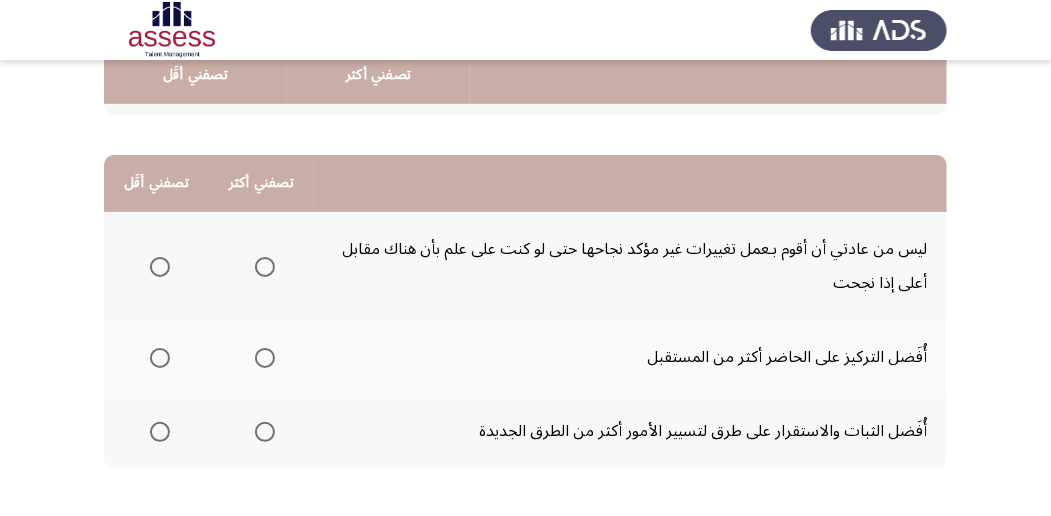 scroll, scrollTop: 466, scrollLeft: 0, axis: vertical 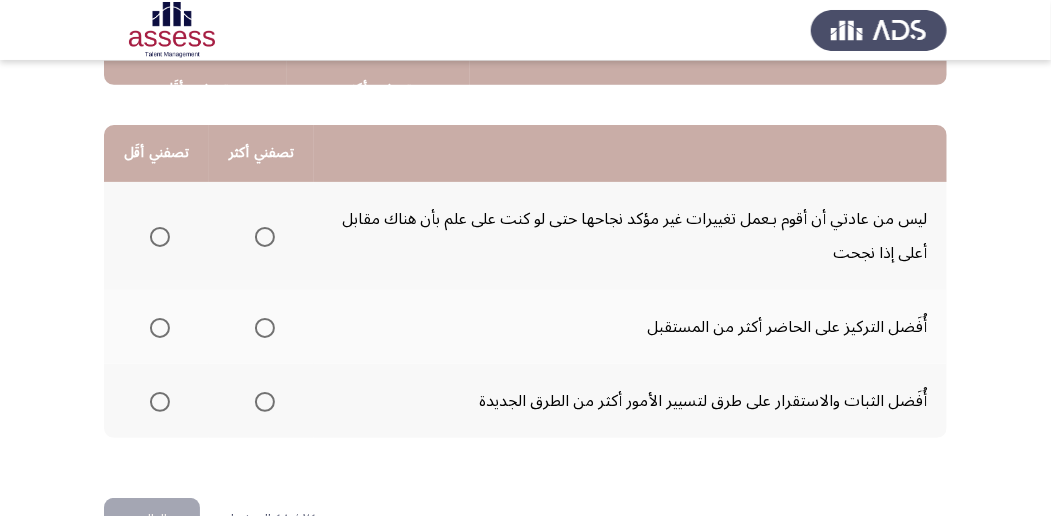 click at bounding box center [160, 328] 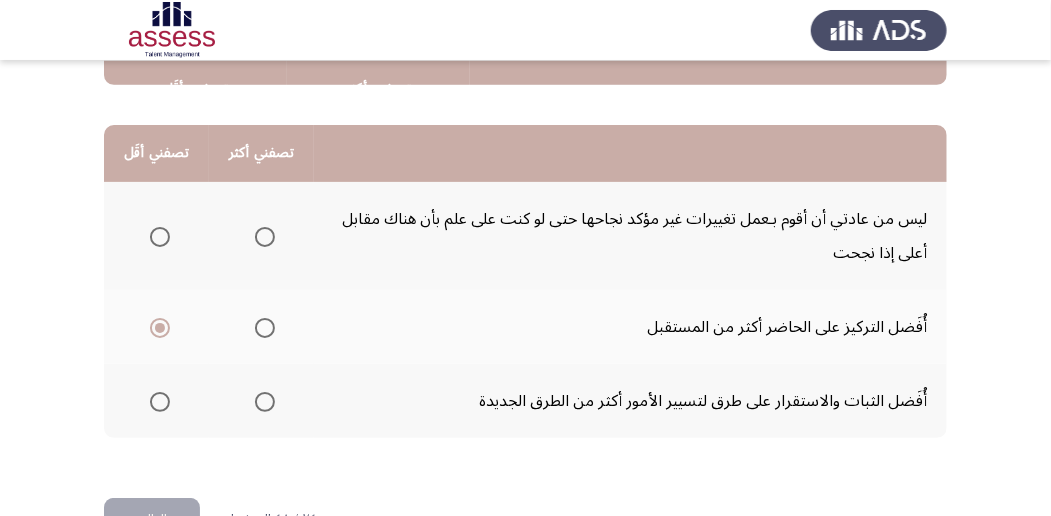 click at bounding box center (265, 237) 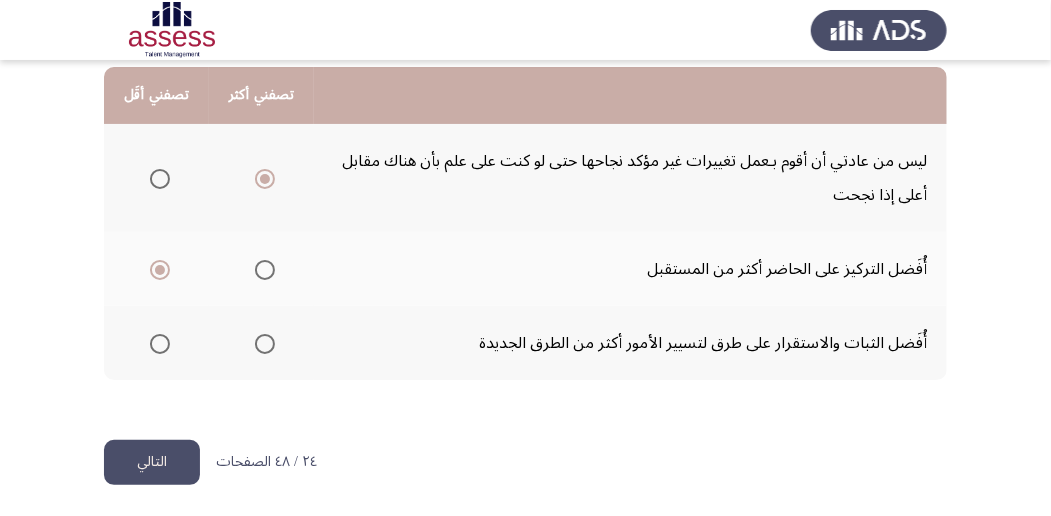 scroll, scrollTop: 528, scrollLeft: 0, axis: vertical 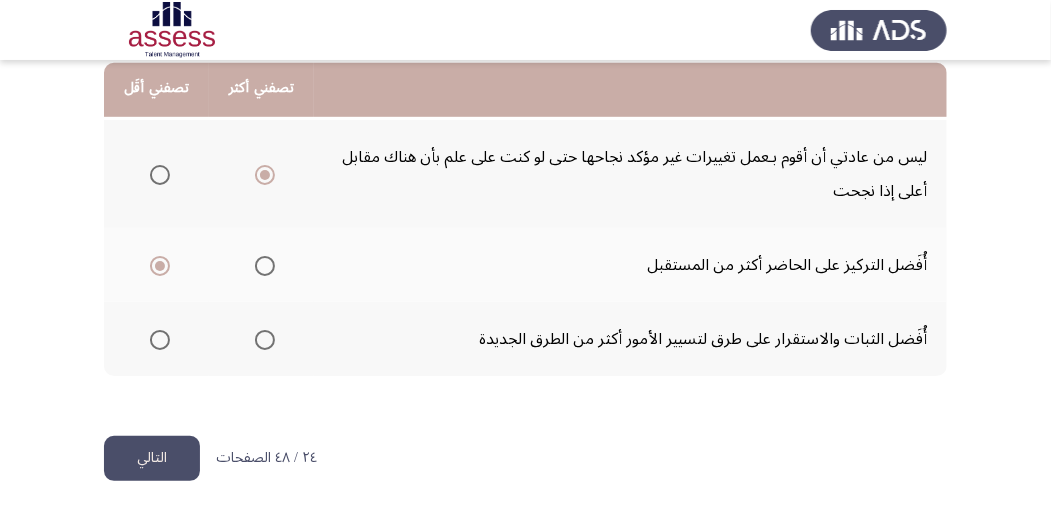 click on "التالي" 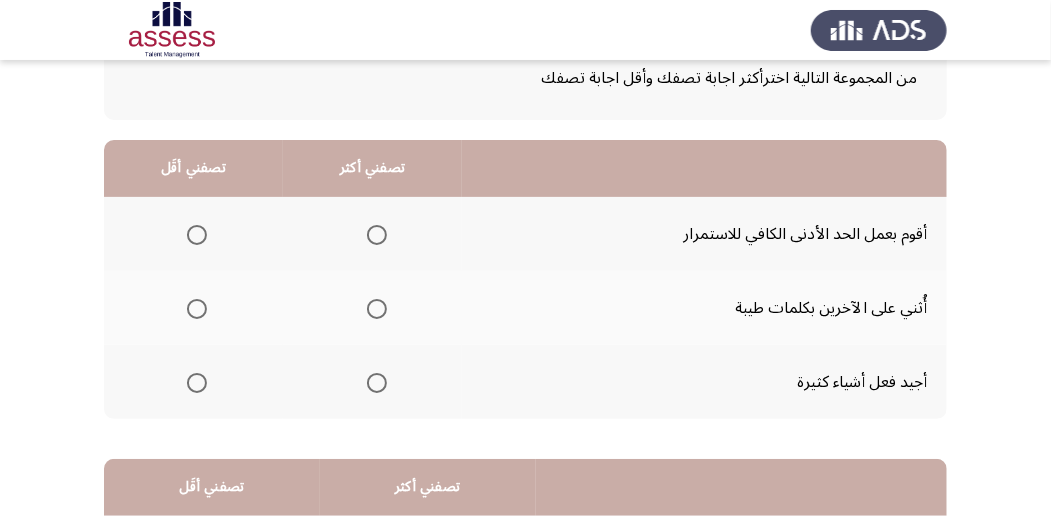 scroll, scrollTop: 133, scrollLeft: 0, axis: vertical 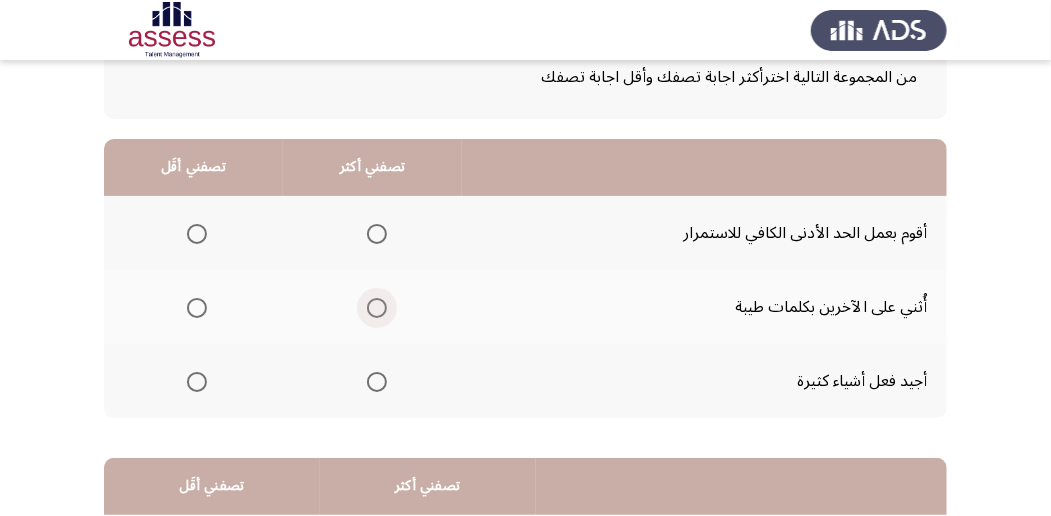 click at bounding box center [377, 308] 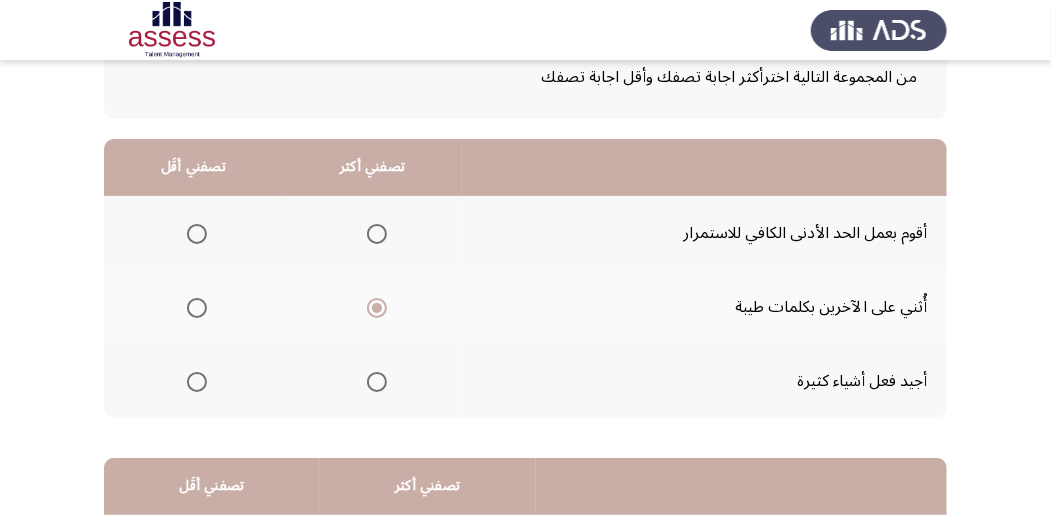 click at bounding box center (197, 382) 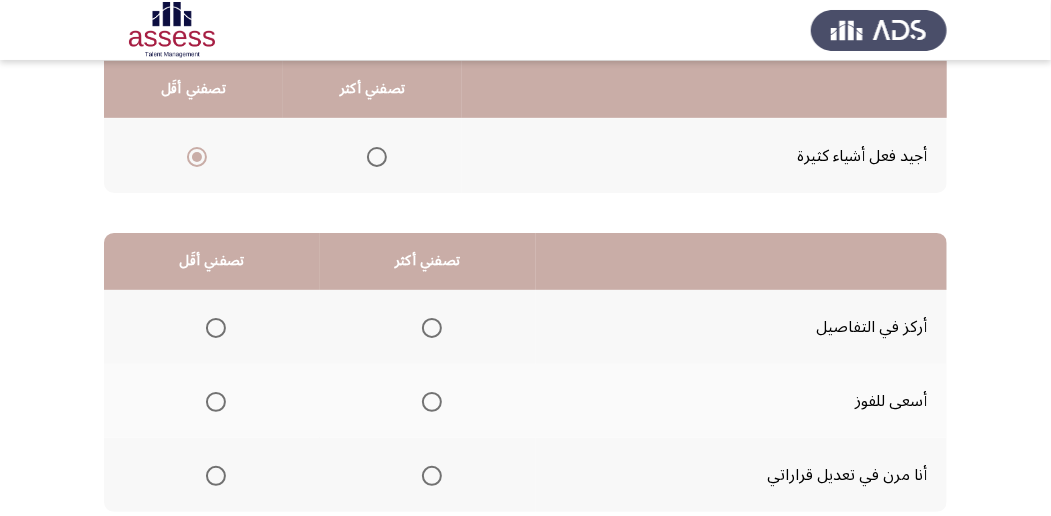 scroll, scrollTop: 400, scrollLeft: 0, axis: vertical 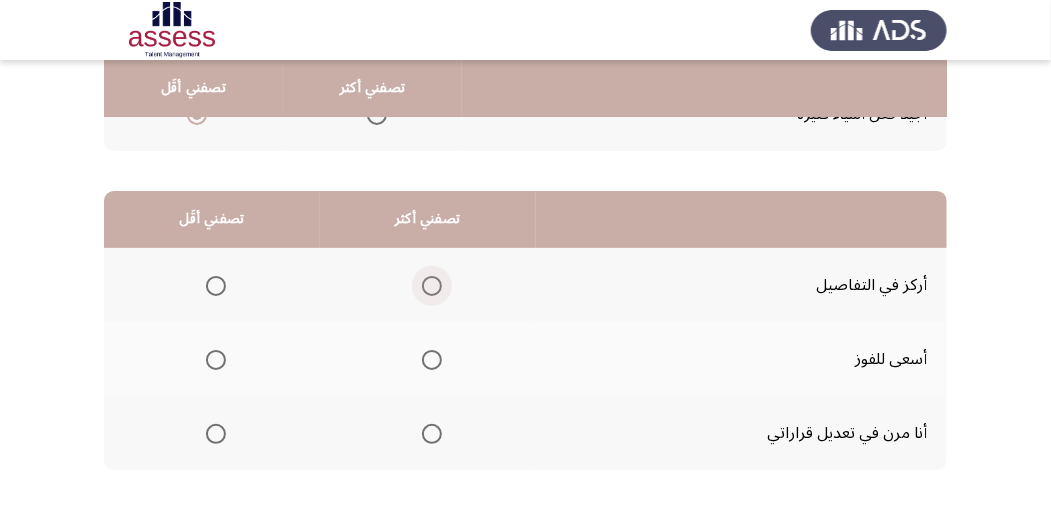 click at bounding box center [432, 286] 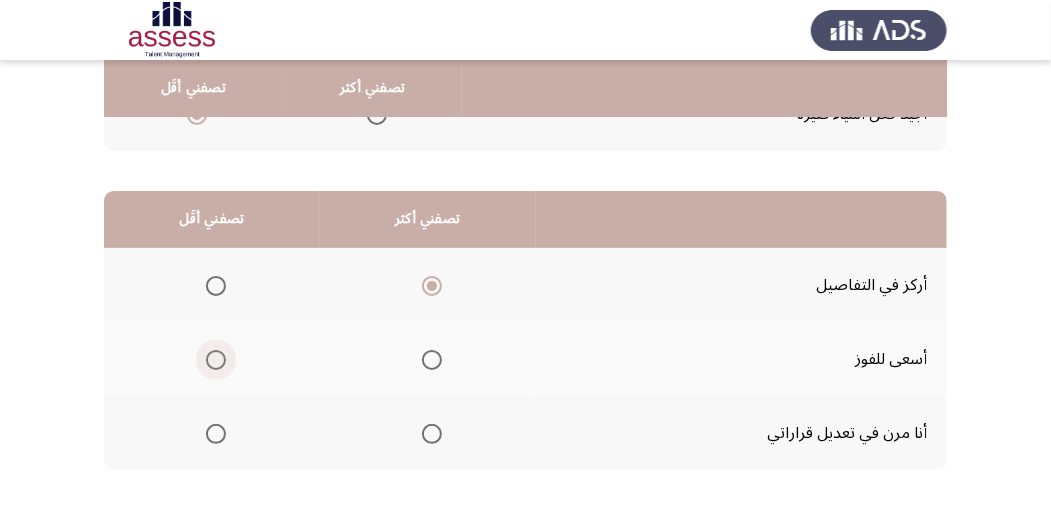 click at bounding box center [216, 360] 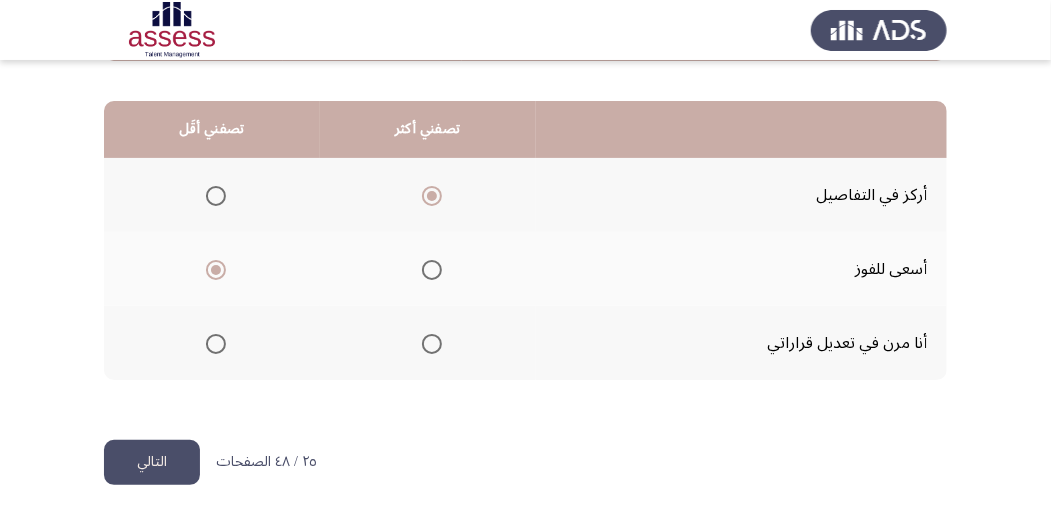 scroll, scrollTop: 494, scrollLeft: 0, axis: vertical 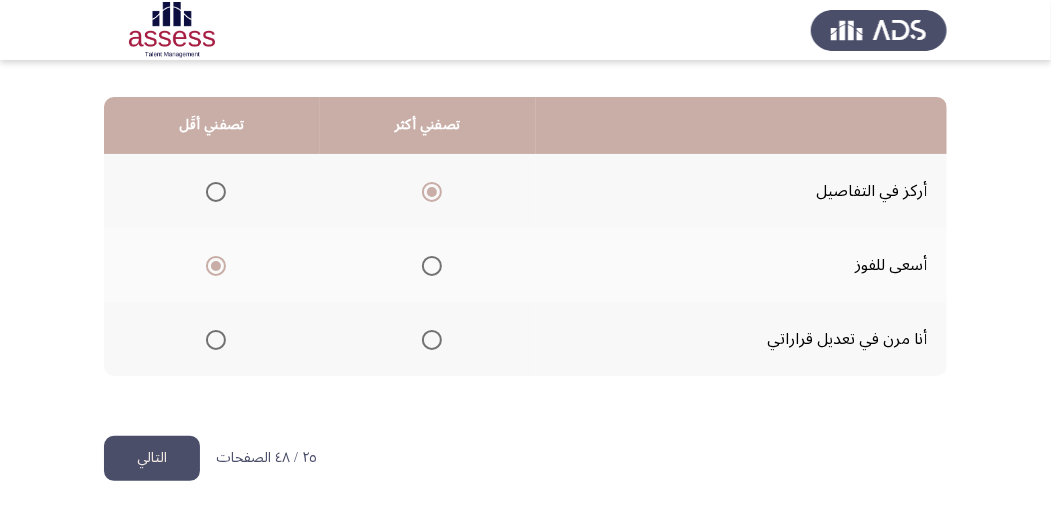 click on "التالي" 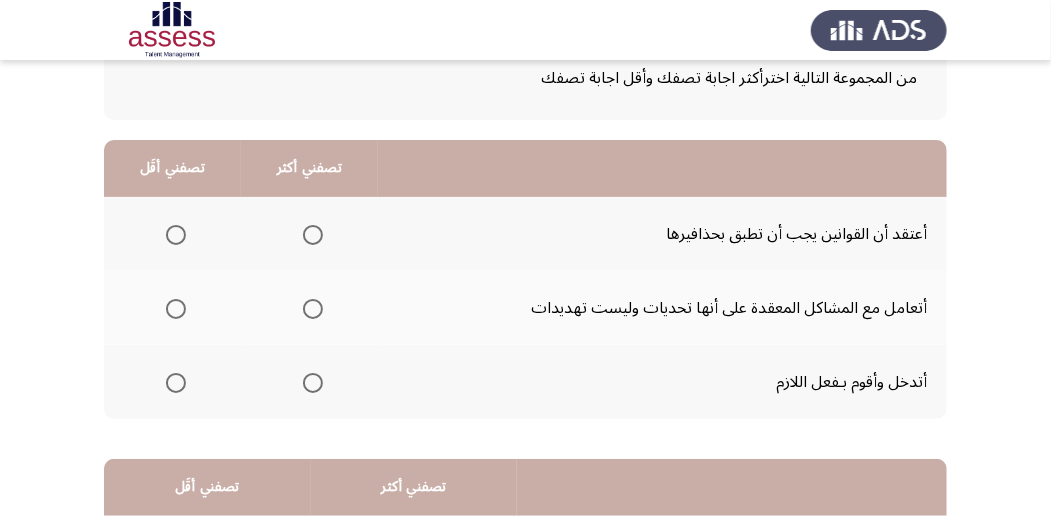 scroll, scrollTop: 133, scrollLeft: 0, axis: vertical 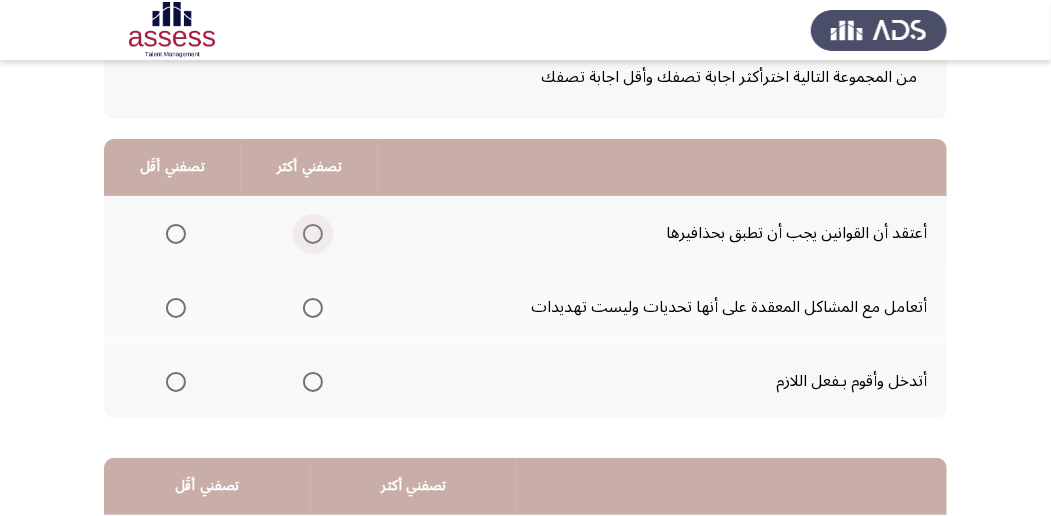 click at bounding box center (313, 234) 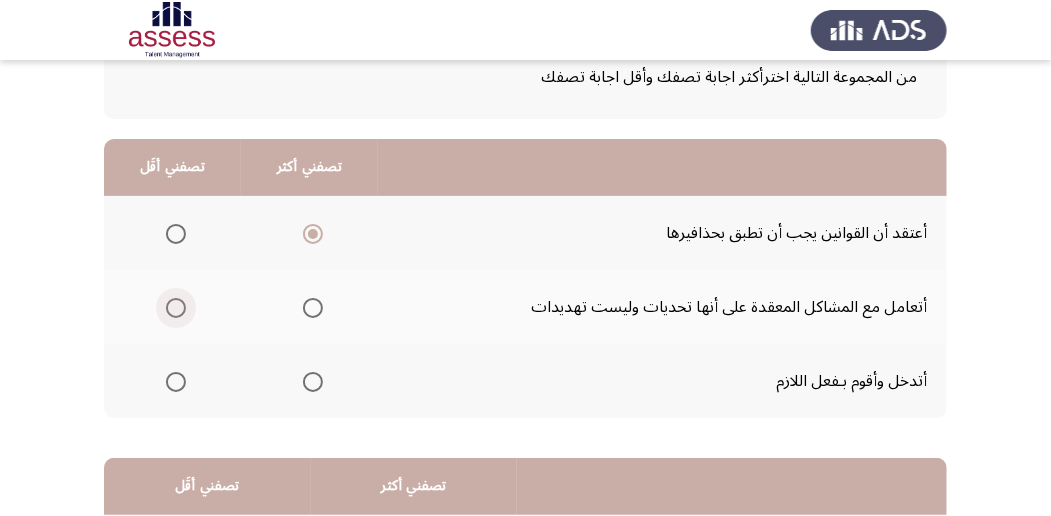 click at bounding box center (176, 308) 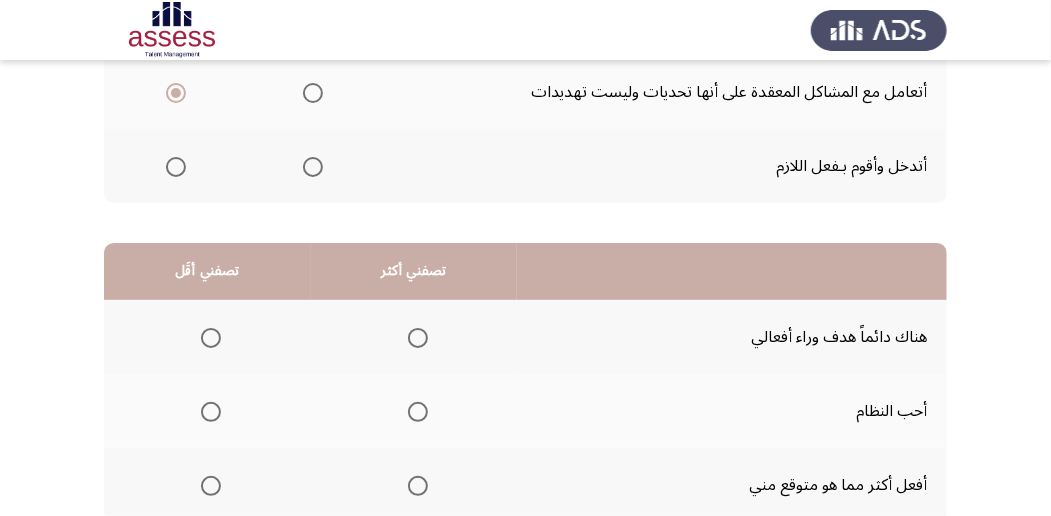 scroll, scrollTop: 400, scrollLeft: 0, axis: vertical 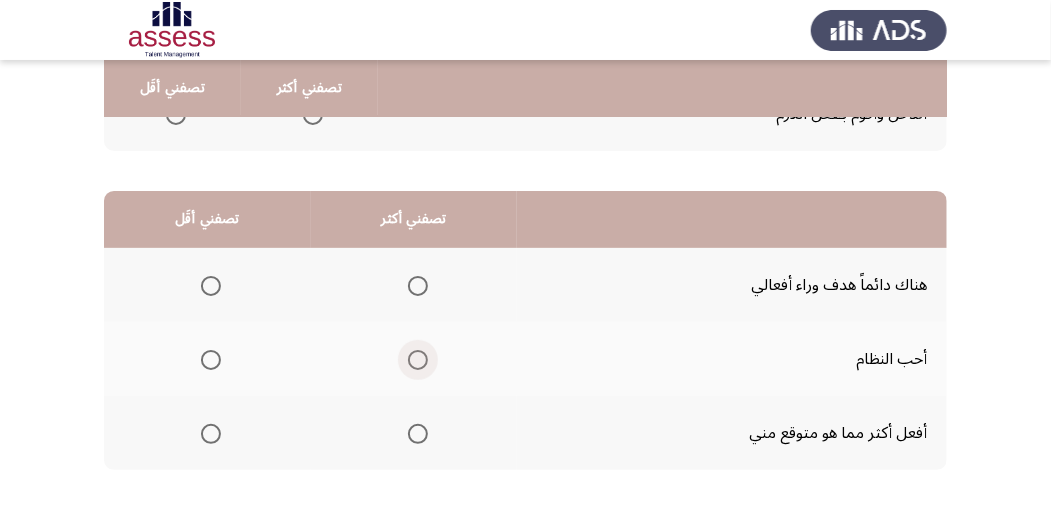 click at bounding box center (418, 360) 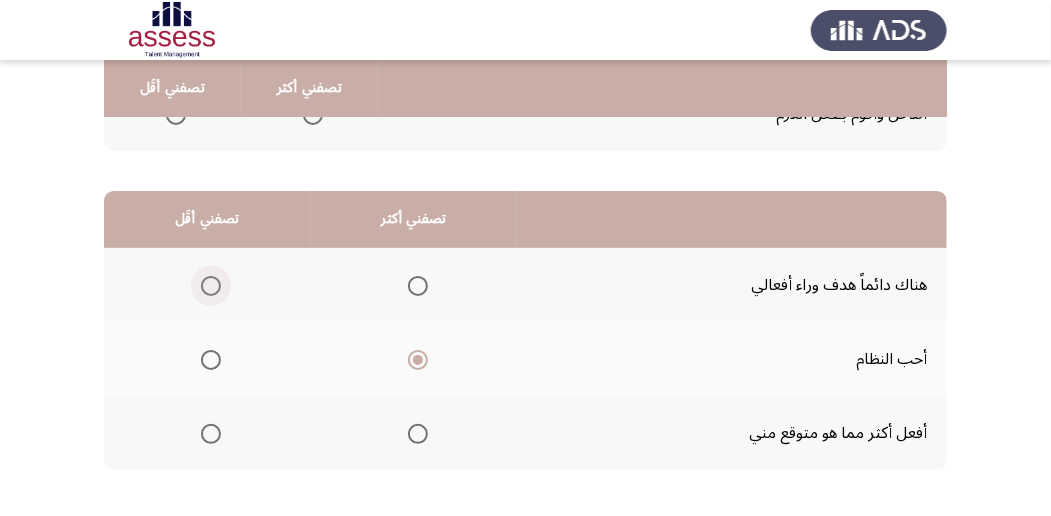 click at bounding box center (211, 286) 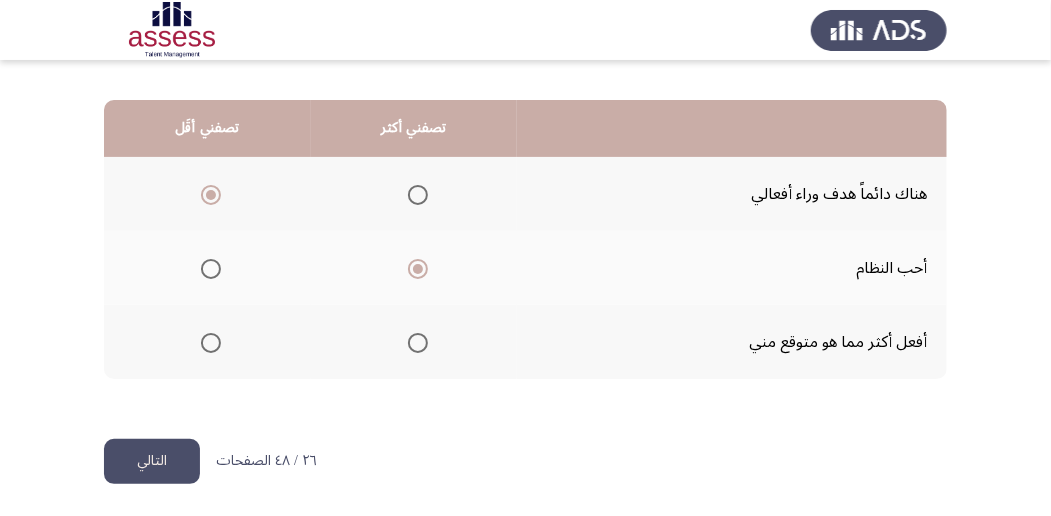 scroll, scrollTop: 494, scrollLeft: 0, axis: vertical 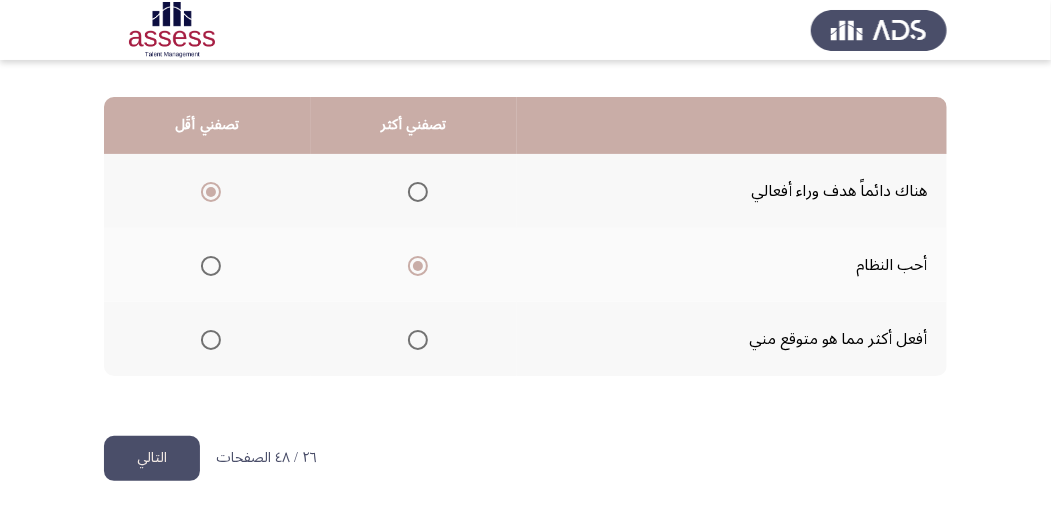 click on "التالي" 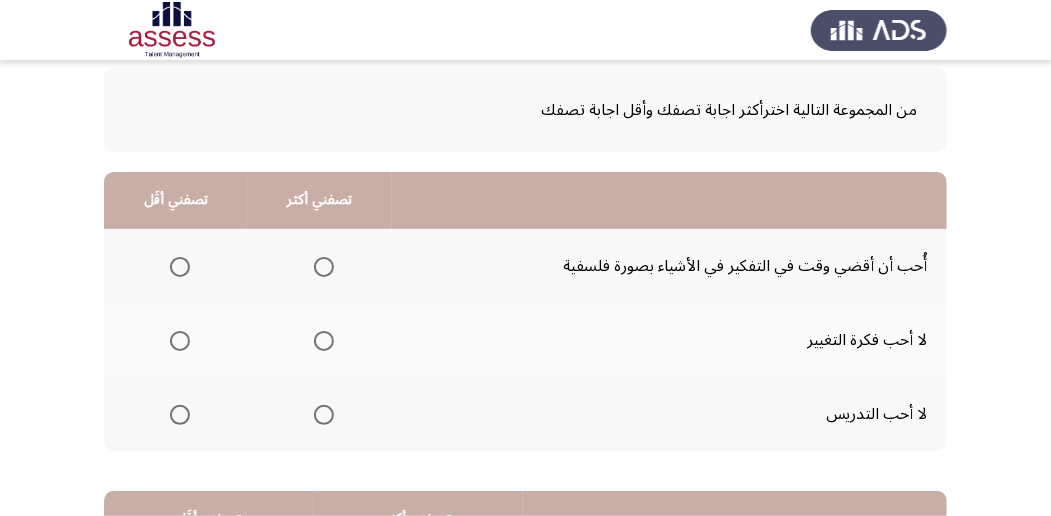 scroll, scrollTop: 133, scrollLeft: 0, axis: vertical 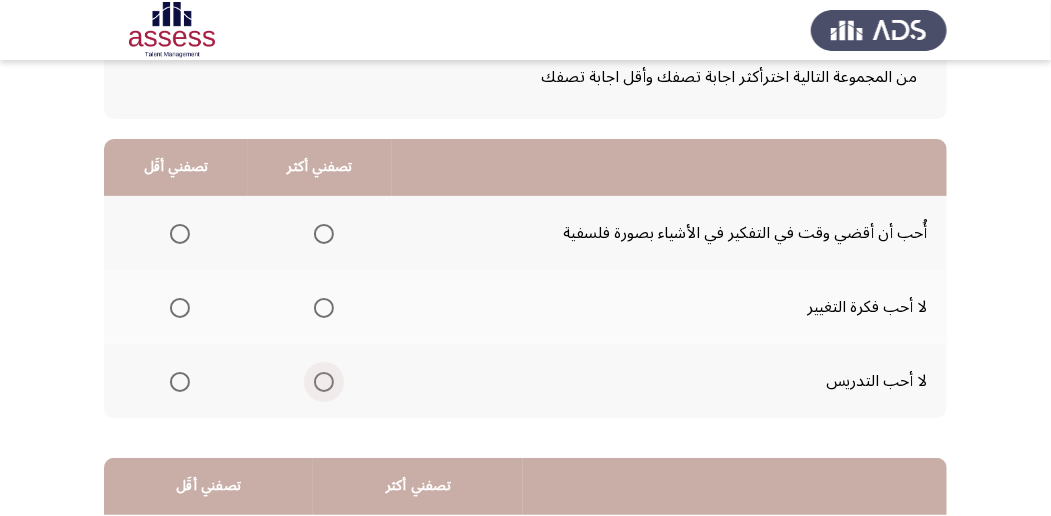click at bounding box center [324, 382] 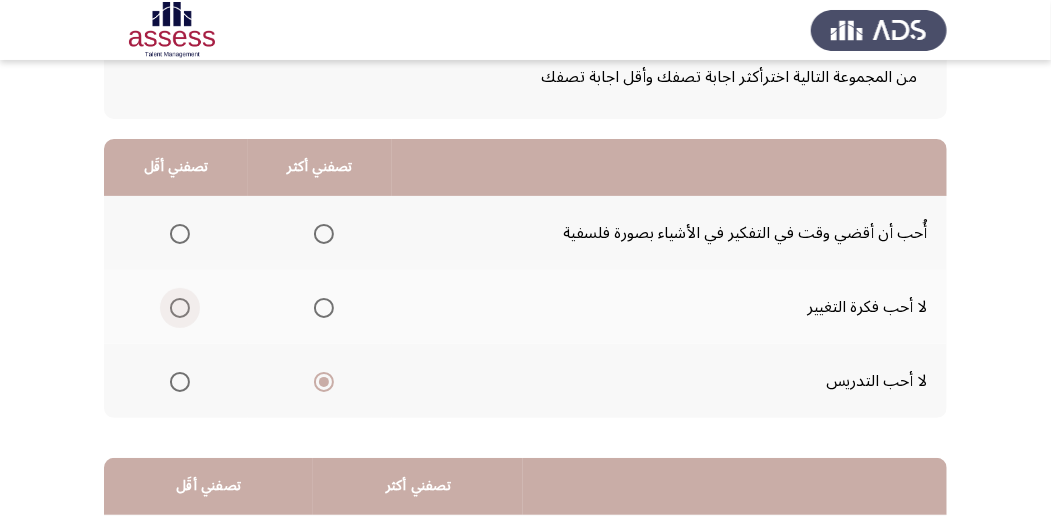 click at bounding box center [180, 308] 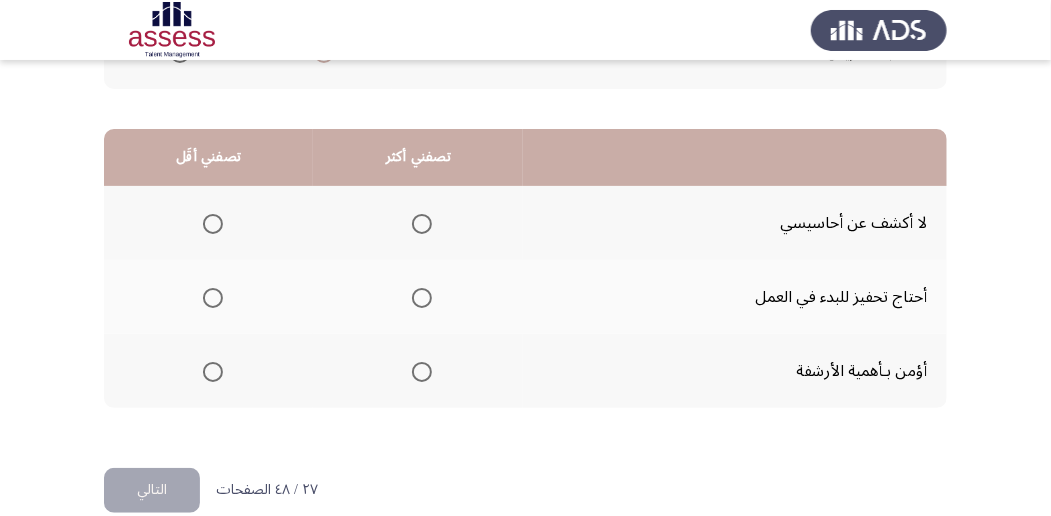scroll, scrollTop: 466, scrollLeft: 0, axis: vertical 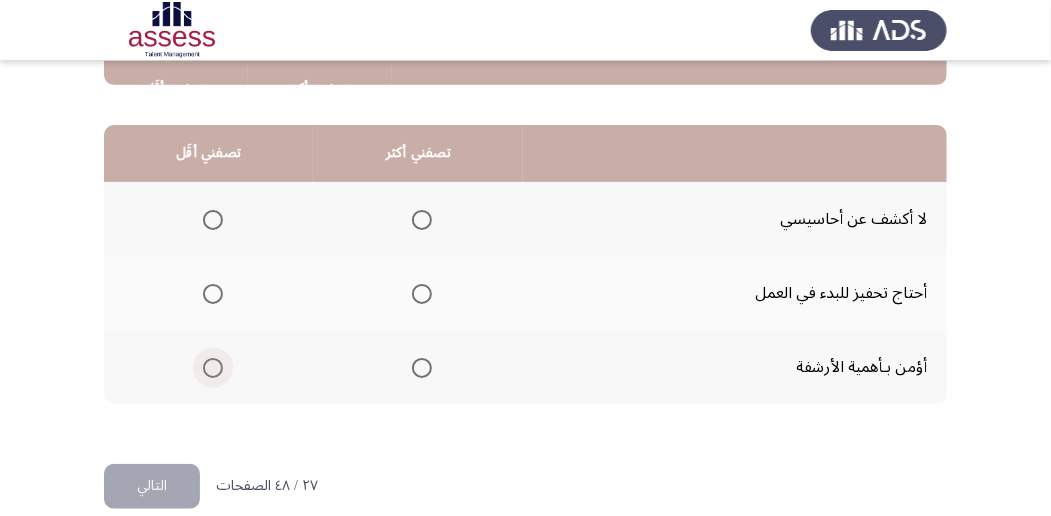 click at bounding box center (213, 368) 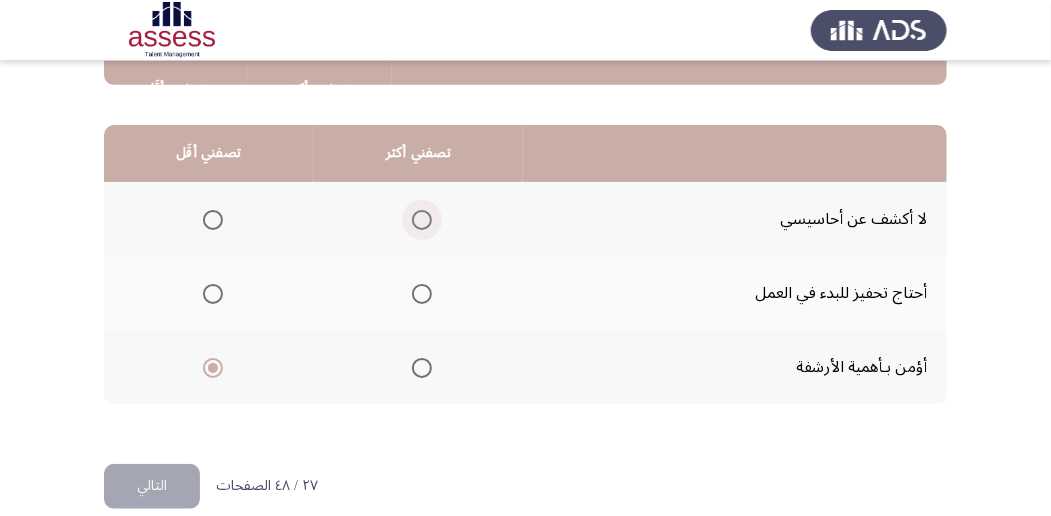 click at bounding box center [422, 220] 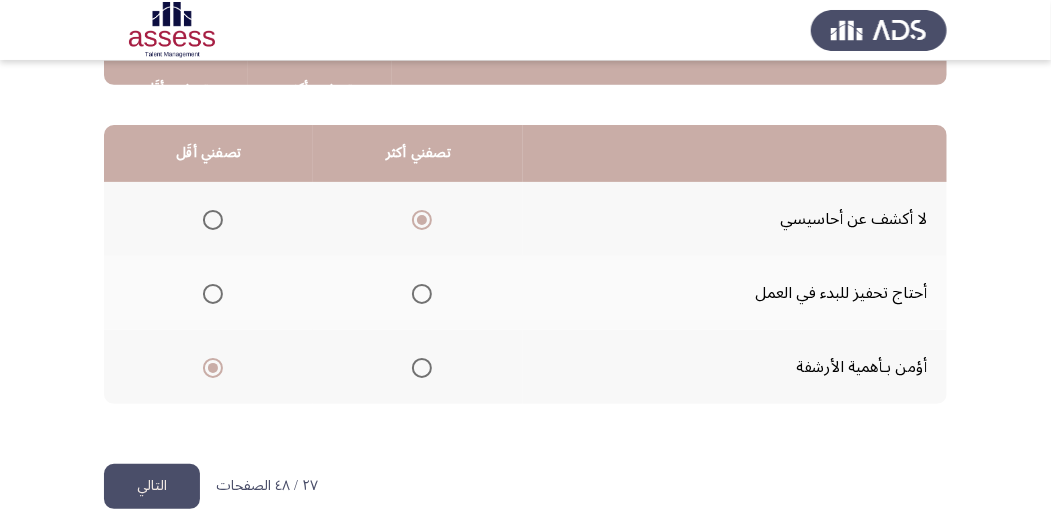 click on "التالي" 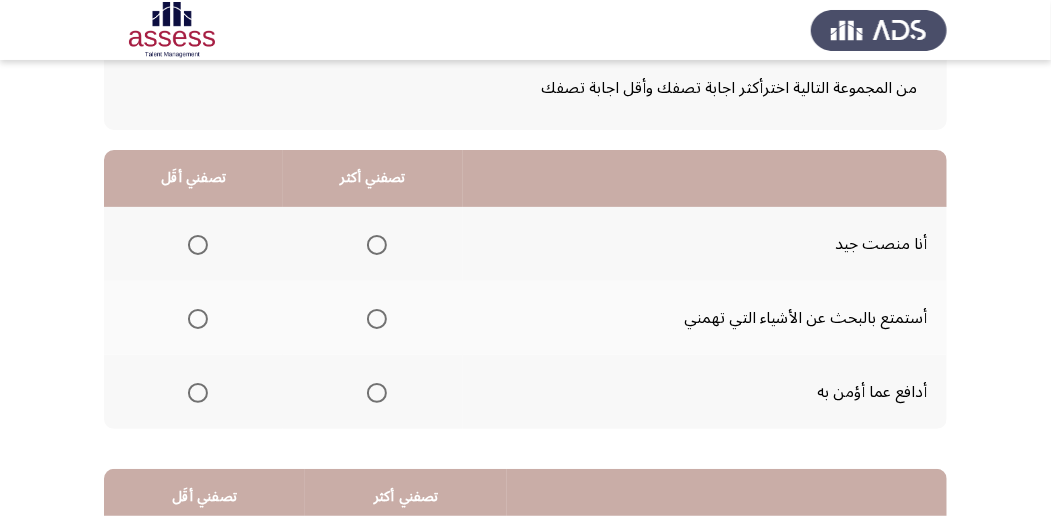 scroll, scrollTop: 133, scrollLeft: 0, axis: vertical 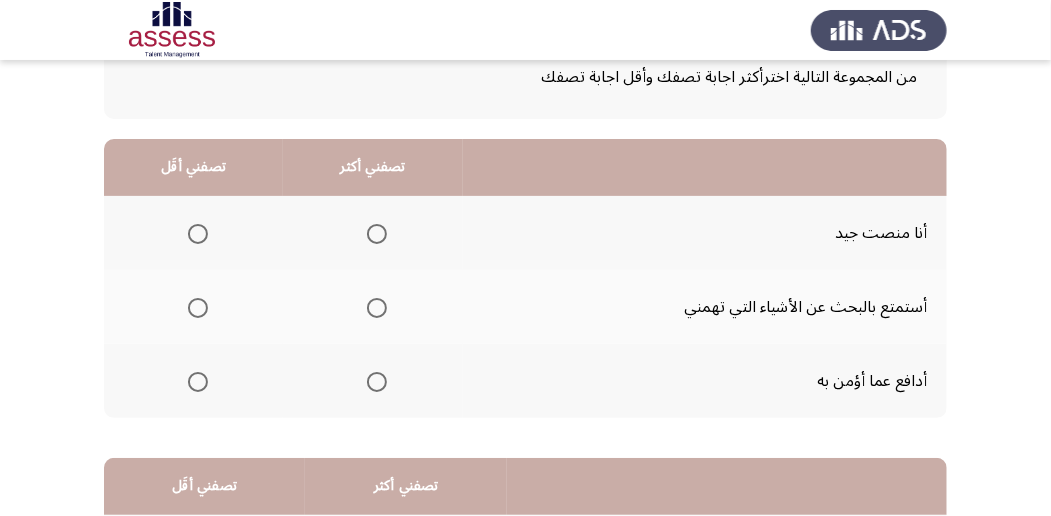 click at bounding box center [198, 382] 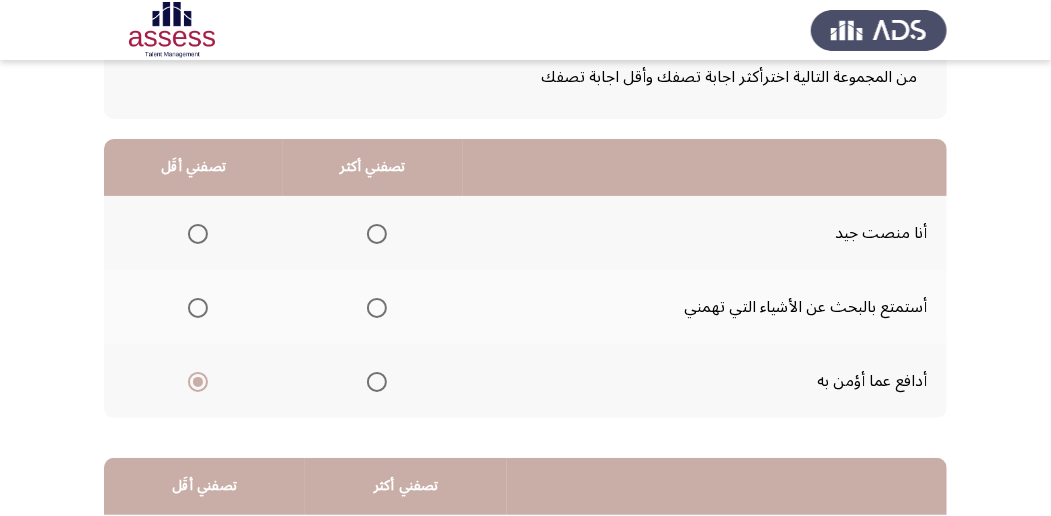 click at bounding box center (377, 234) 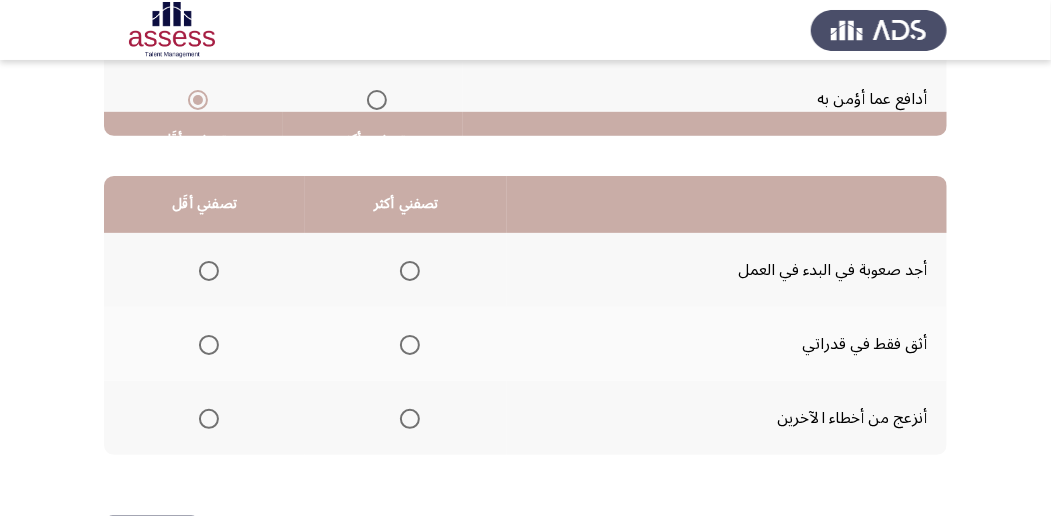 scroll, scrollTop: 466, scrollLeft: 0, axis: vertical 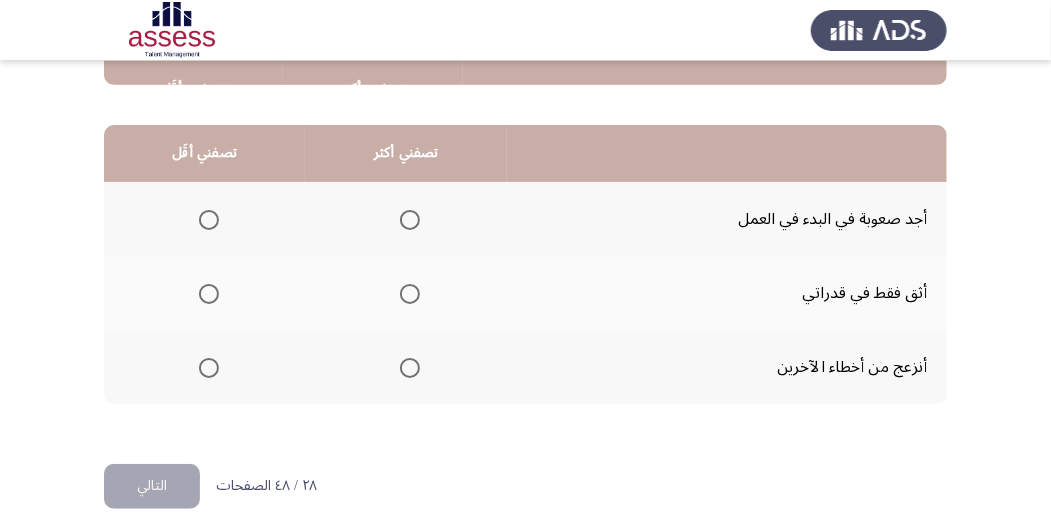 click 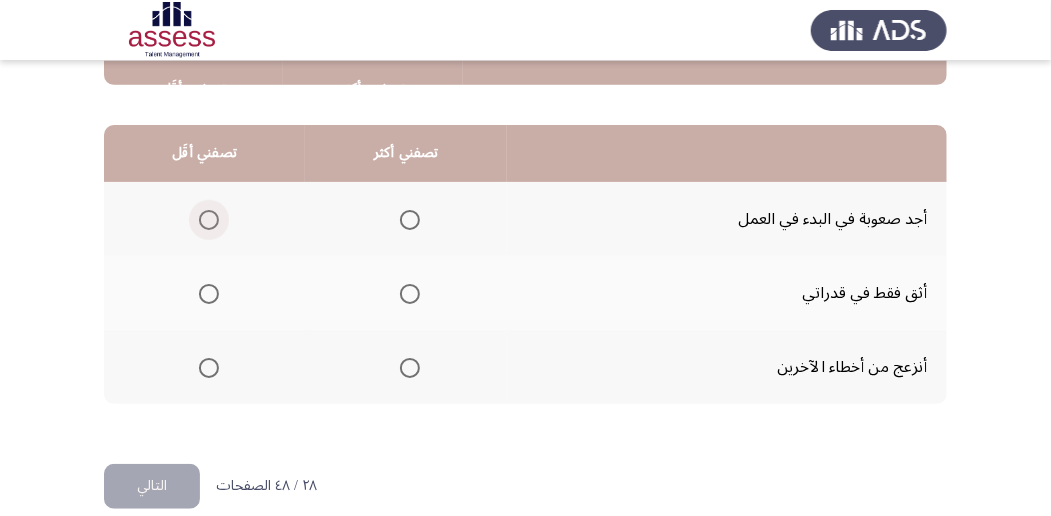 click at bounding box center (209, 220) 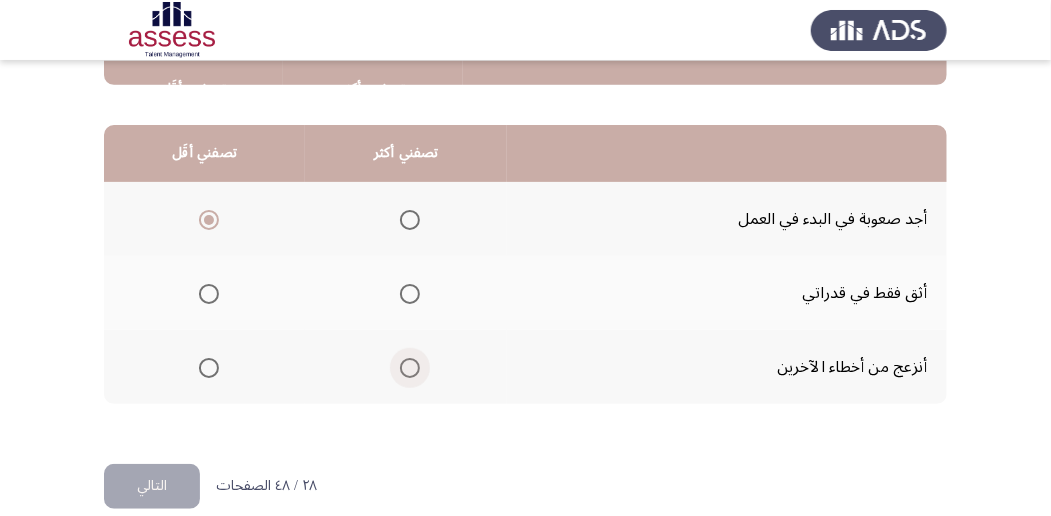 click at bounding box center [410, 368] 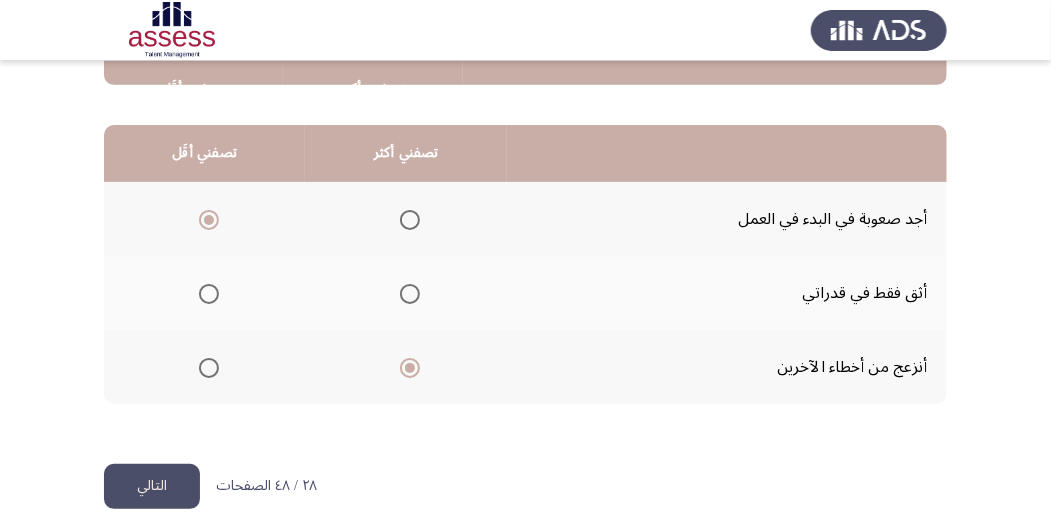 click on "التالي" 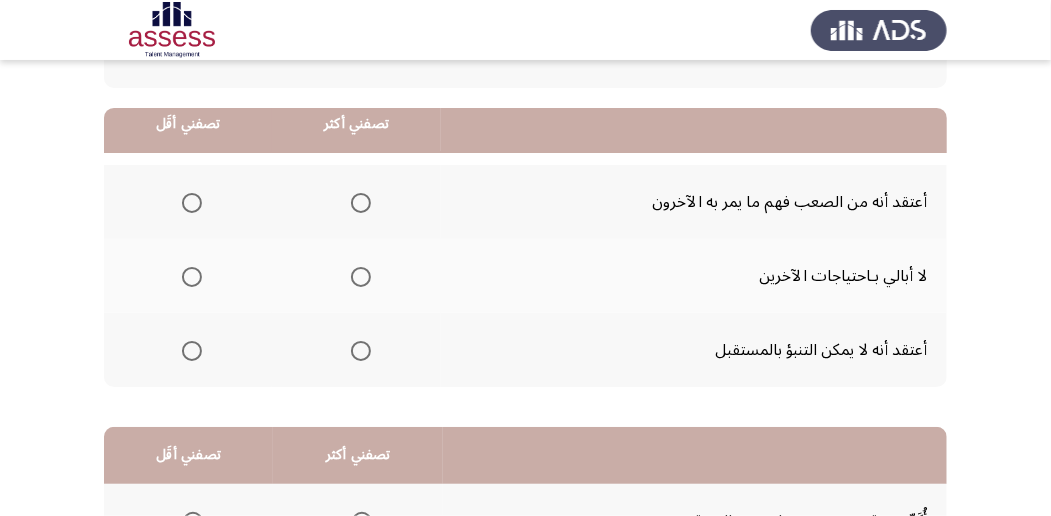 scroll, scrollTop: 200, scrollLeft: 0, axis: vertical 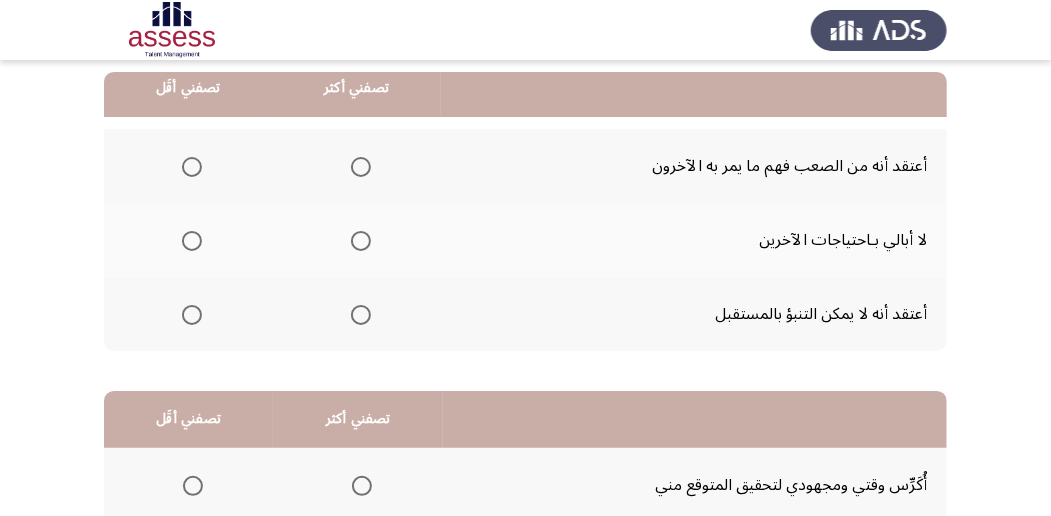 click at bounding box center (361, 315) 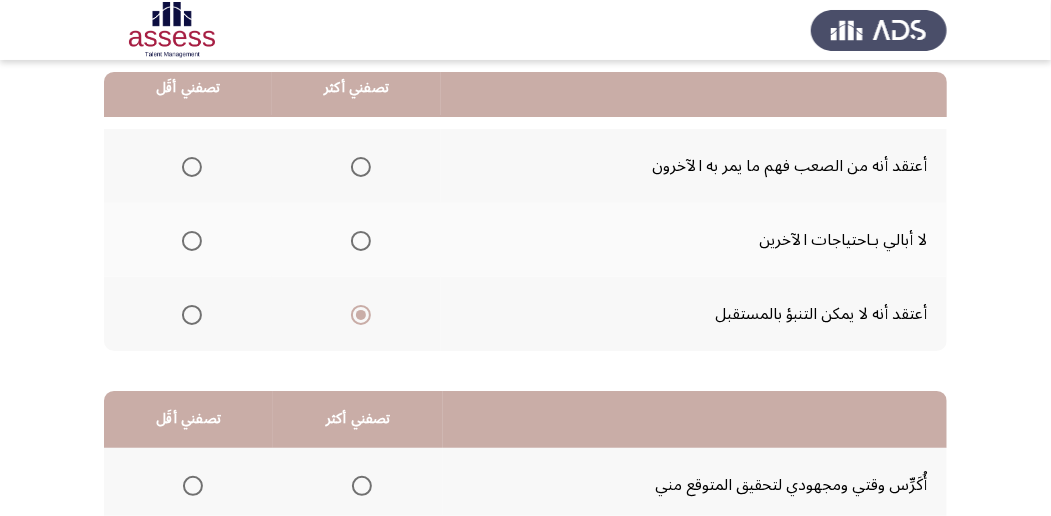 click at bounding box center [192, 241] 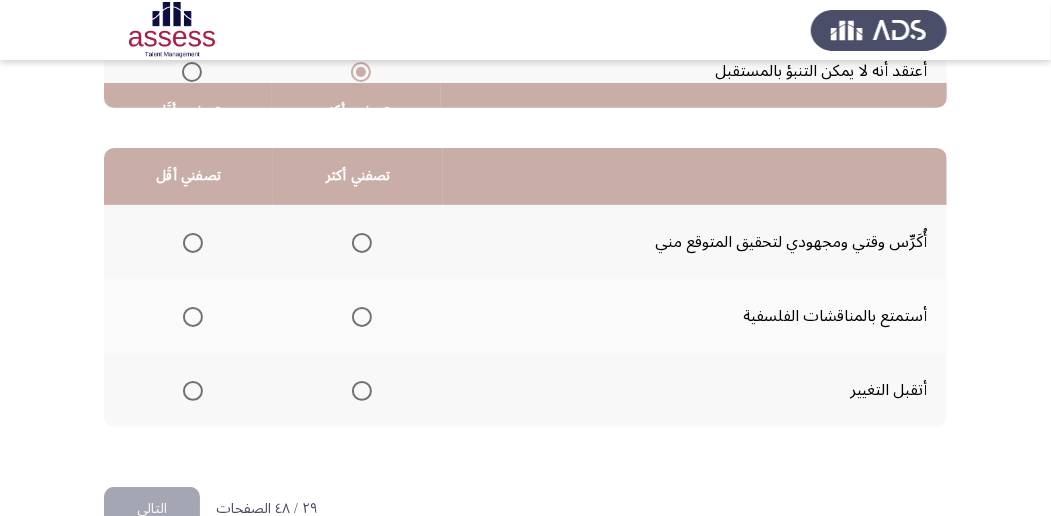 scroll, scrollTop: 466, scrollLeft: 0, axis: vertical 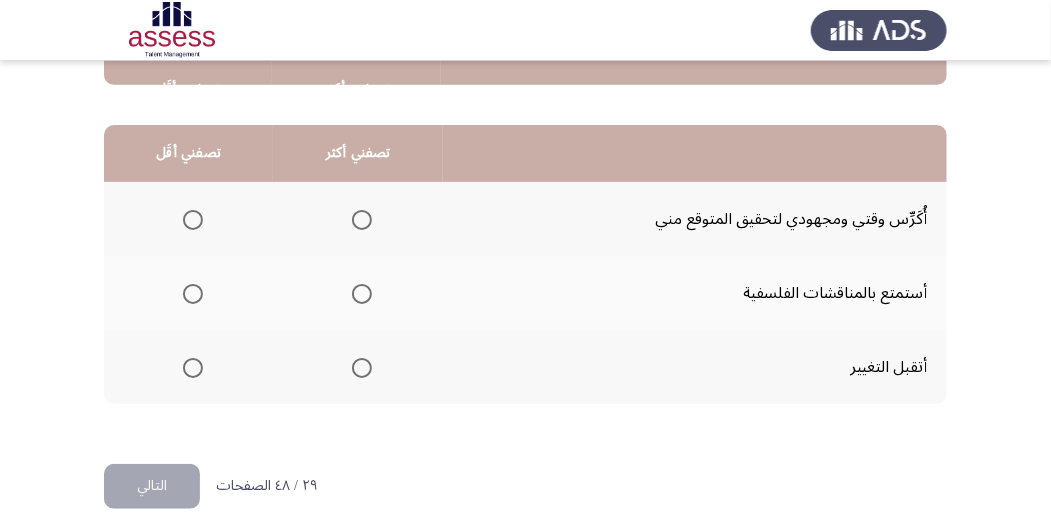 click at bounding box center (362, 368) 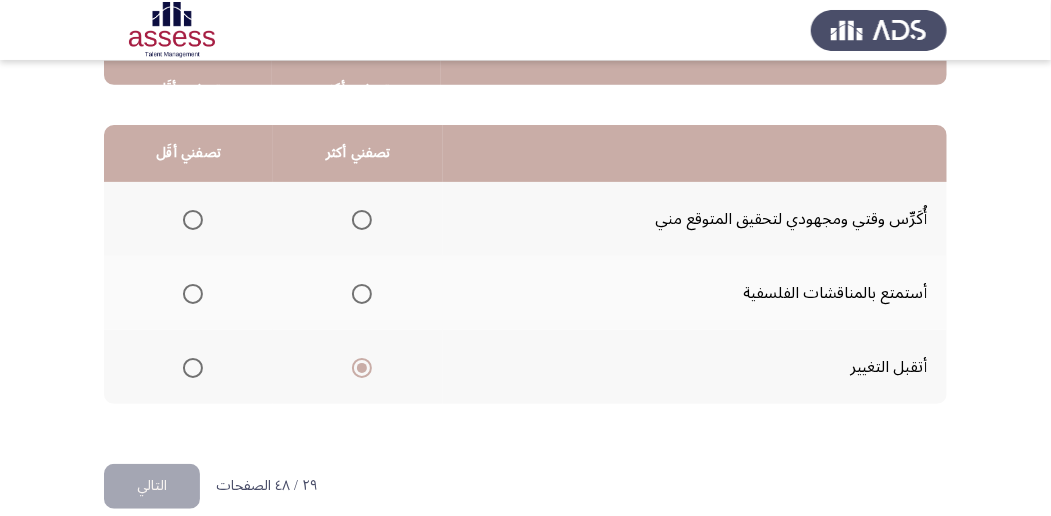 click at bounding box center (193, 294) 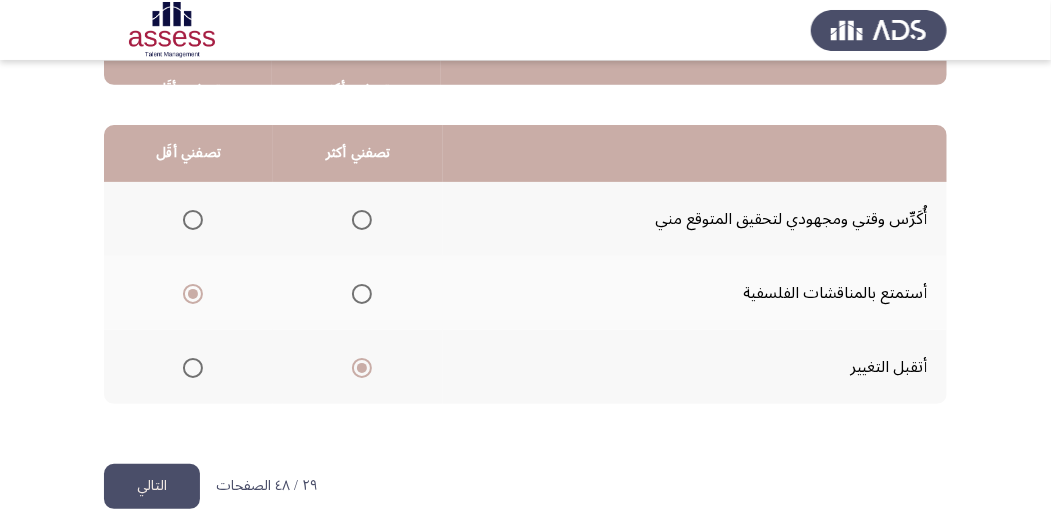 click on "التالي" 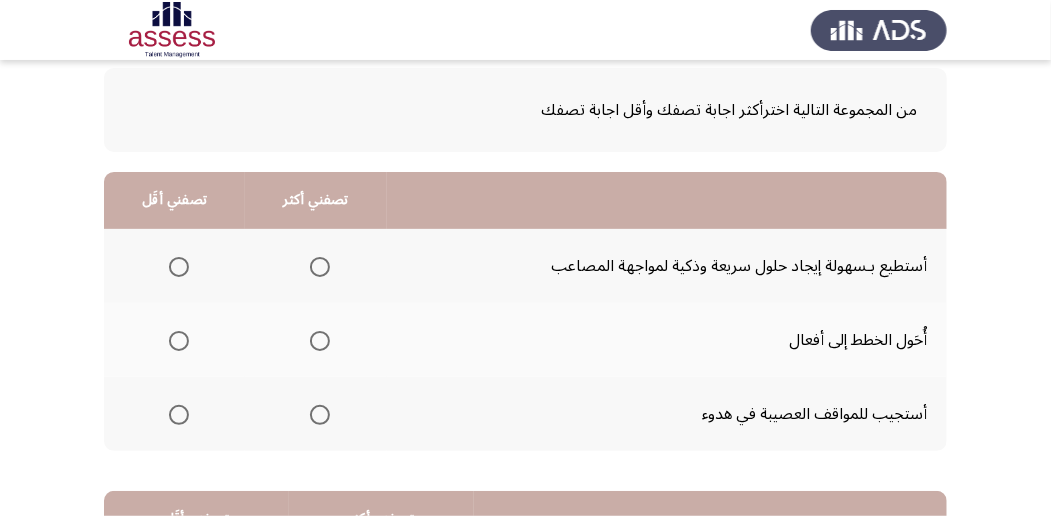 scroll, scrollTop: 133, scrollLeft: 0, axis: vertical 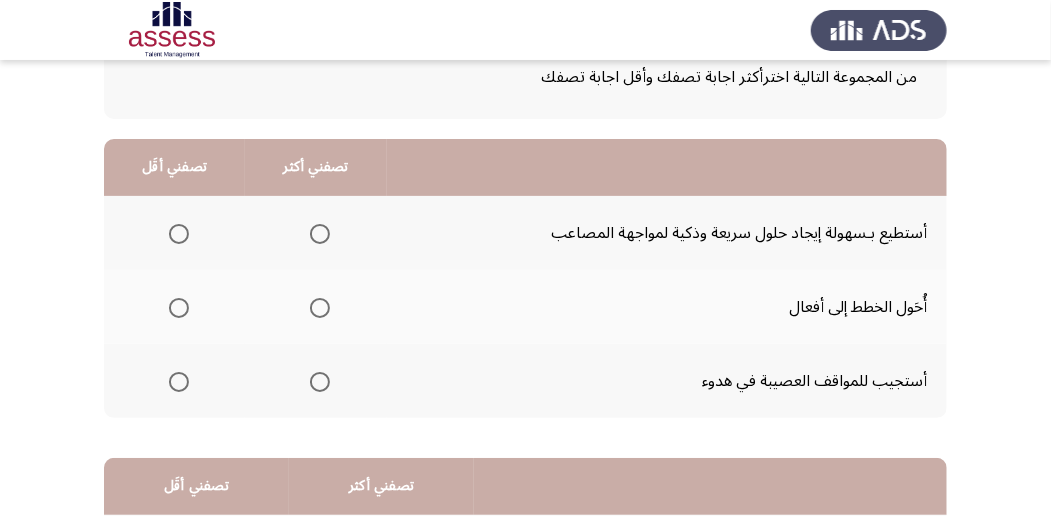 click at bounding box center [179, 382] 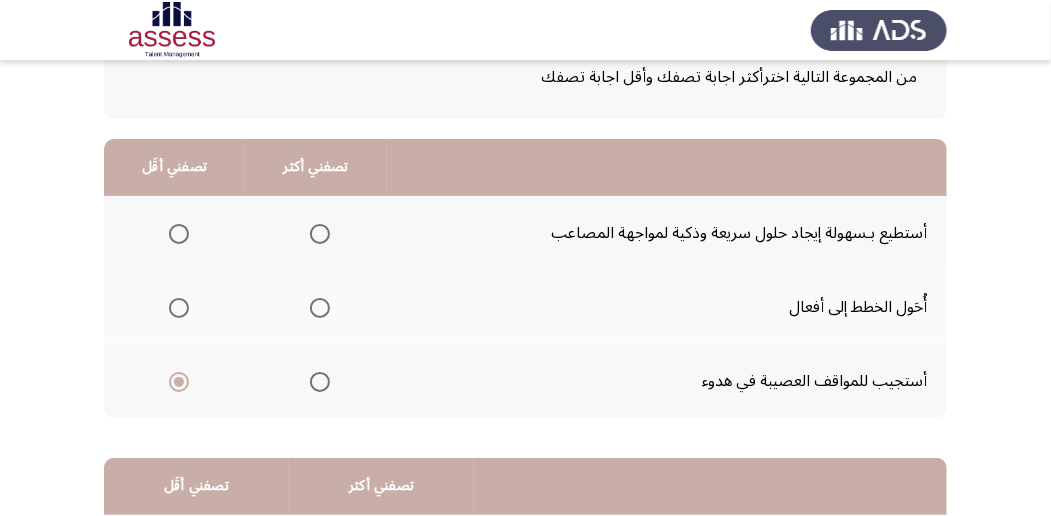 click at bounding box center [320, 234] 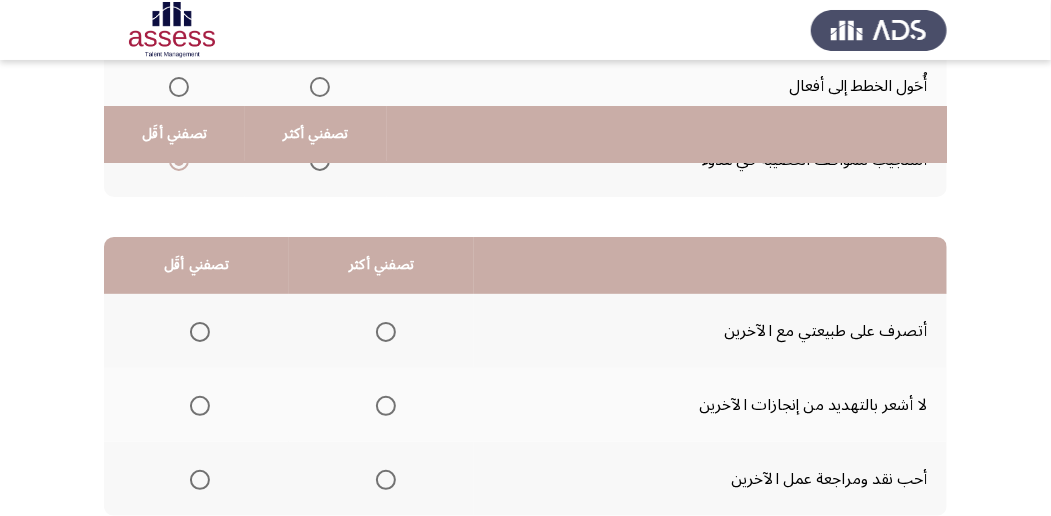scroll, scrollTop: 400, scrollLeft: 0, axis: vertical 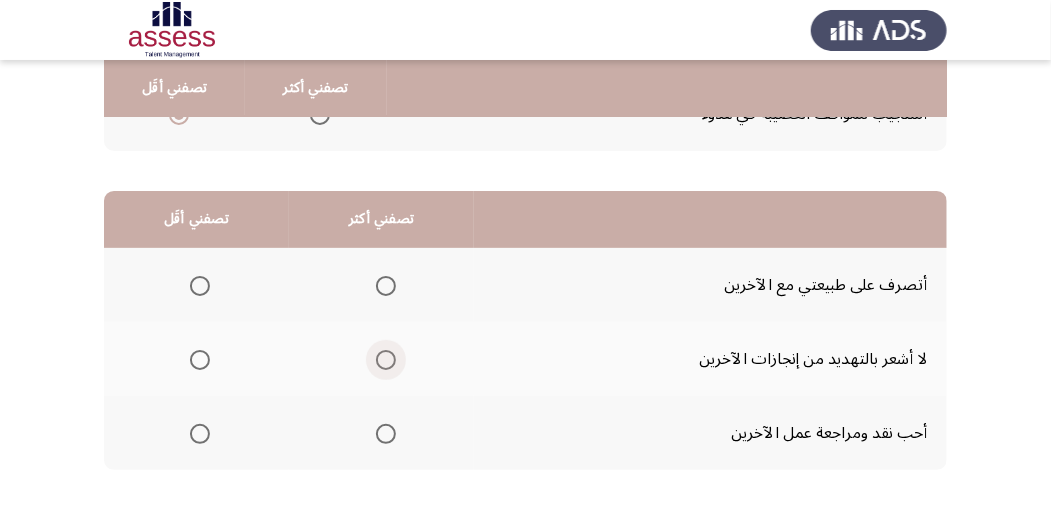click at bounding box center (386, 360) 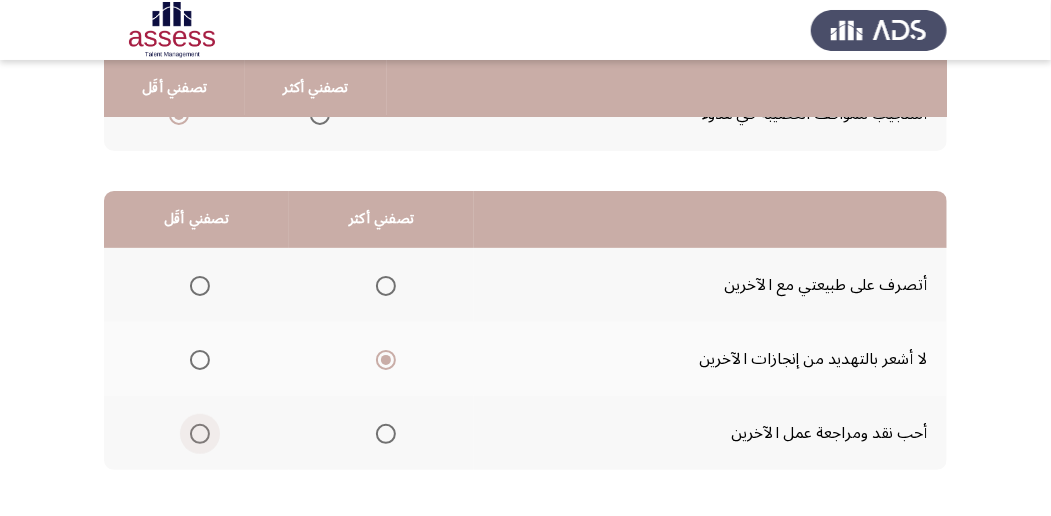 click at bounding box center (200, 434) 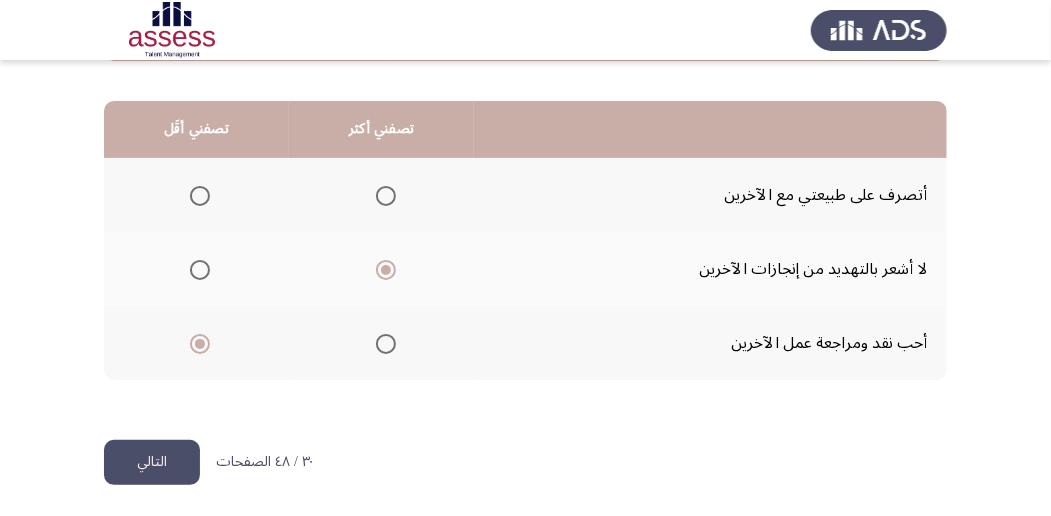 scroll, scrollTop: 494, scrollLeft: 0, axis: vertical 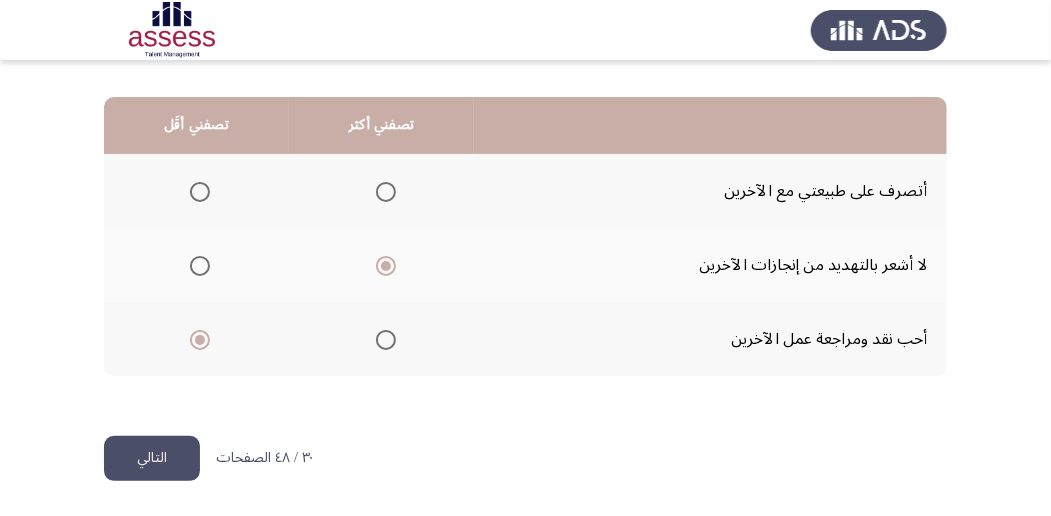 click on "التالي" 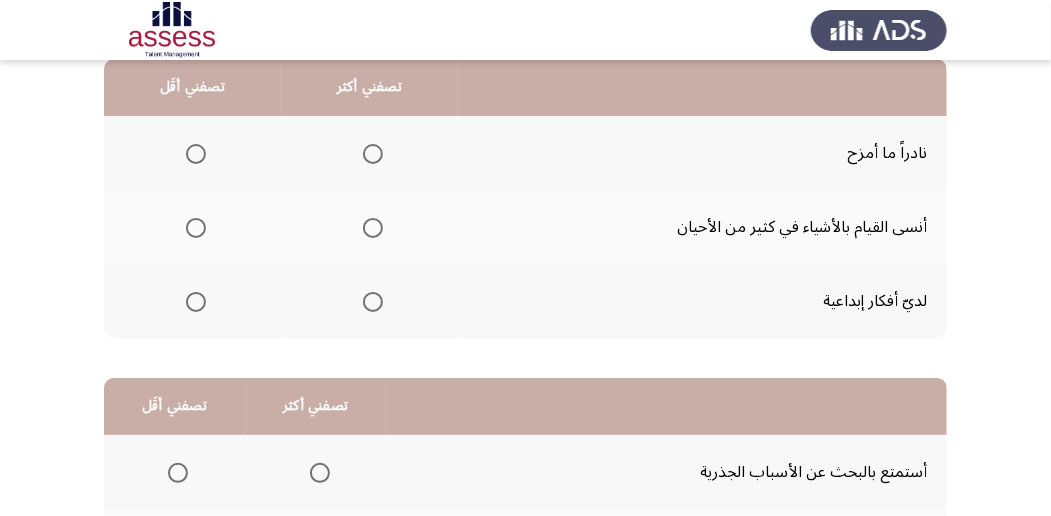 scroll, scrollTop: 133, scrollLeft: 0, axis: vertical 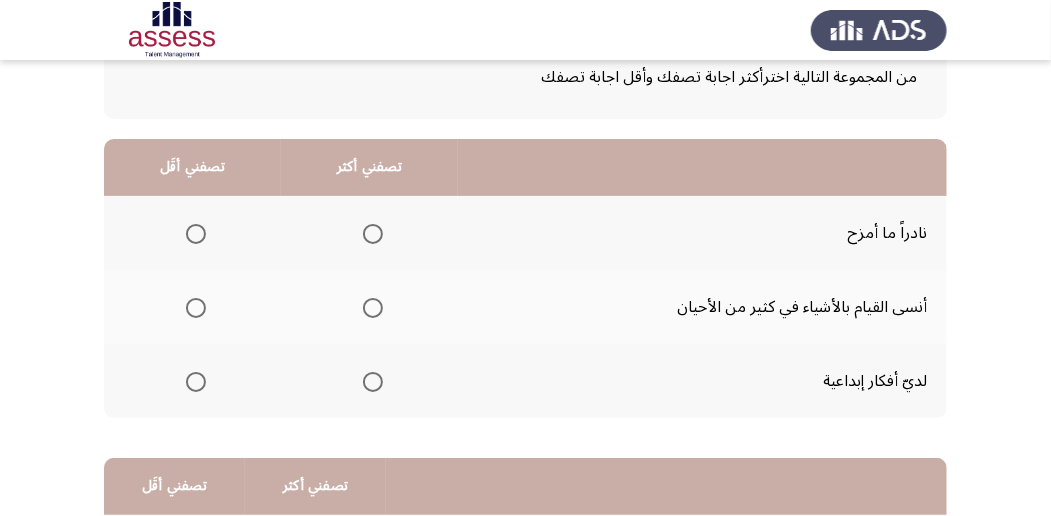 click at bounding box center (196, 234) 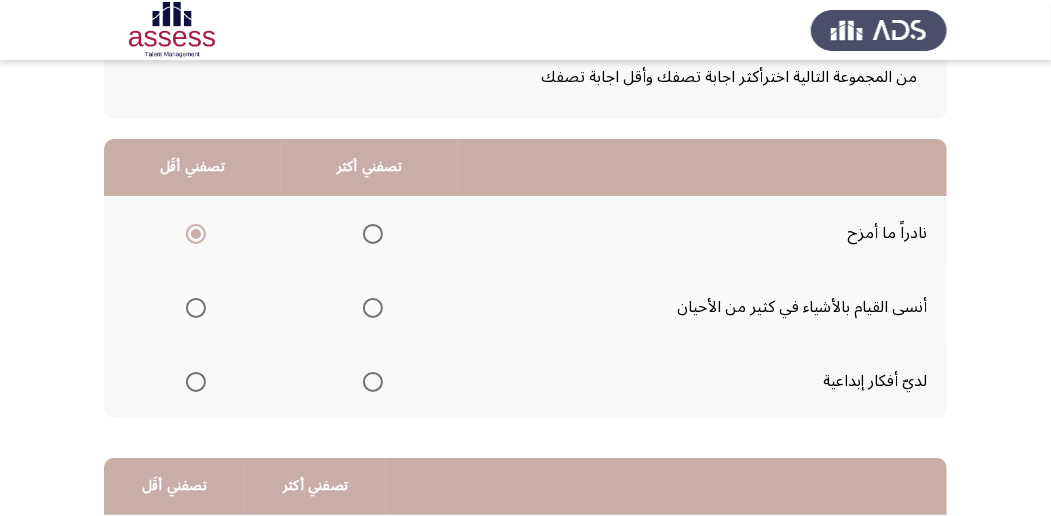 click at bounding box center [373, 382] 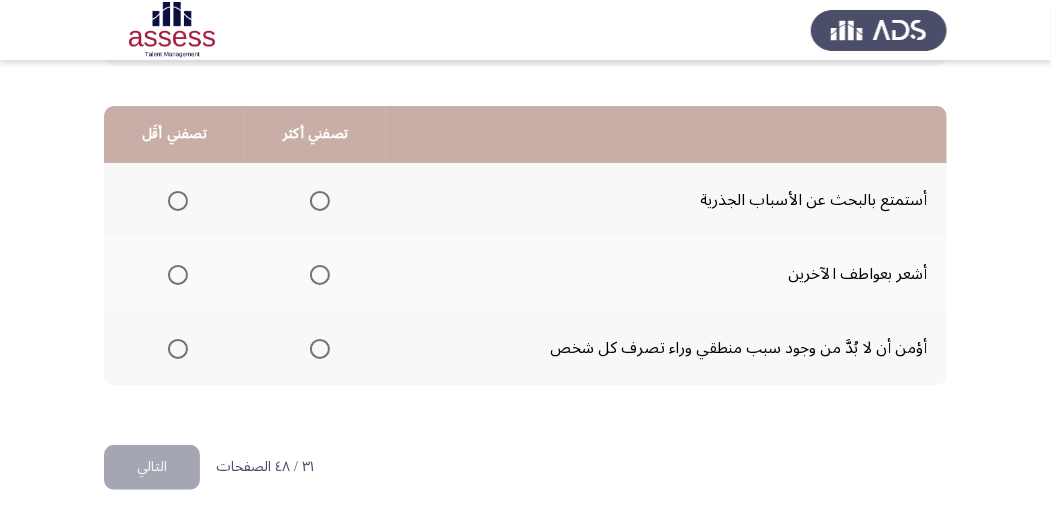 scroll, scrollTop: 494, scrollLeft: 0, axis: vertical 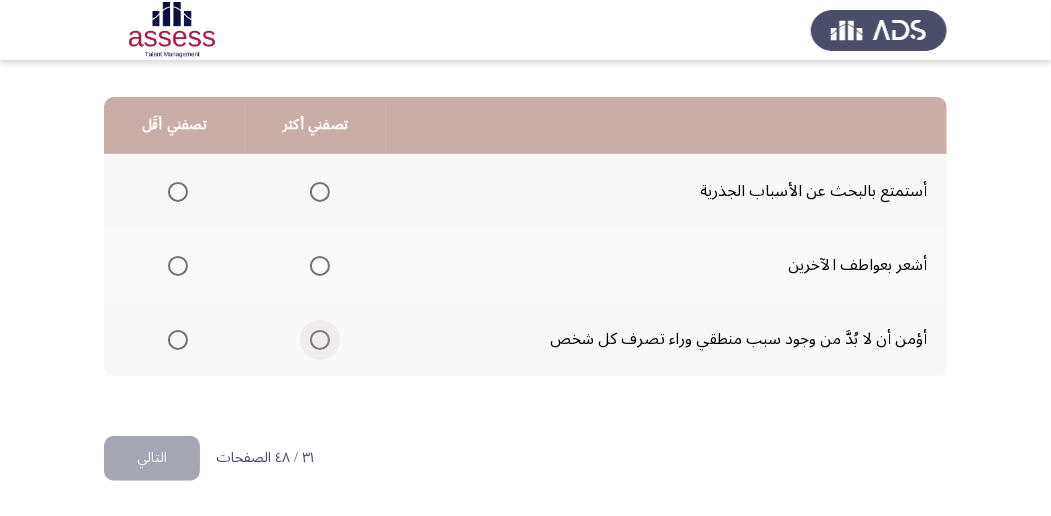 click at bounding box center [320, 340] 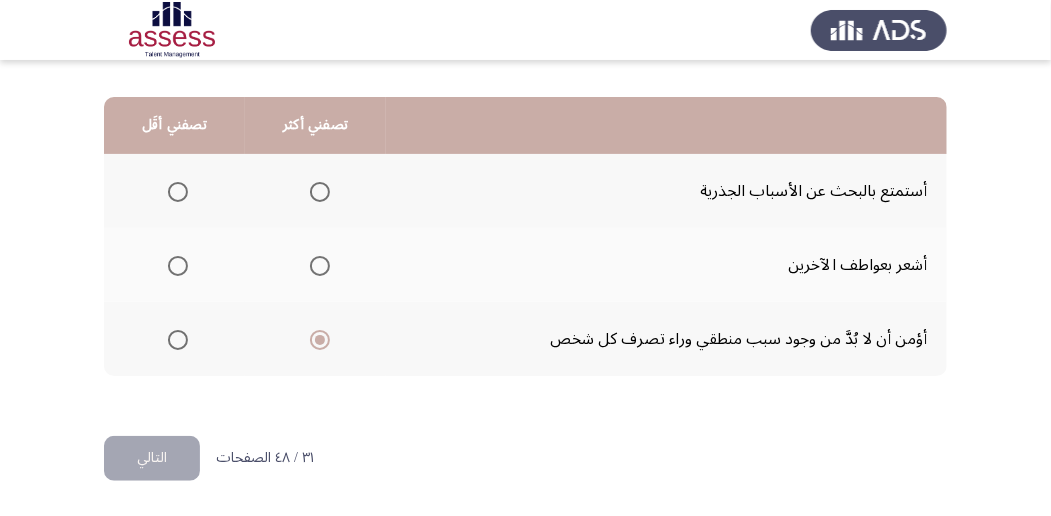 click at bounding box center (178, 192) 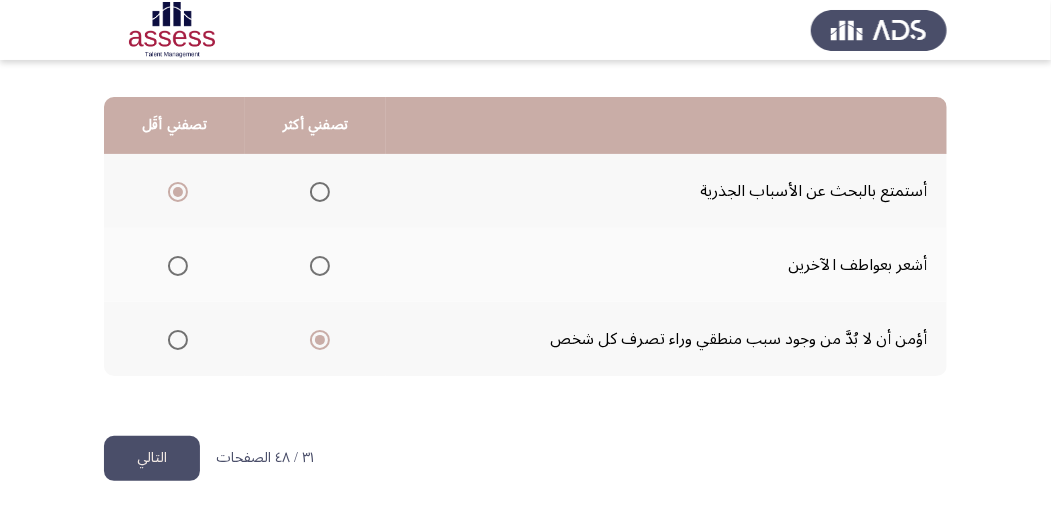 click on "التالي" 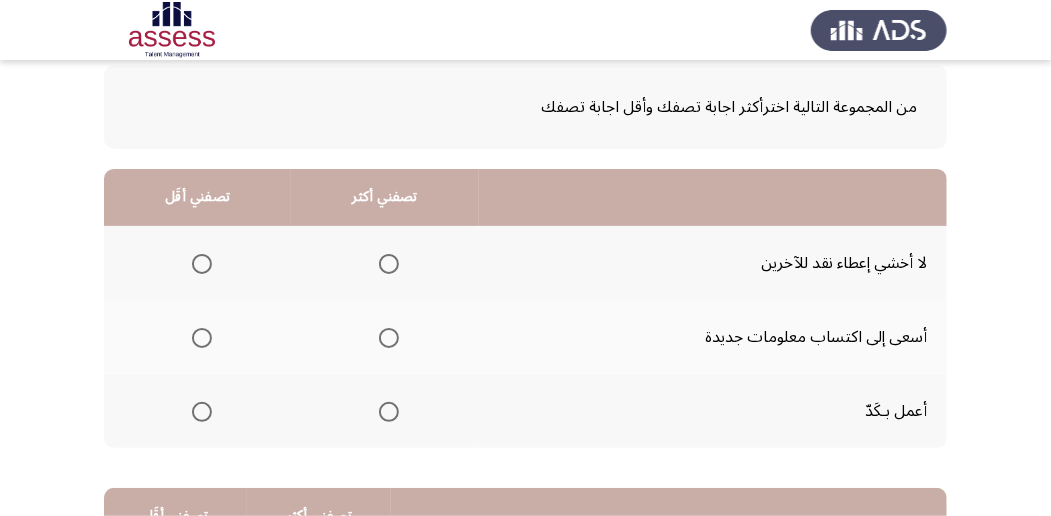 scroll, scrollTop: 133, scrollLeft: 0, axis: vertical 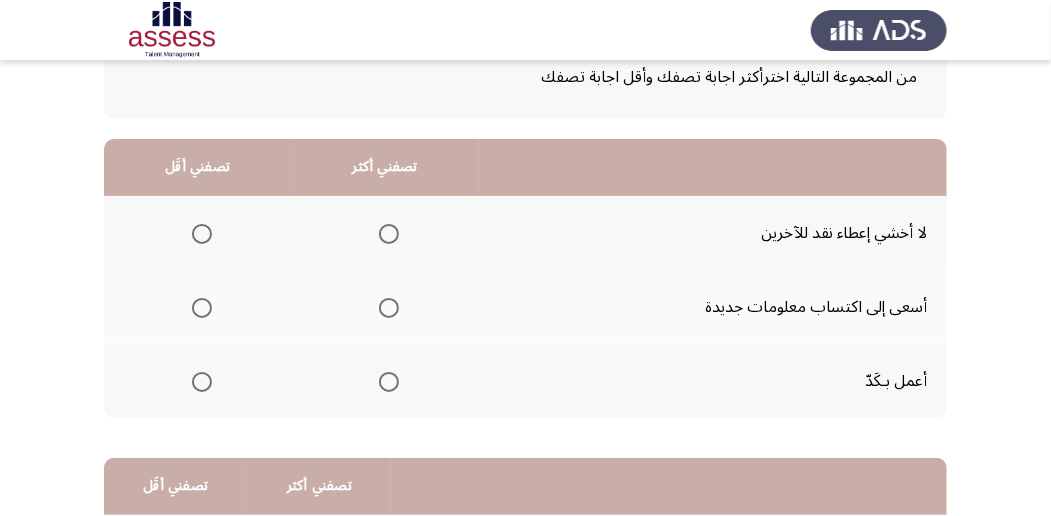 click at bounding box center [389, 308] 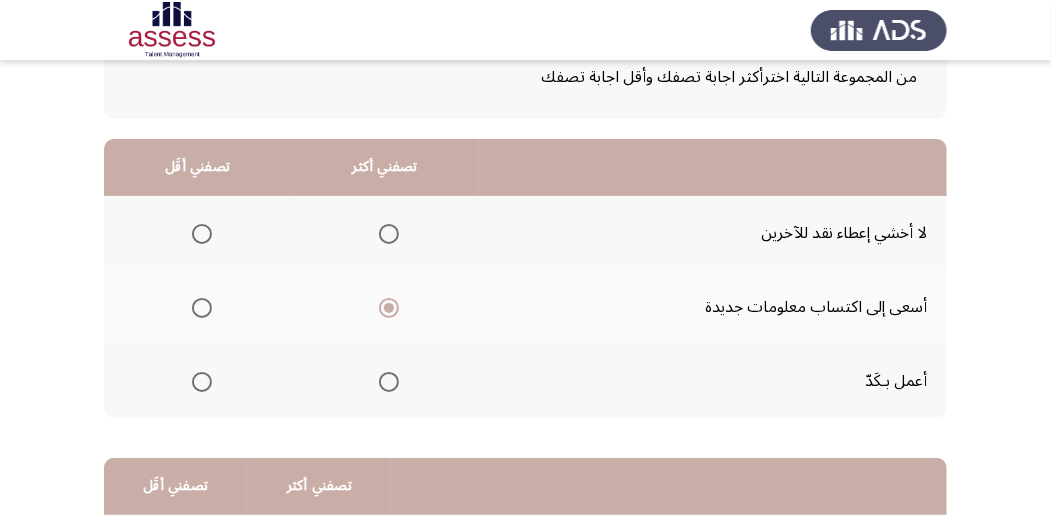 click at bounding box center [202, 234] 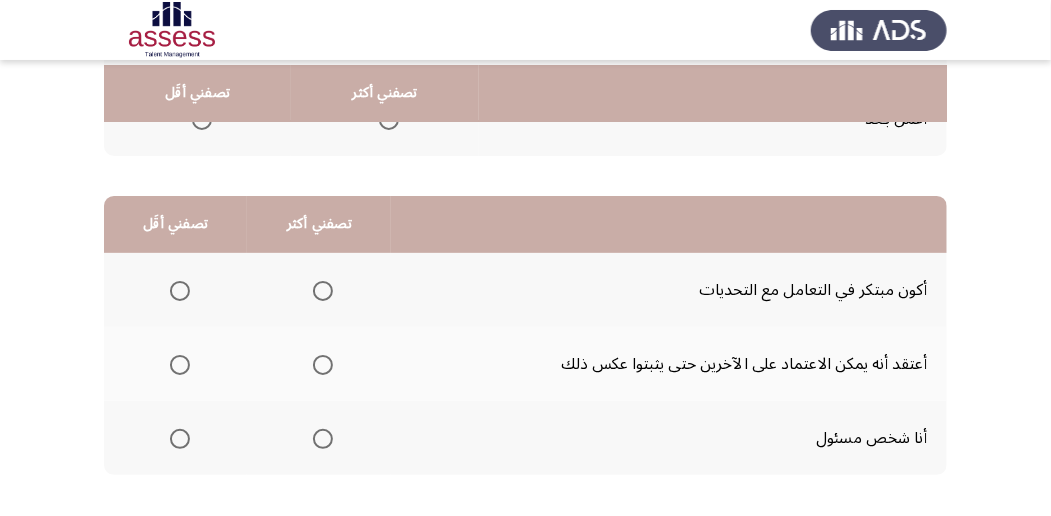 scroll, scrollTop: 400, scrollLeft: 0, axis: vertical 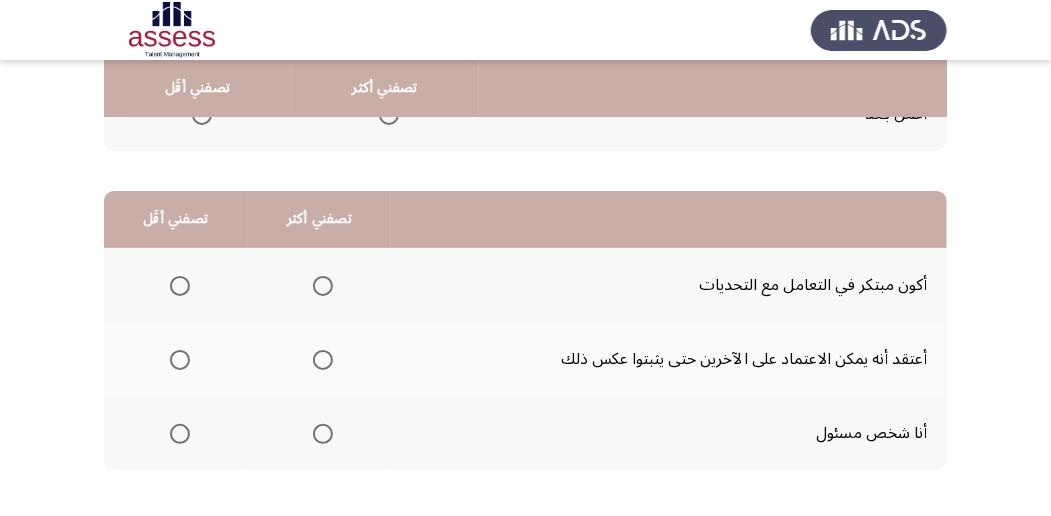 click at bounding box center [180, 286] 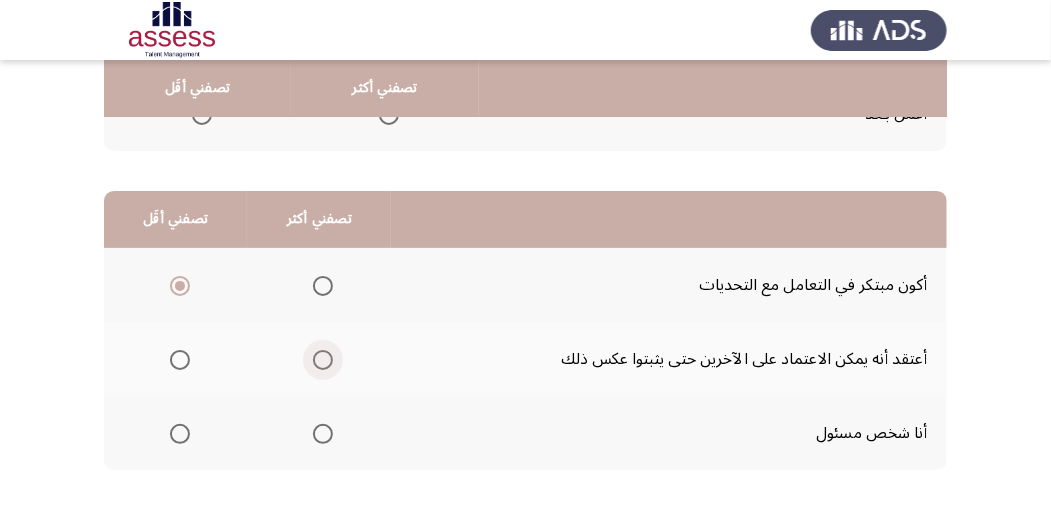 click at bounding box center [323, 360] 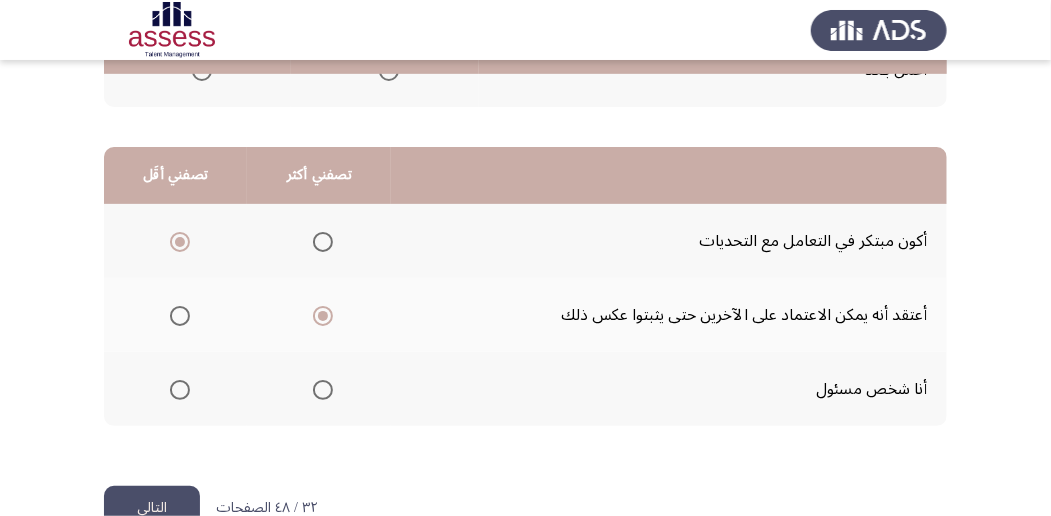 scroll, scrollTop: 494, scrollLeft: 0, axis: vertical 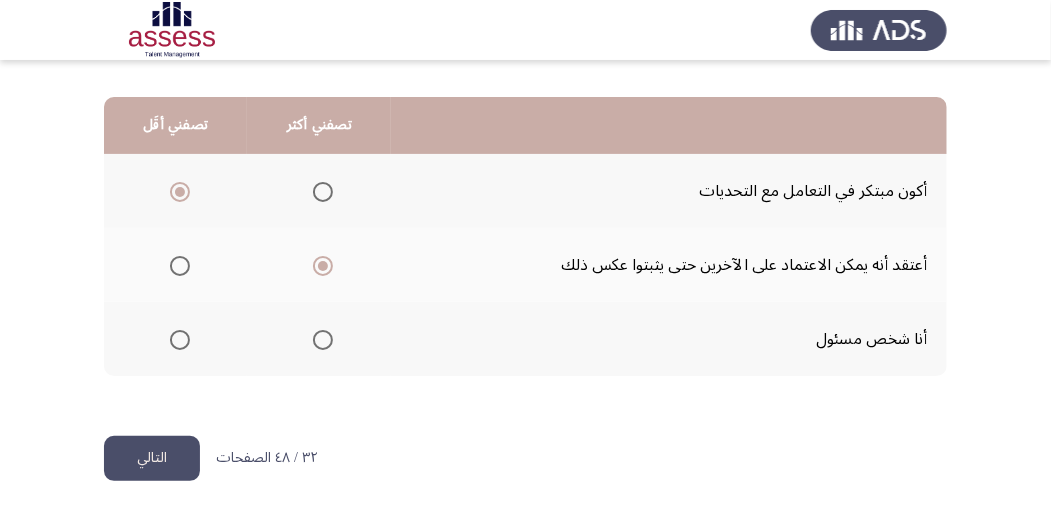 click on "التالي" 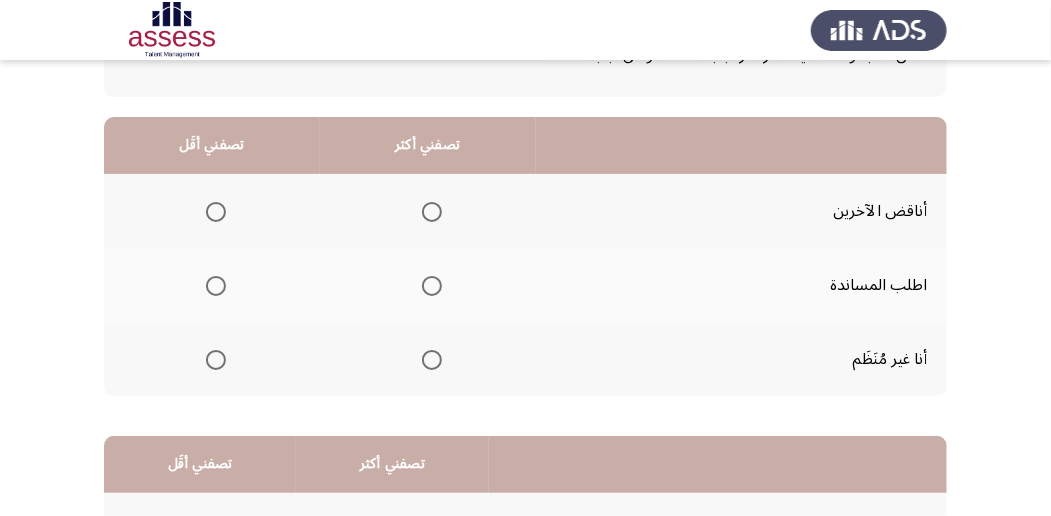 scroll, scrollTop: 200, scrollLeft: 0, axis: vertical 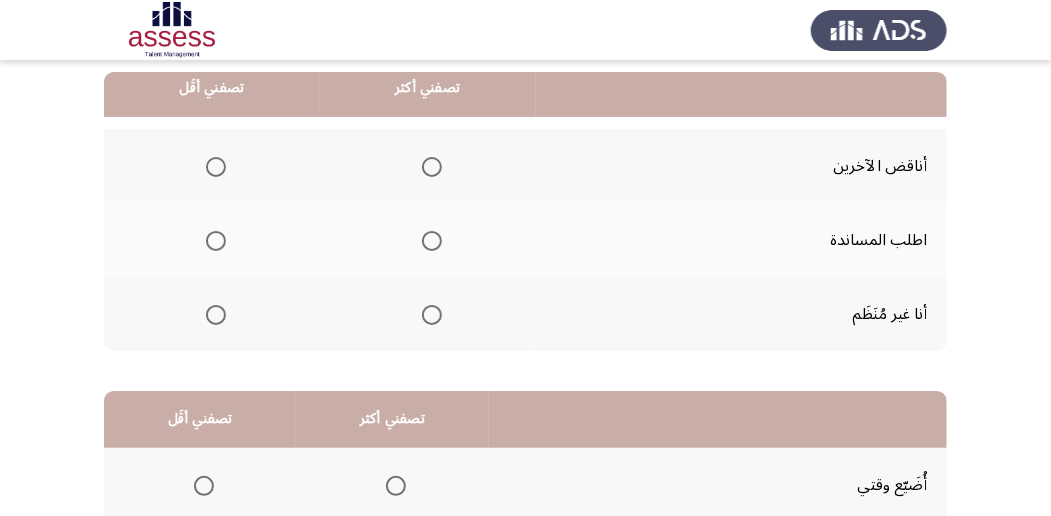 click at bounding box center (216, 315) 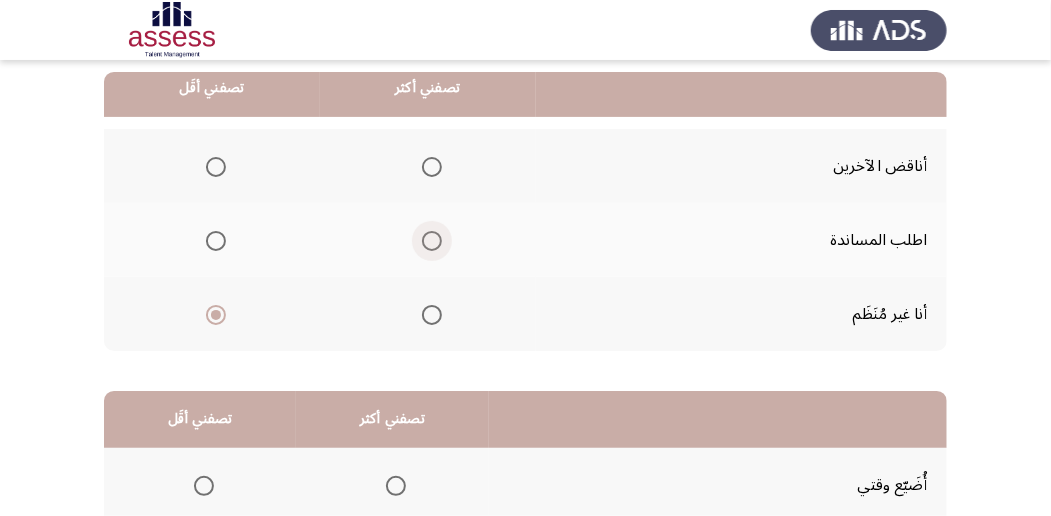 click at bounding box center [432, 241] 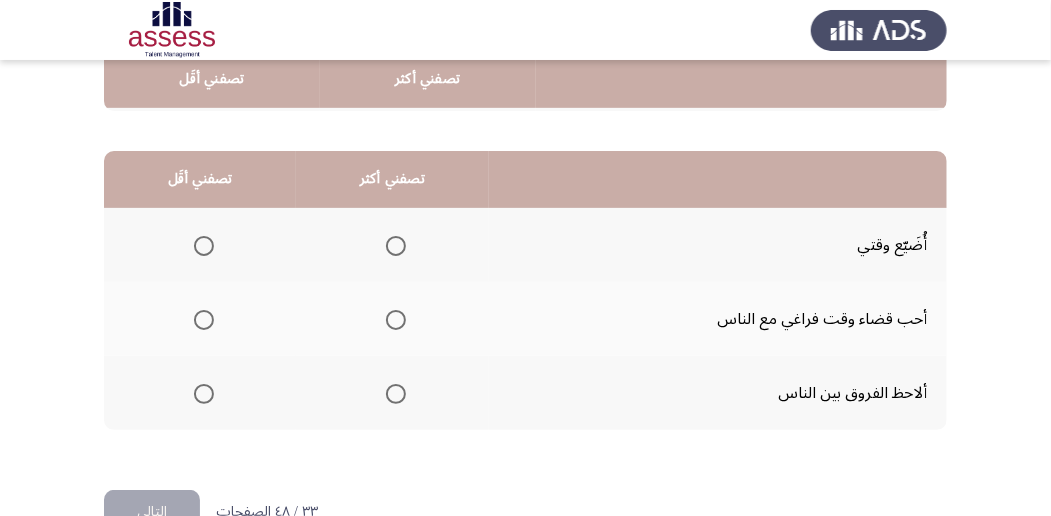 scroll, scrollTop: 466, scrollLeft: 0, axis: vertical 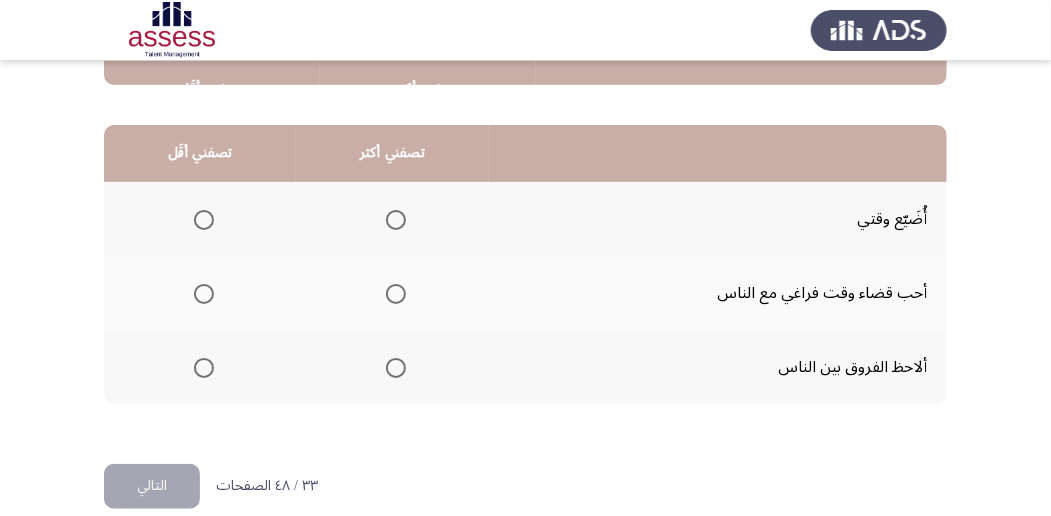 click at bounding box center (396, 368) 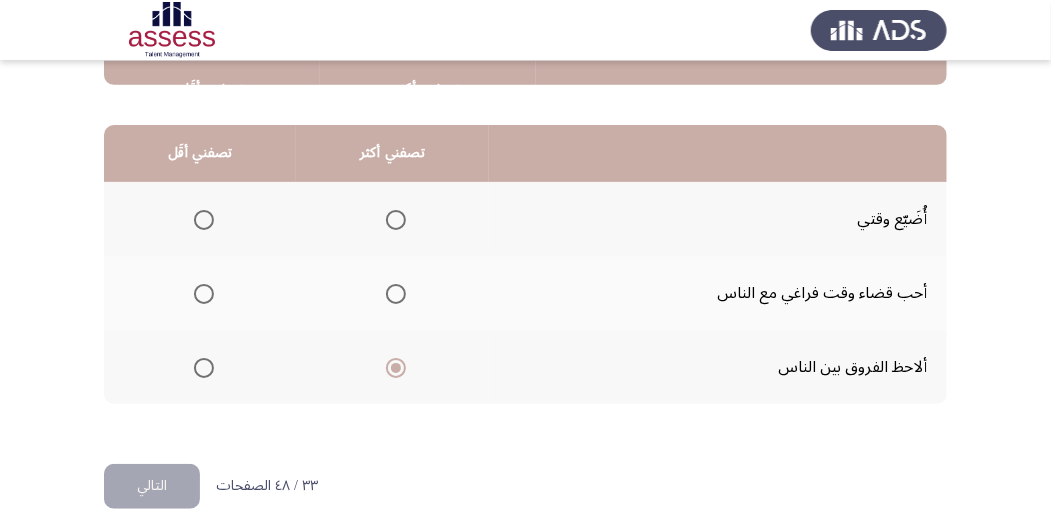 click at bounding box center (204, 220) 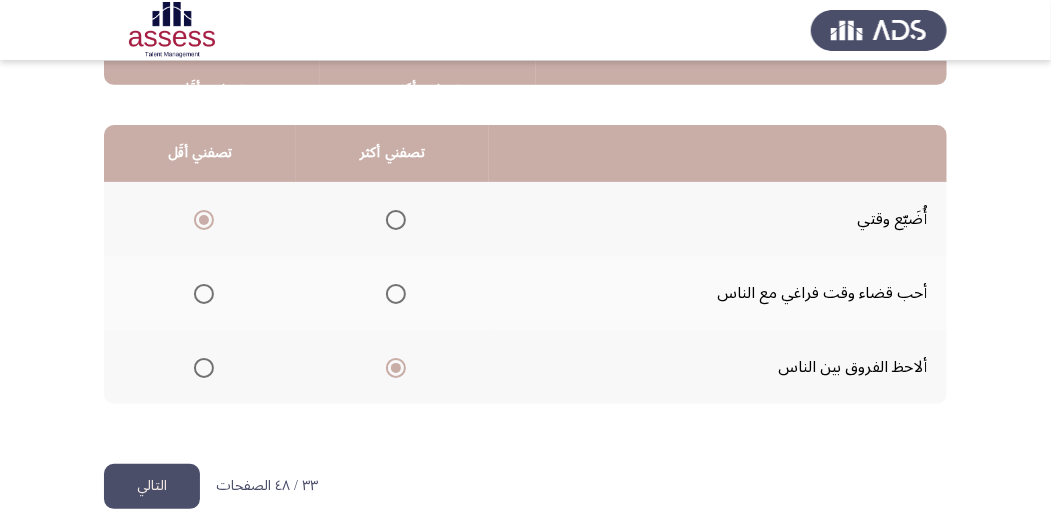 click on "التالي" 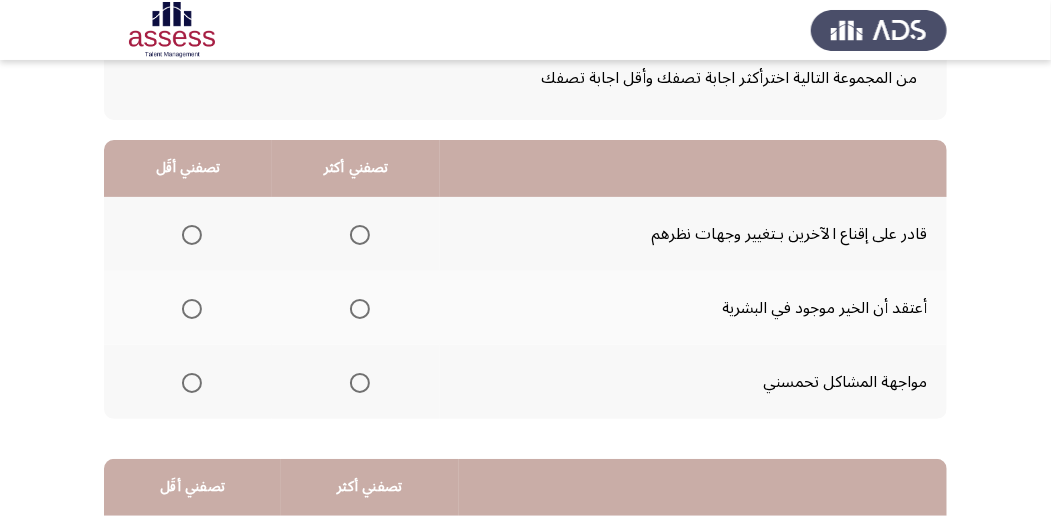 scroll, scrollTop: 133, scrollLeft: 0, axis: vertical 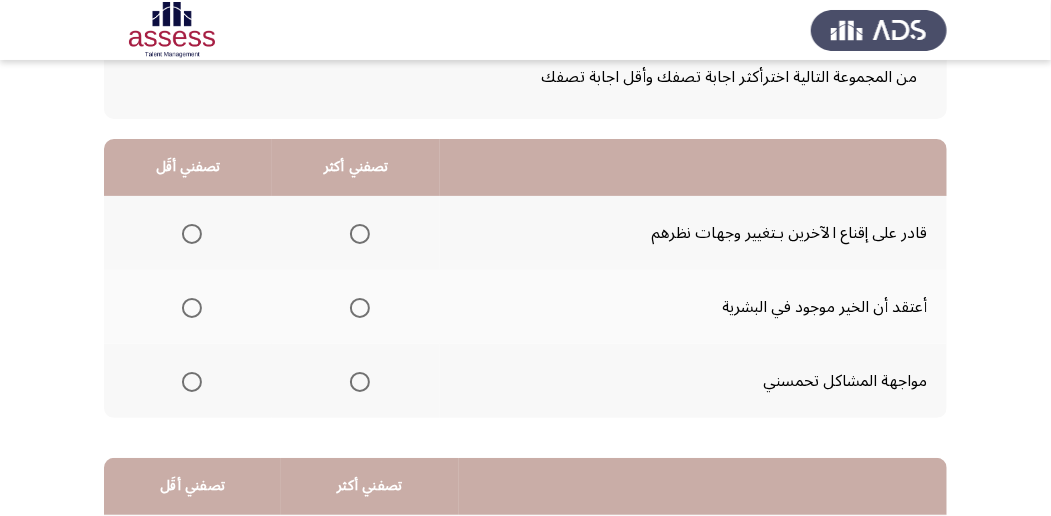 click at bounding box center (360, 308) 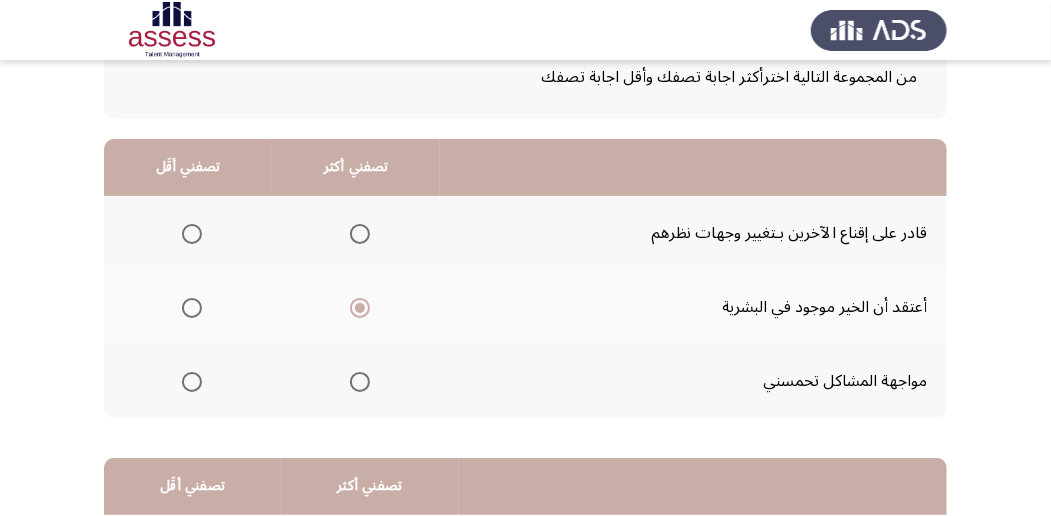 click at bounding box center [192, 234] 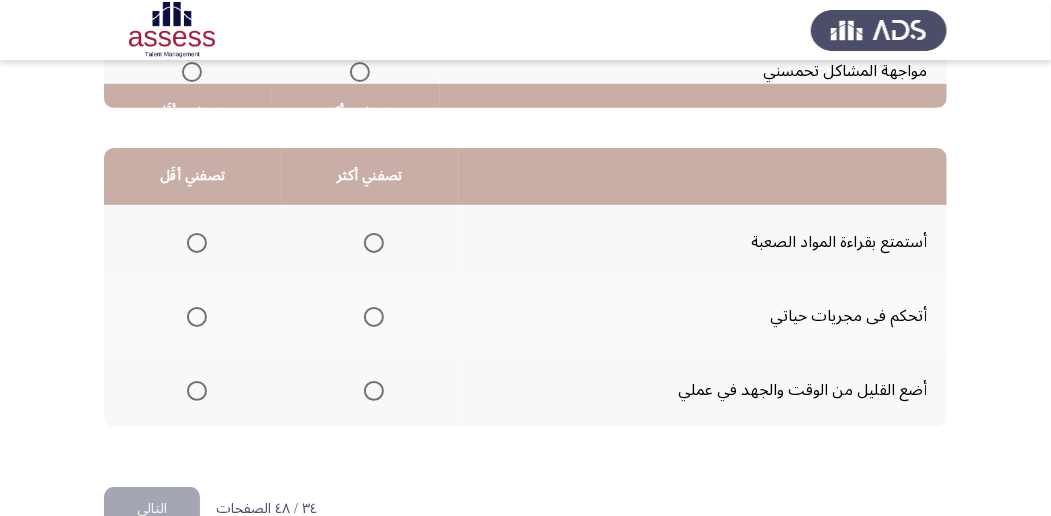 scroll, scrollTop: 466, scrollLeft: 0, axis: vertical 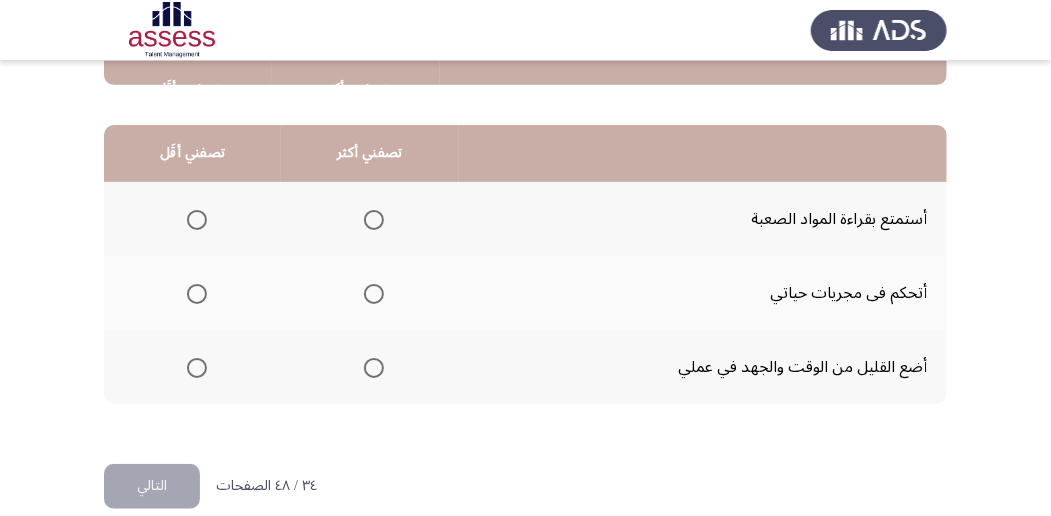 click at bounding box center (374, 220) 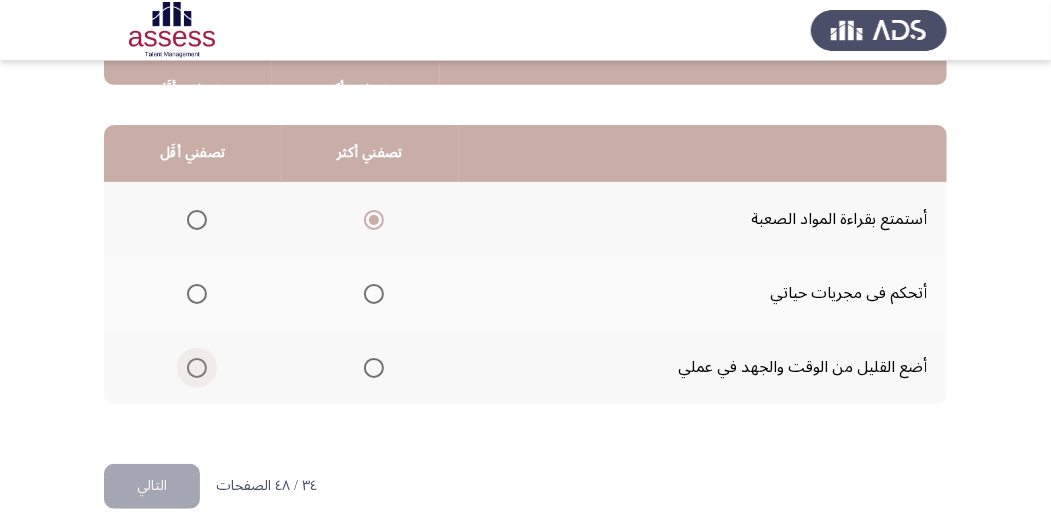 click at bounding box center [197, 368] 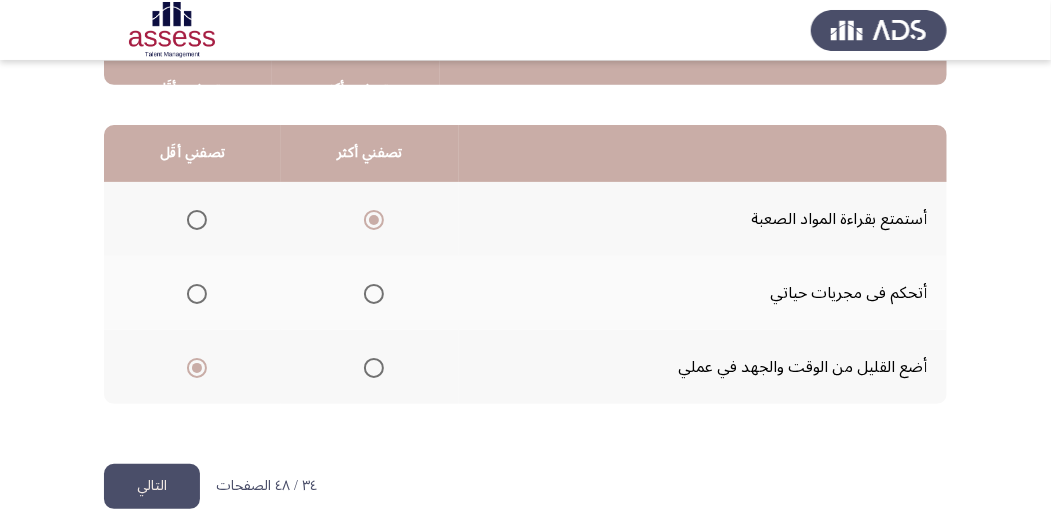 click on "التالي" 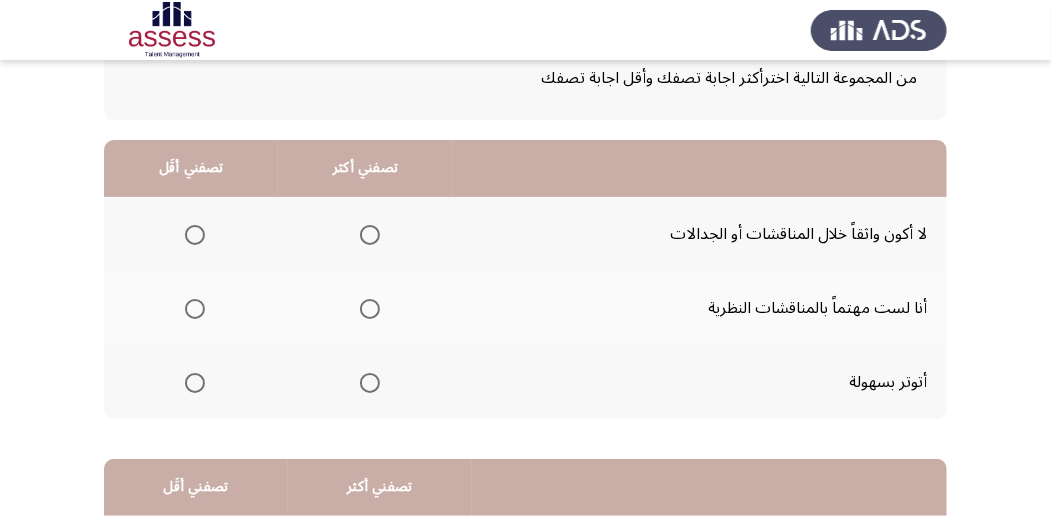 scroll, scrollTop: 133, scrollLeft: 0, axis: vertical 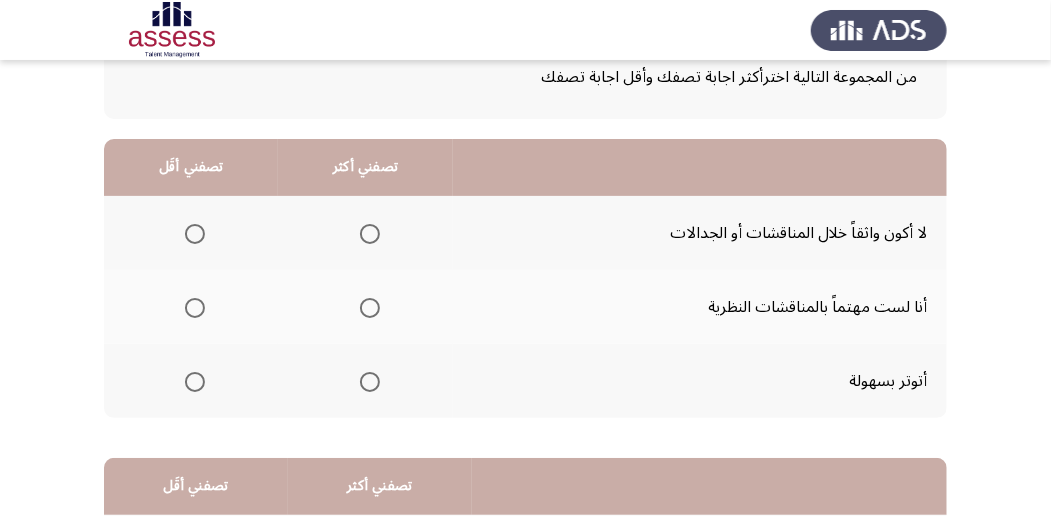 click at bounding box center [195, 382] 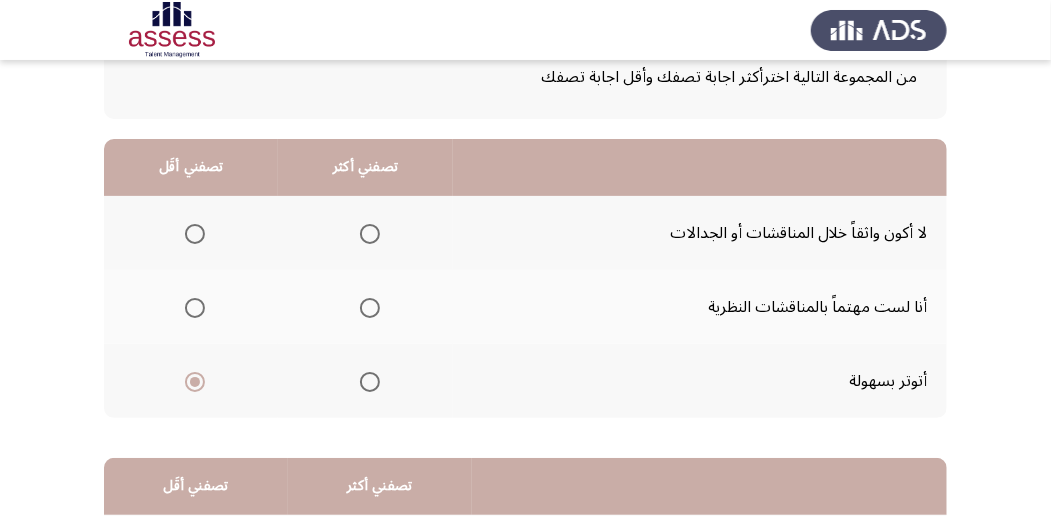 click 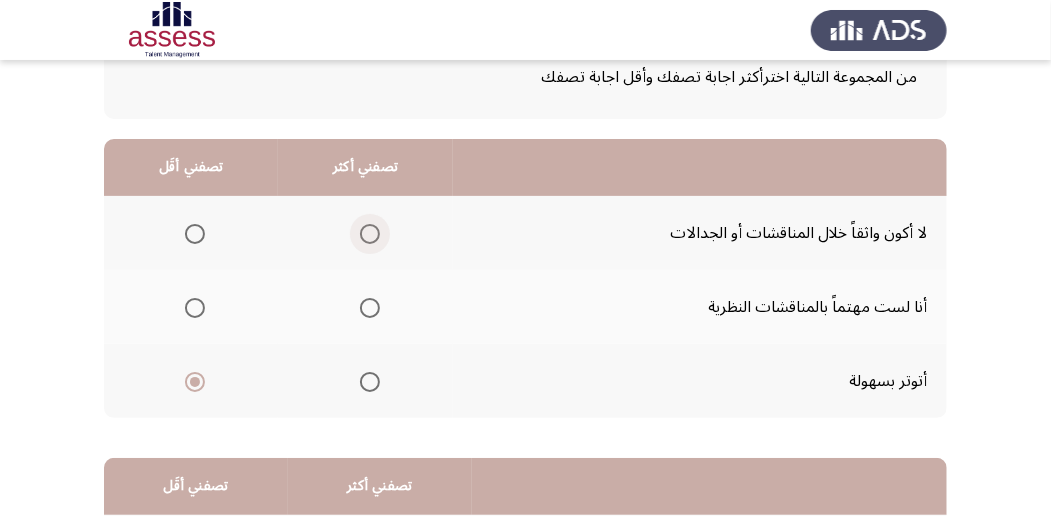 click at bounding box center (370, 234) 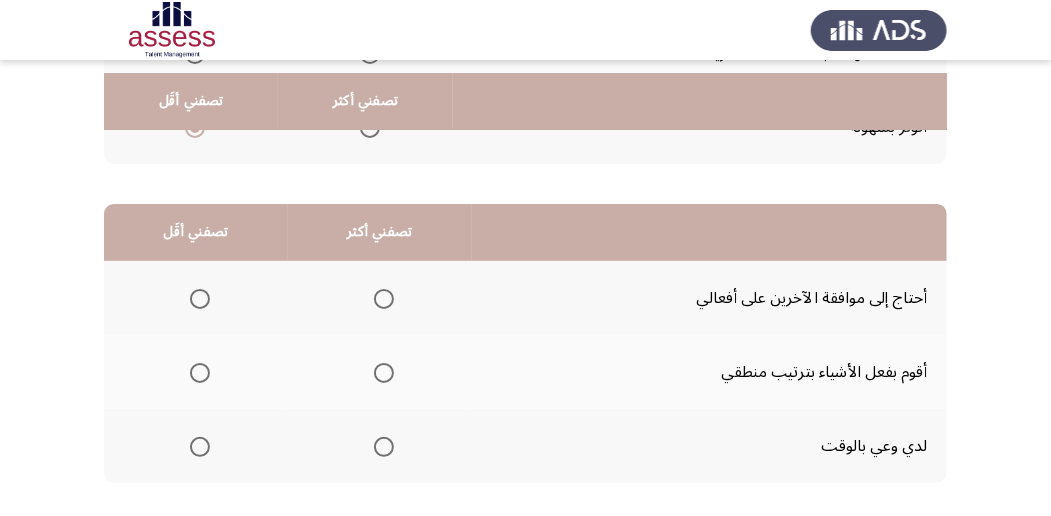 scroll, scrollTop: 400, scrollLeft: 0, axis: vertical 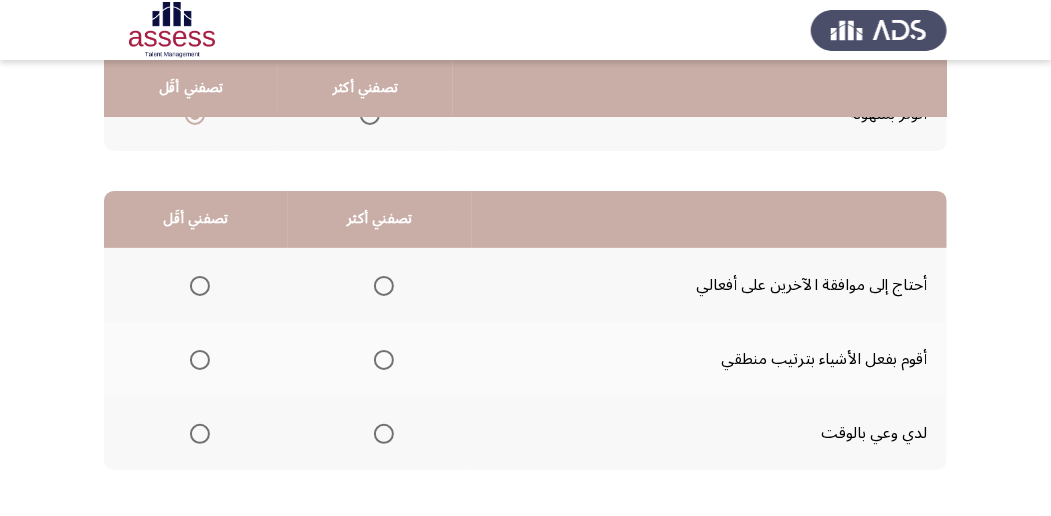 click at bounding box center (384, 434) 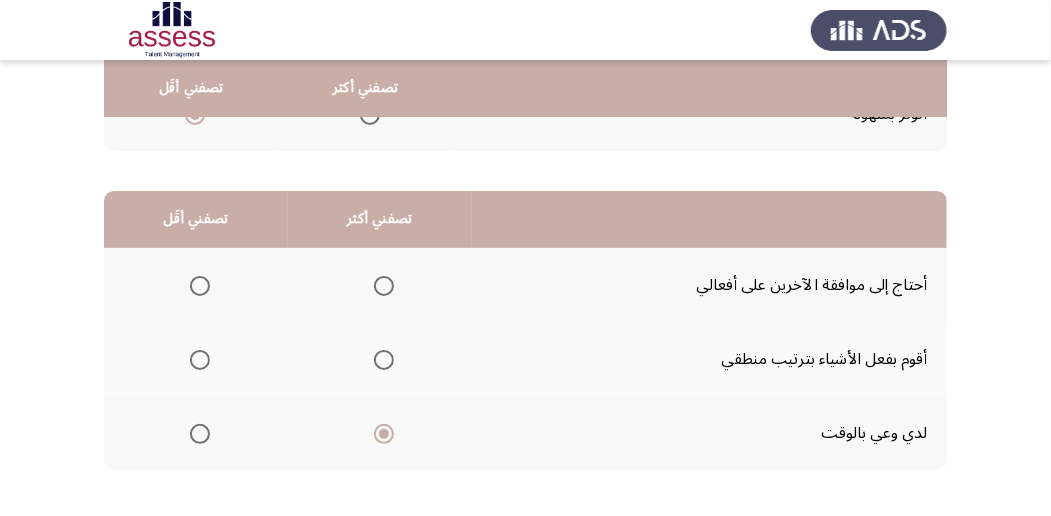 click at bounding box center (200, 286) 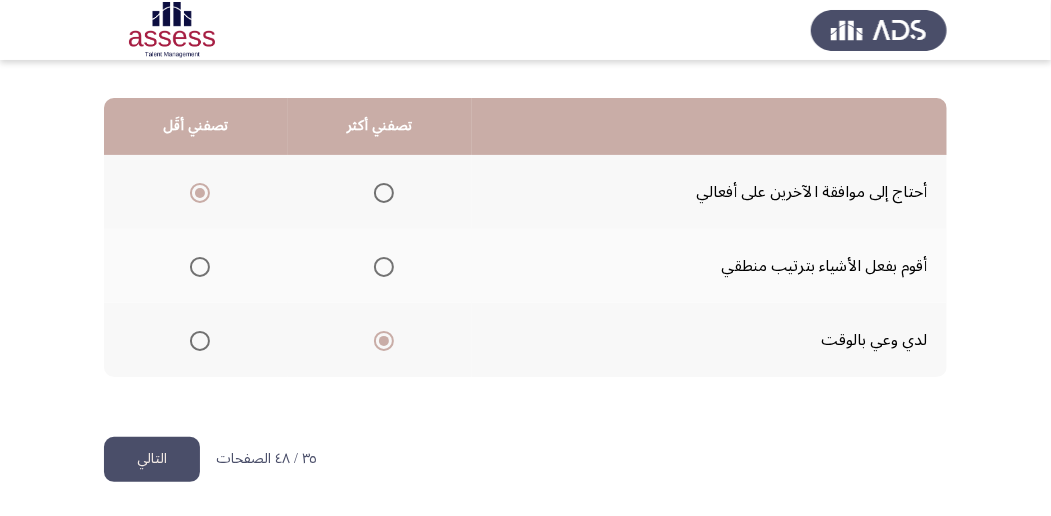 scroll, scrollTop: 494, scrollLeft: 0, axis: vertical 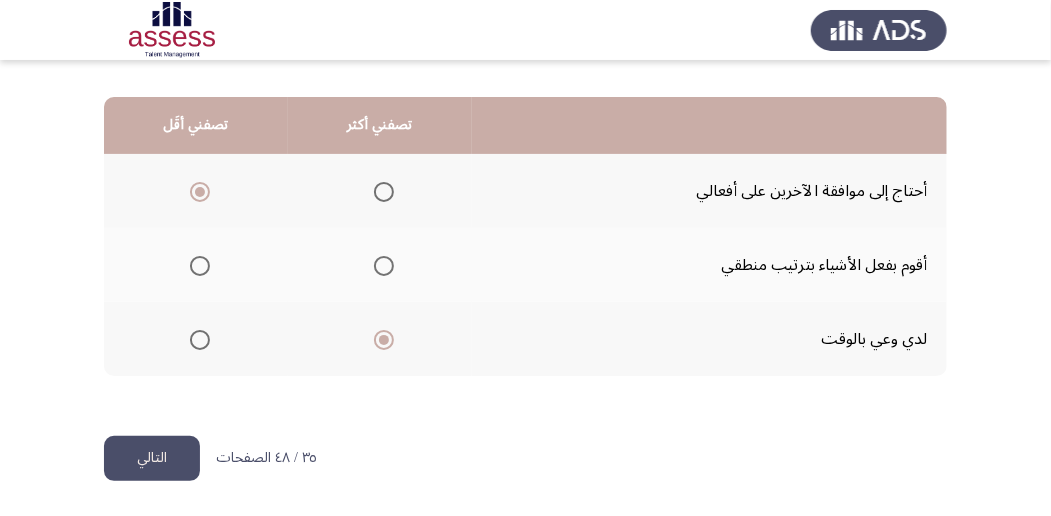 click on "التالي" 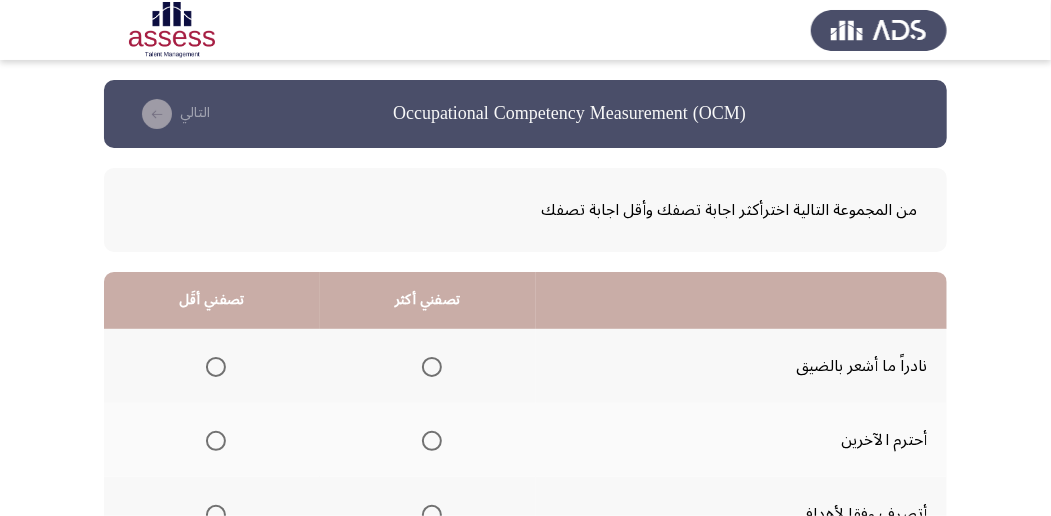 scroll, scrollTop: 66, scrollLeft: 0, axis: vertical 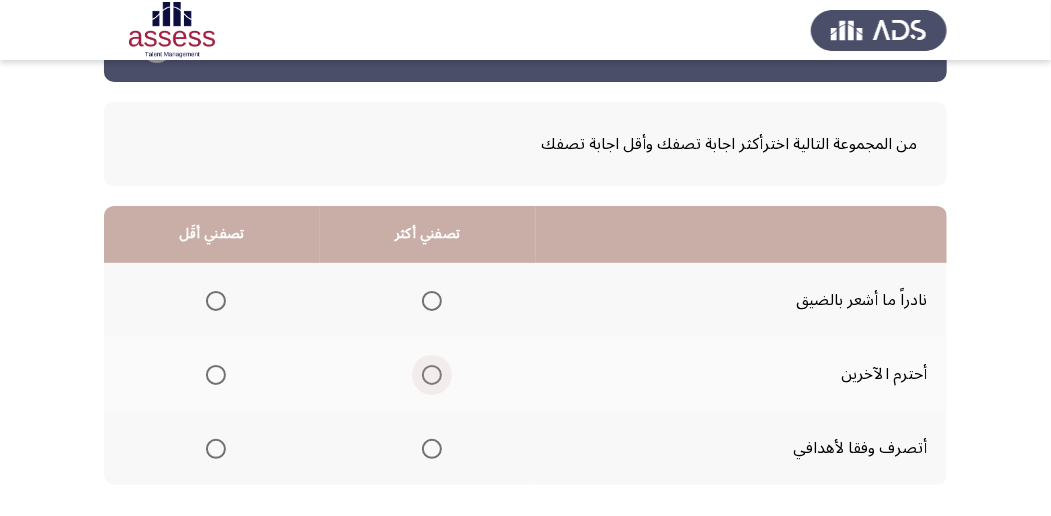 click at bounding box center (432, 375) 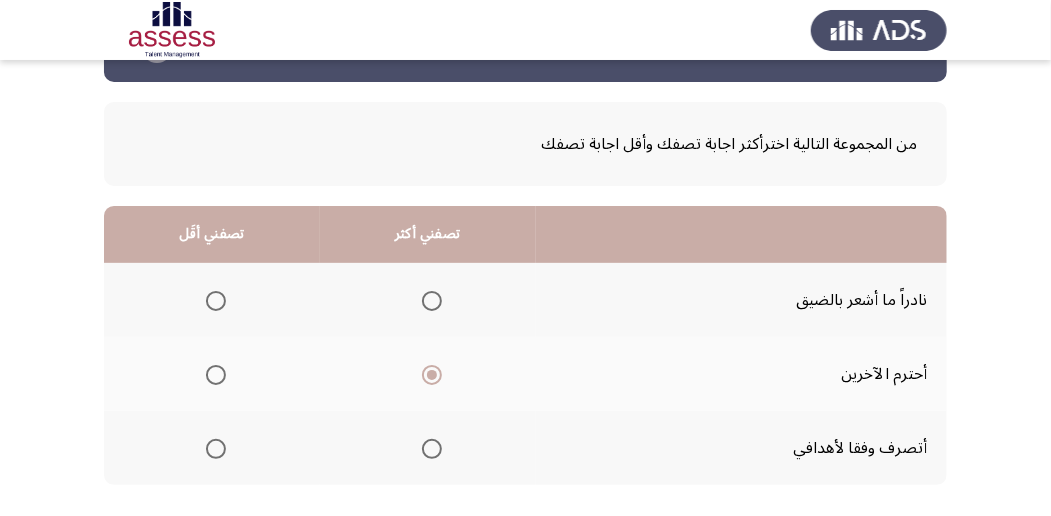 click at bounding box center [216, 301] 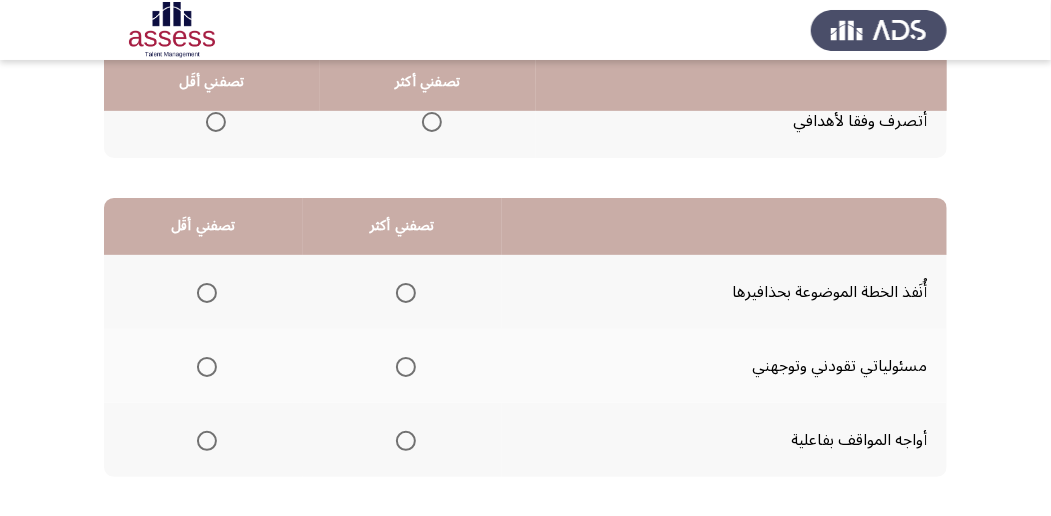 scroll, scrollTop: 400, scrollLeft: 0, axis: vertical 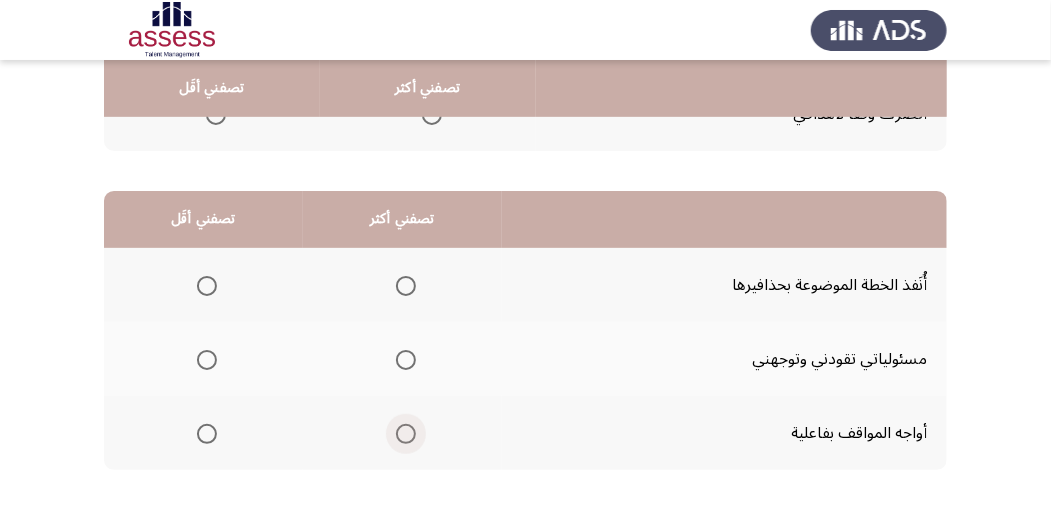 click at bounding box center [406, 434] 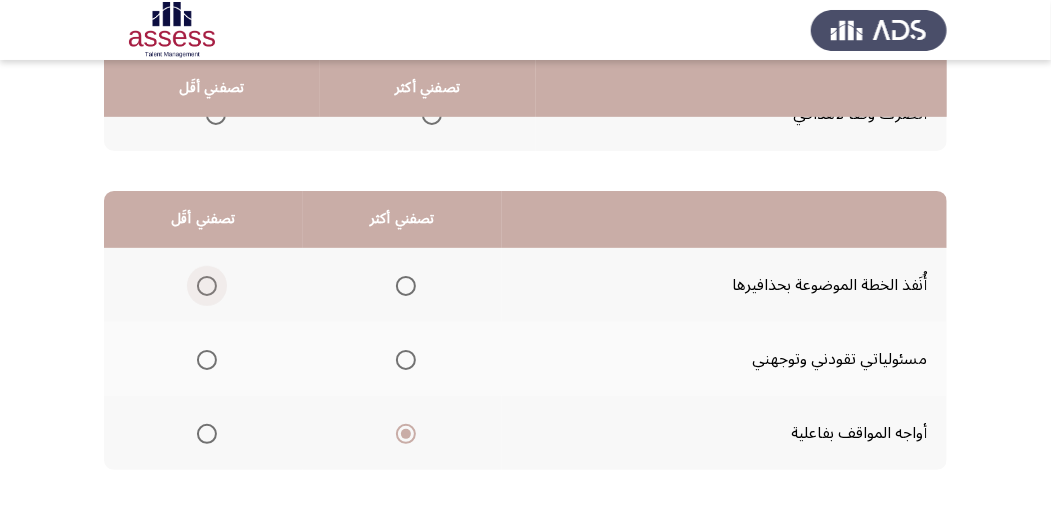 click at bounding box center (207, 286) 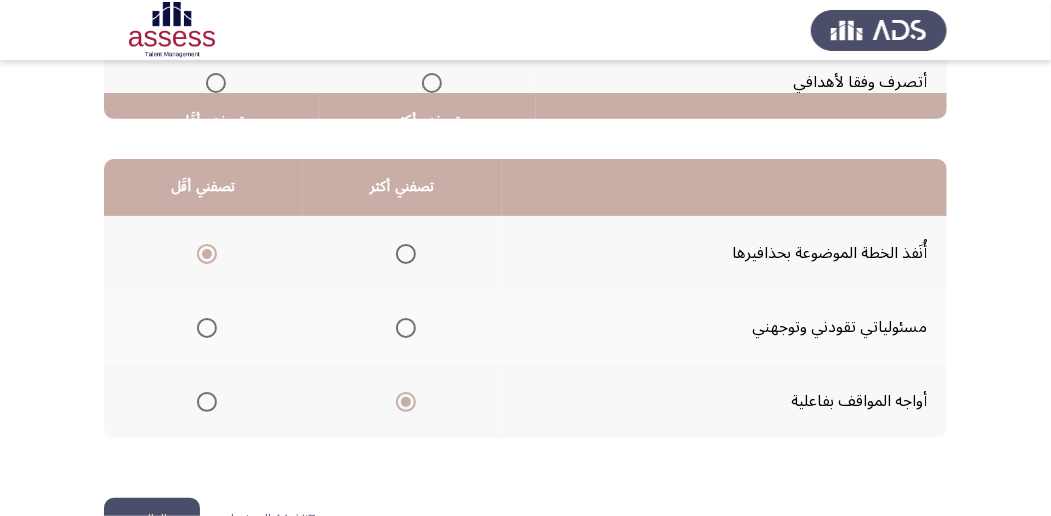 scroll, scrollTop: 494, scrollLeft: 0, axis: vertical 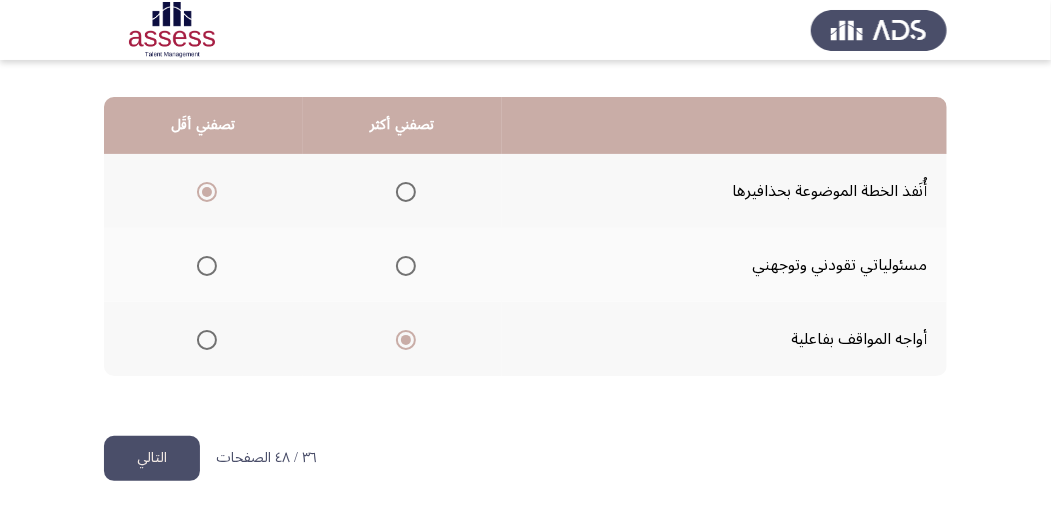 click on "التالي" 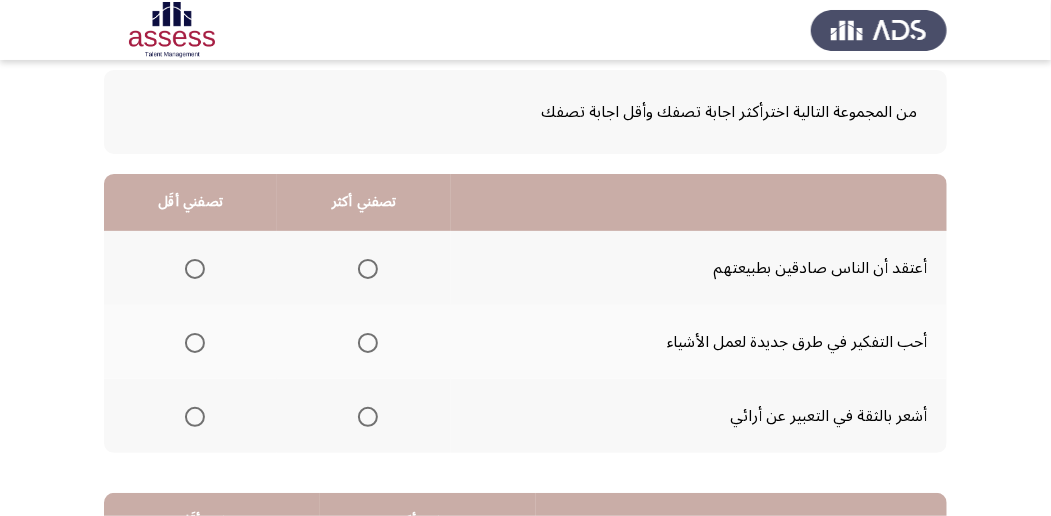 scroll, scrollTop: 200, scrollLeft: 0, axis: vertical 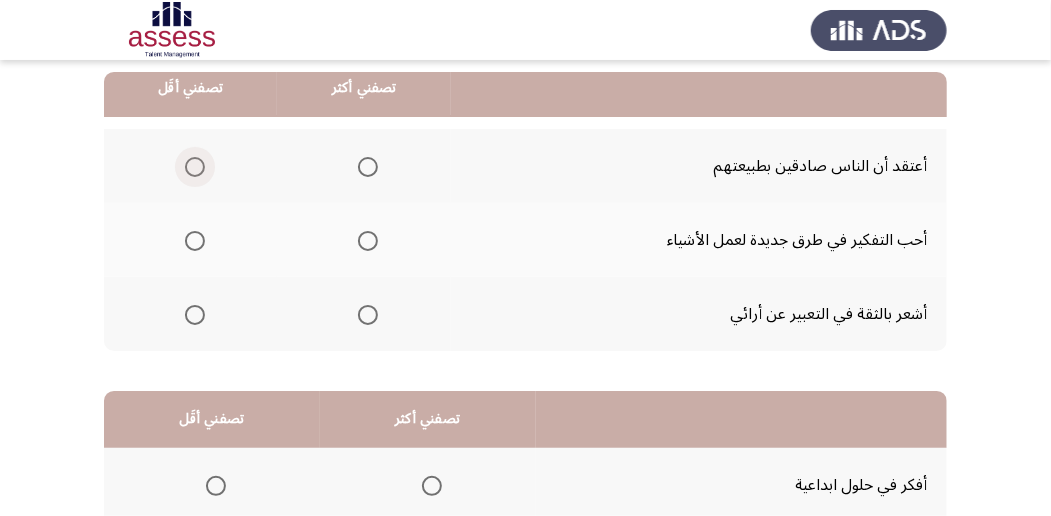 click at bounding box center [195, 167] 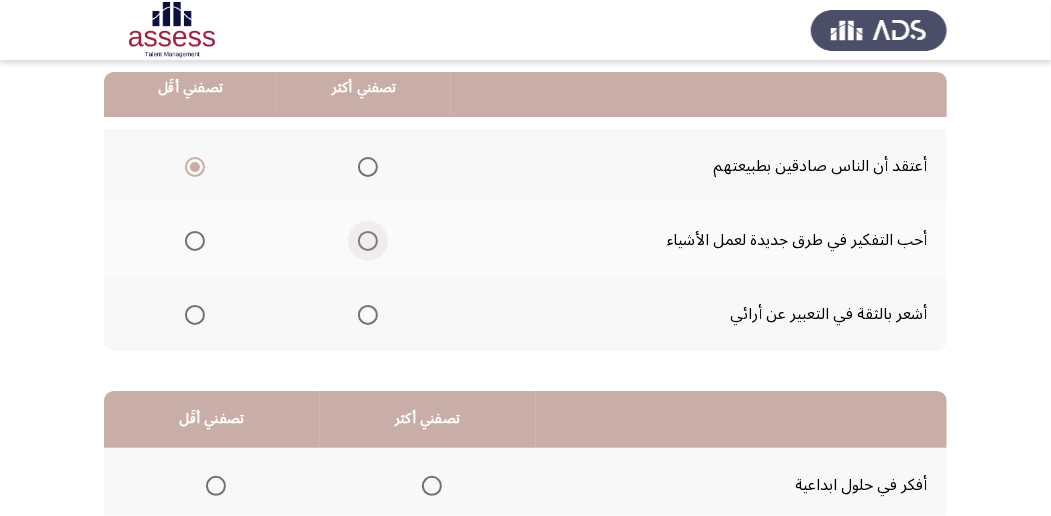 click at bounding box center (368, 241) 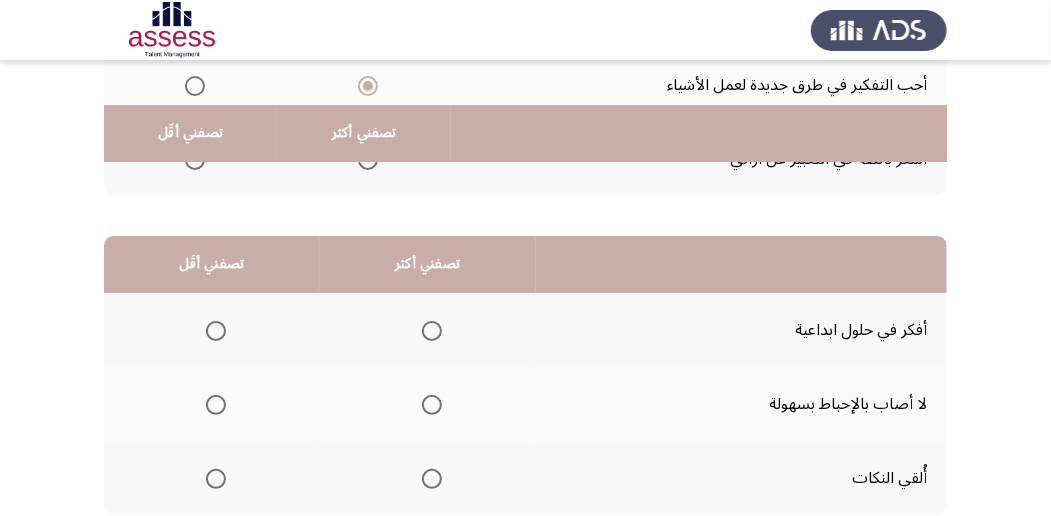 scroll, scrollTop: 400, scrollLeft: 0, axis: vertical 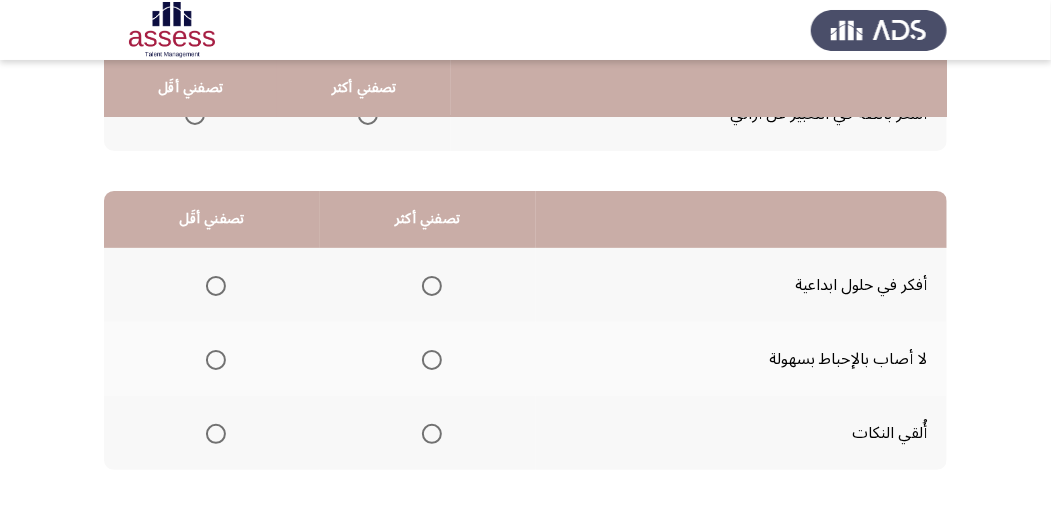 click 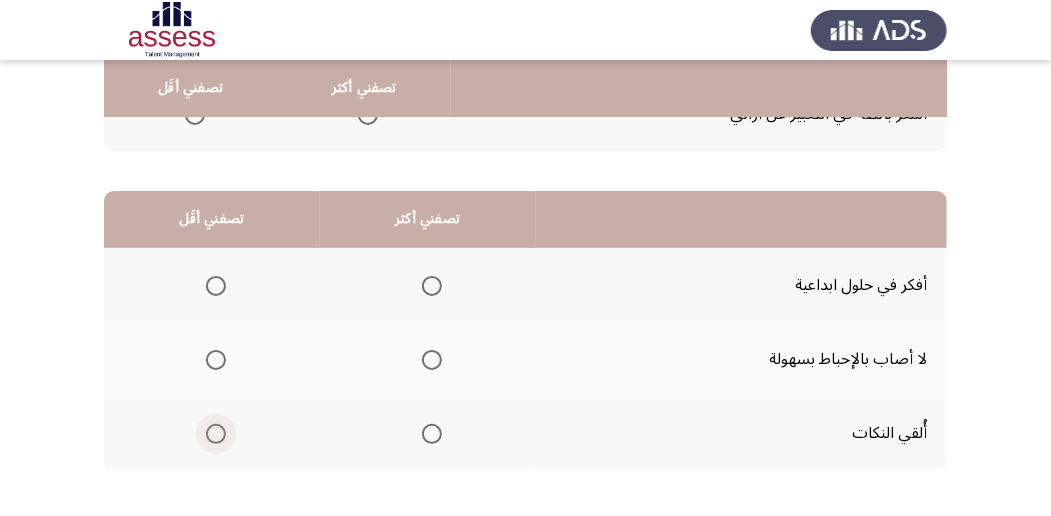 click at bounding box center [216, 434] 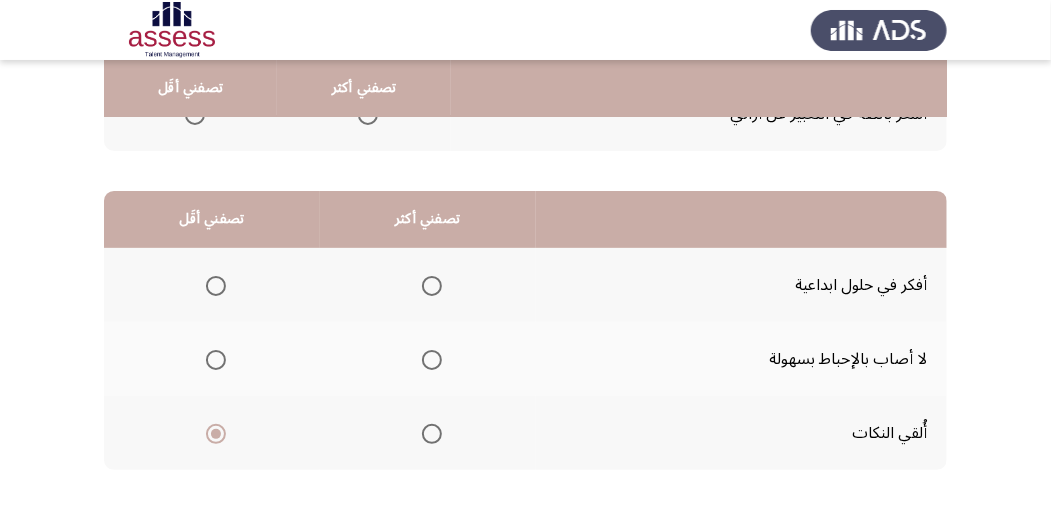 click at bounding box center (432, 360) 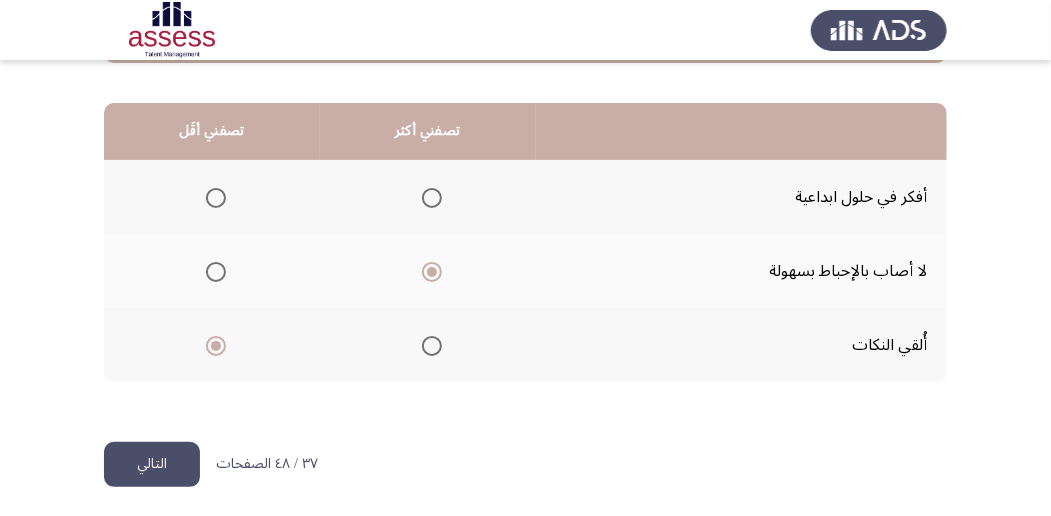 scroll, scrollTop: 494, scrollLeft: 0, axis: vertical 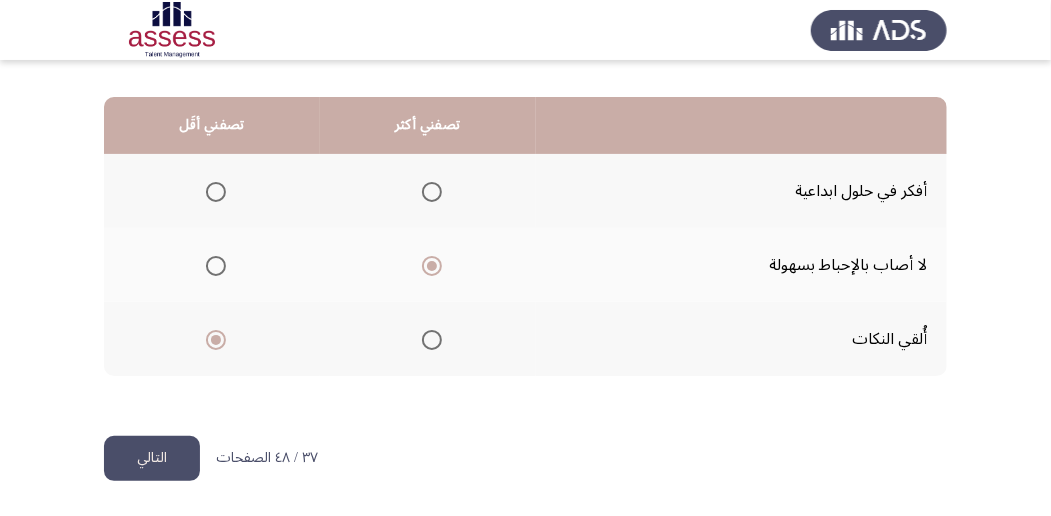 click on "التالي" 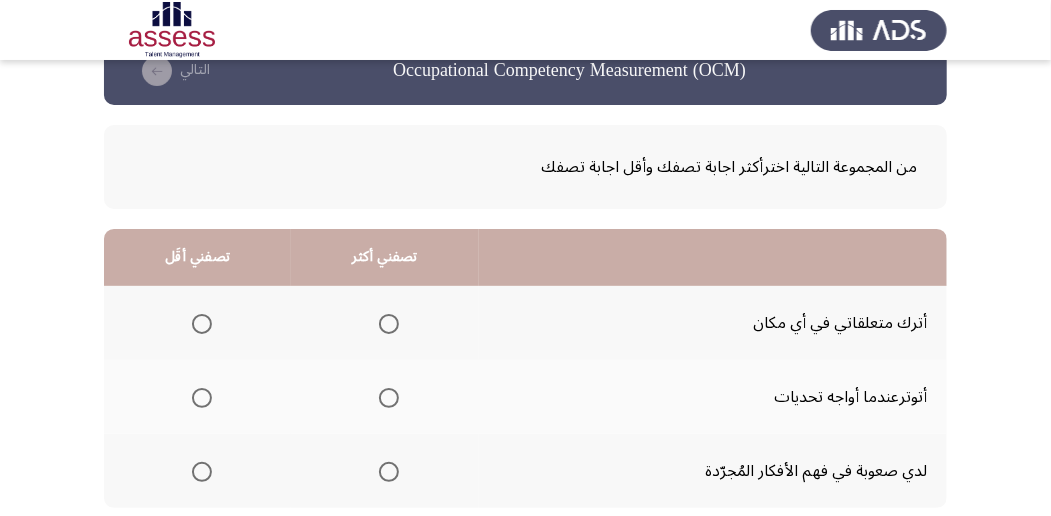 scroll, scrollTop: 66, scrollLeft: 0, axis: vertical 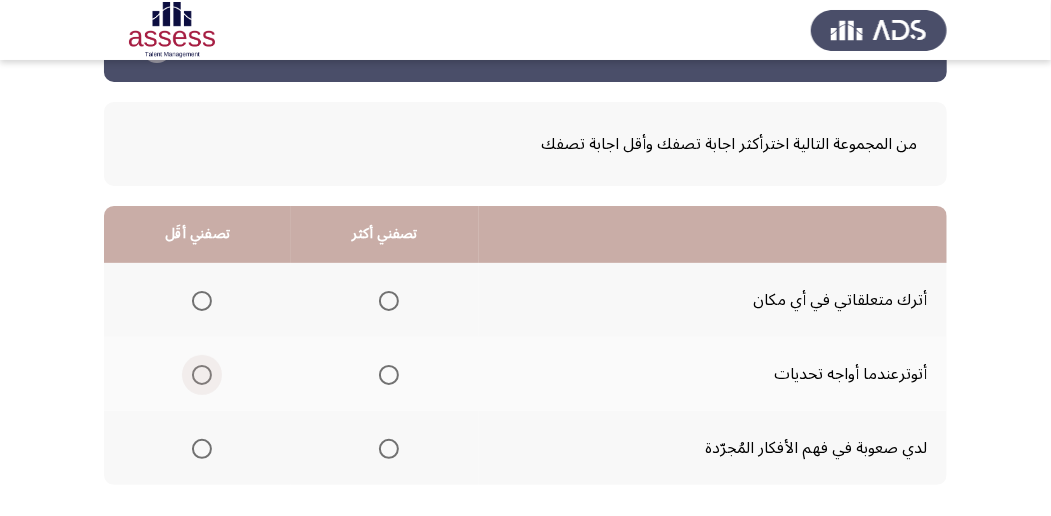 click at bounding box center [202, 375] 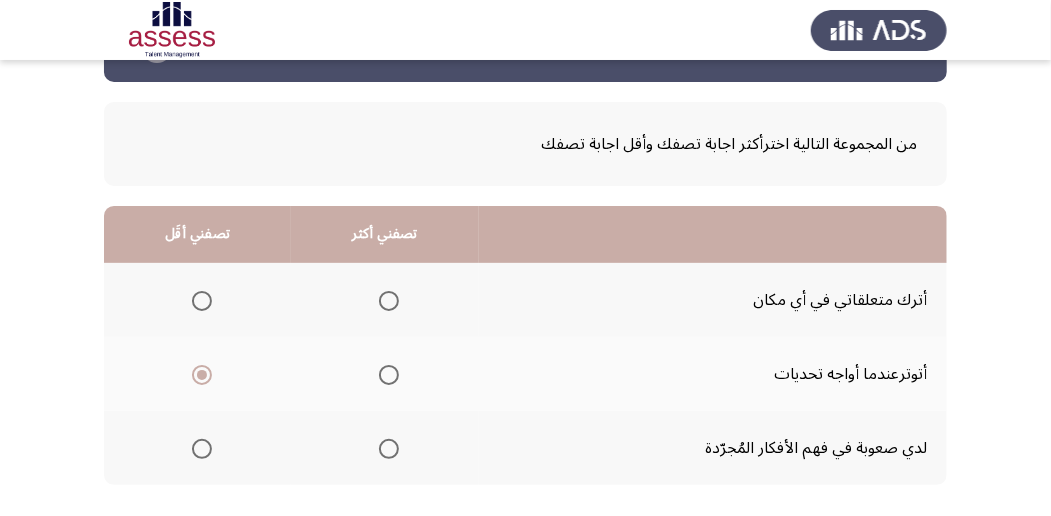 click at bounding box center [389, 449] 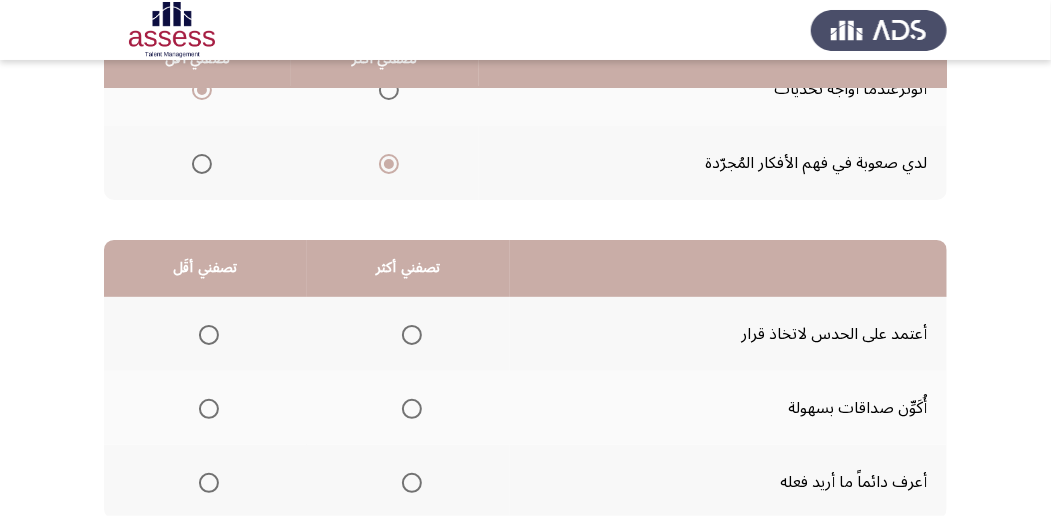 scroll, scrollTop: 400, scrollLeft: 0, axis: vertical 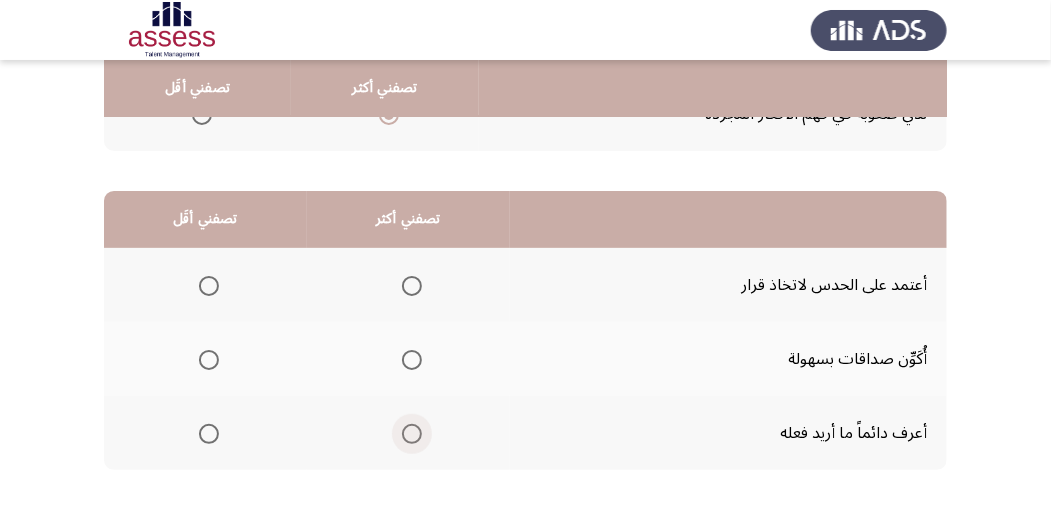 click at bounding box center [412, 434] 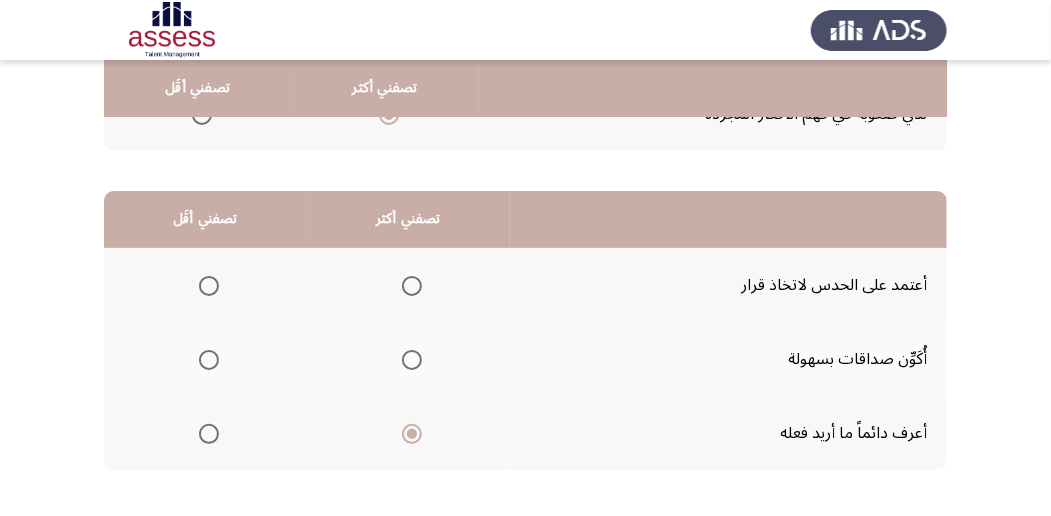 click at bounding box center [209, 360] 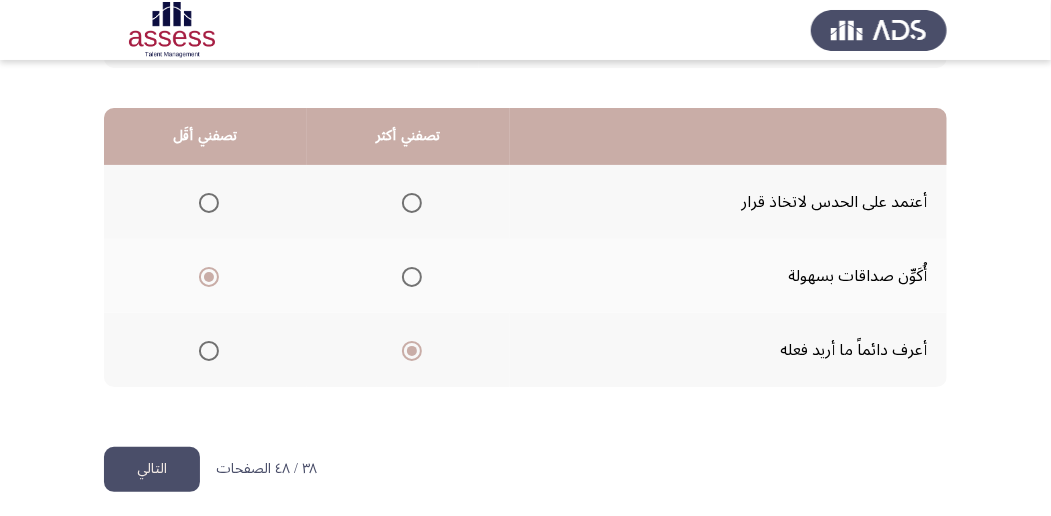scroll, scrollTop: 494, scrollLeft: 0, axis: vertical 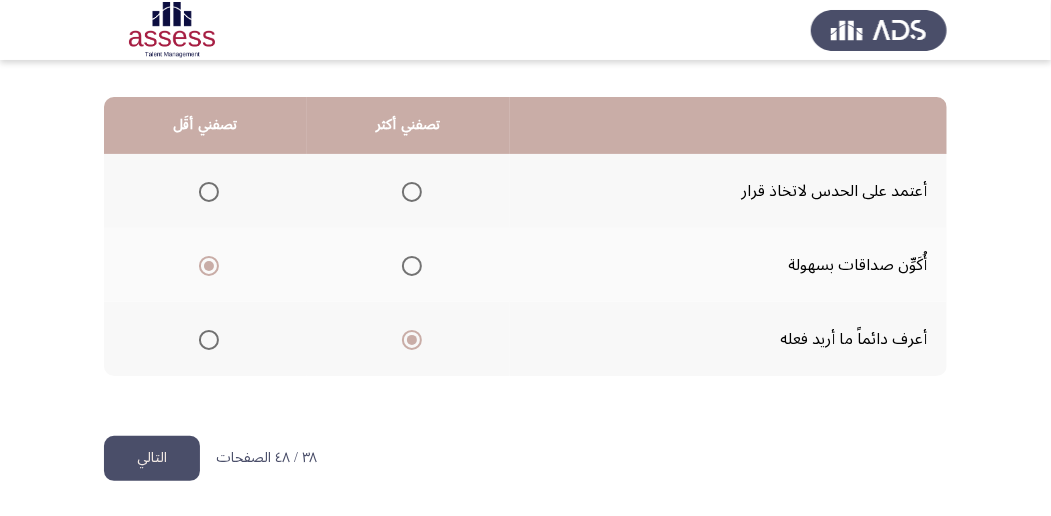 click on "التالي" 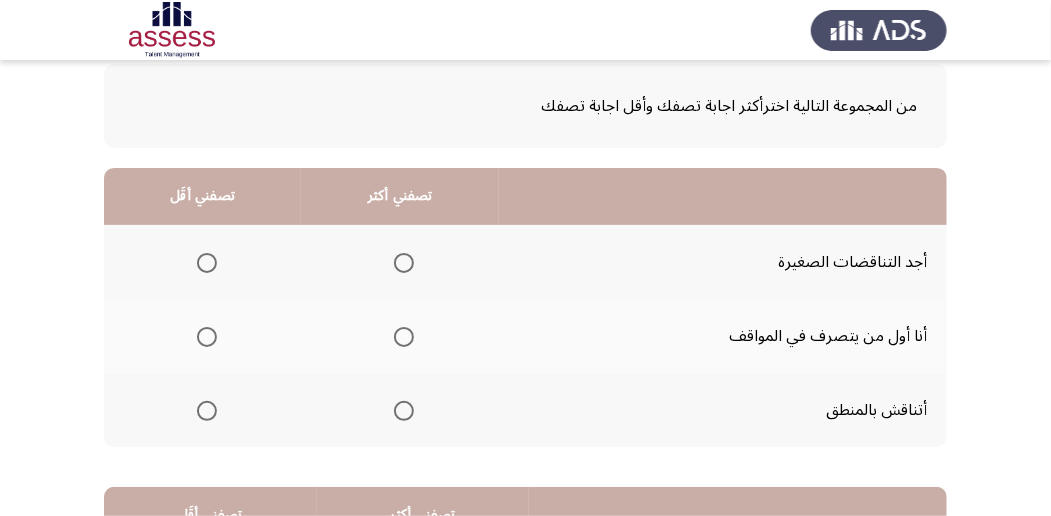 scroll, scrollTop: 133, scrollLeft: 0, axis: vertical 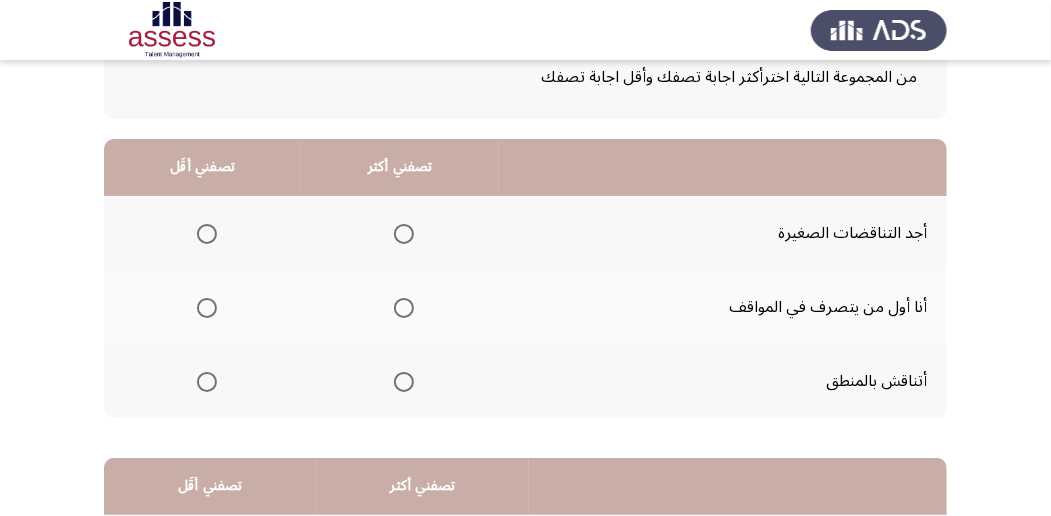click at bounding box center (404, 382) 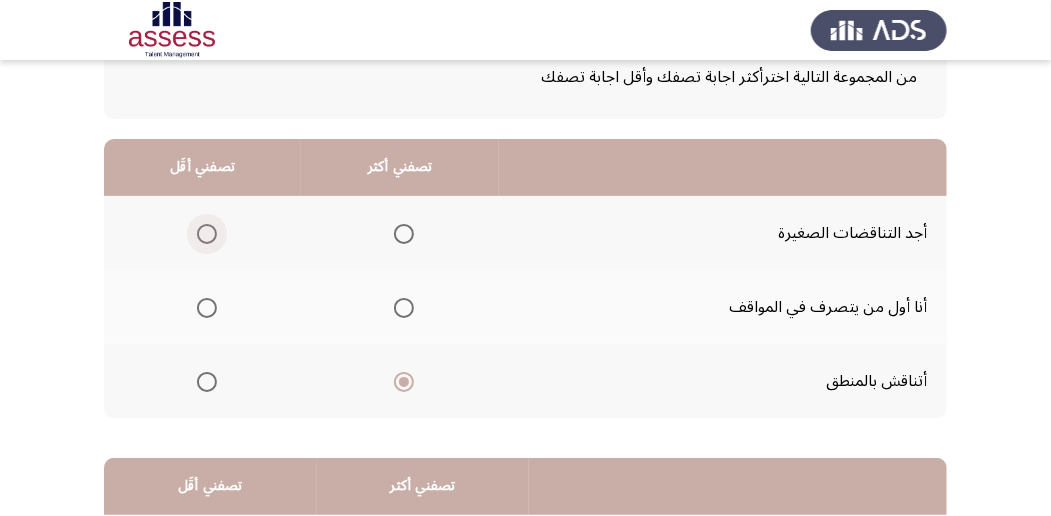 click at bounding box center (207, 234) 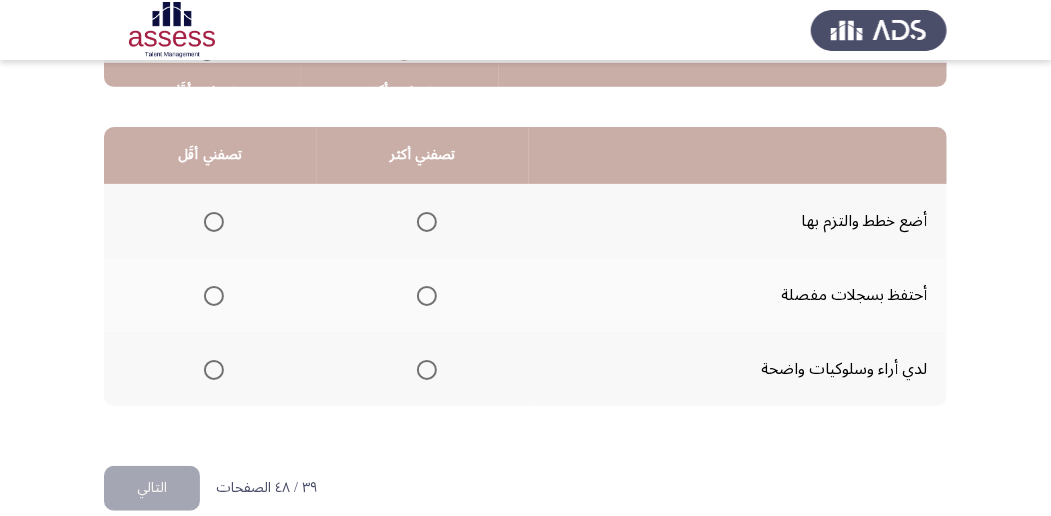 scroll, scrollTop: 466, scrollLeft: 0, axis: vertical 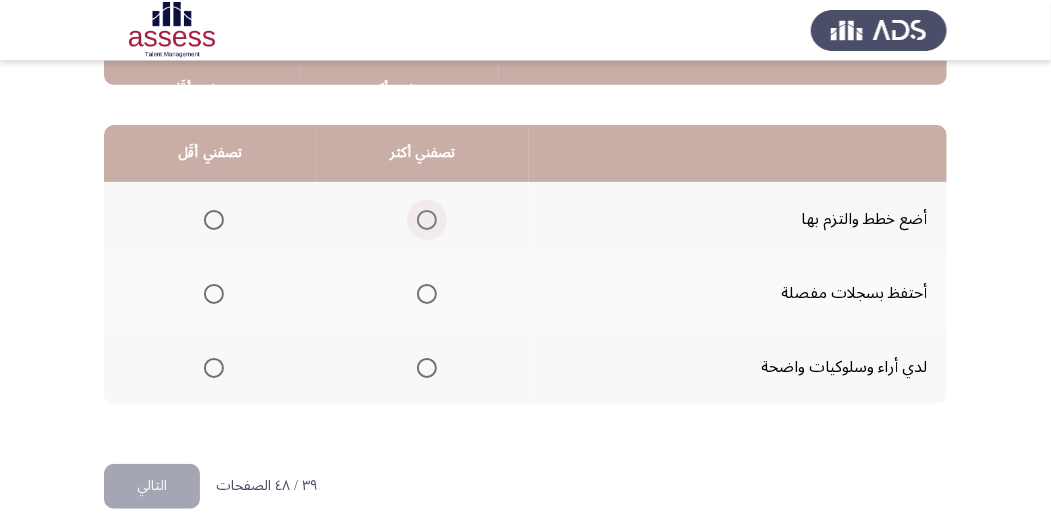 click at bounding box center (427, 220) 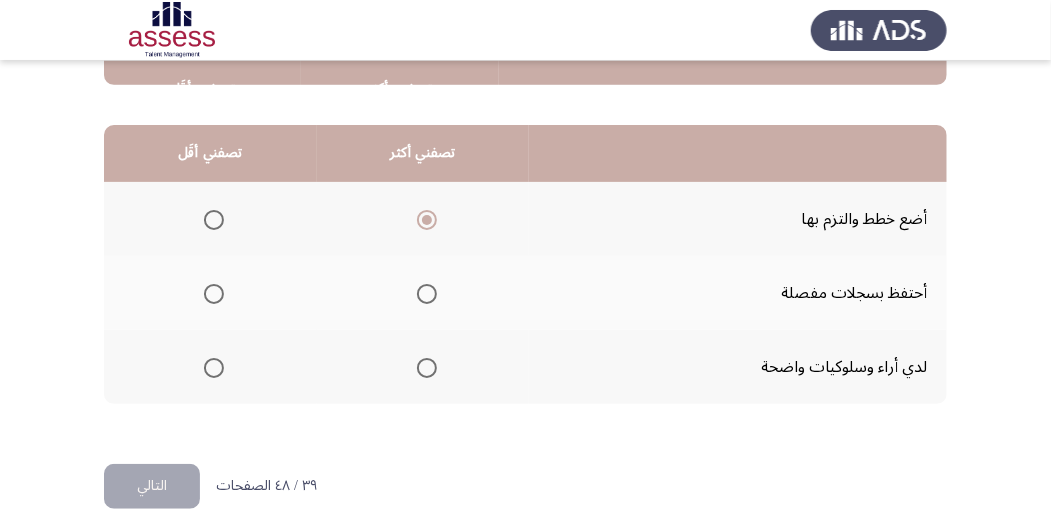 click at bounding box center (427, 220) 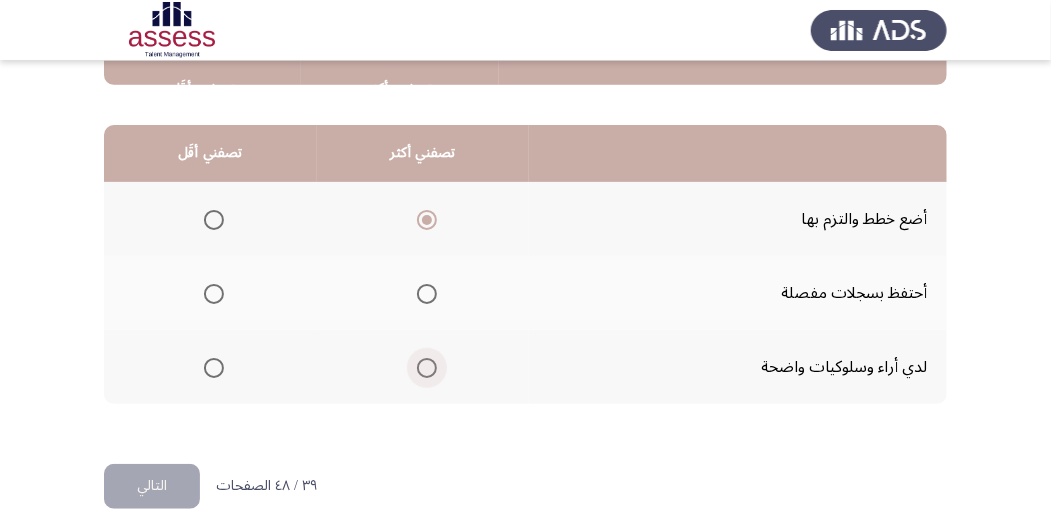 click at bounding box center [427, 368] 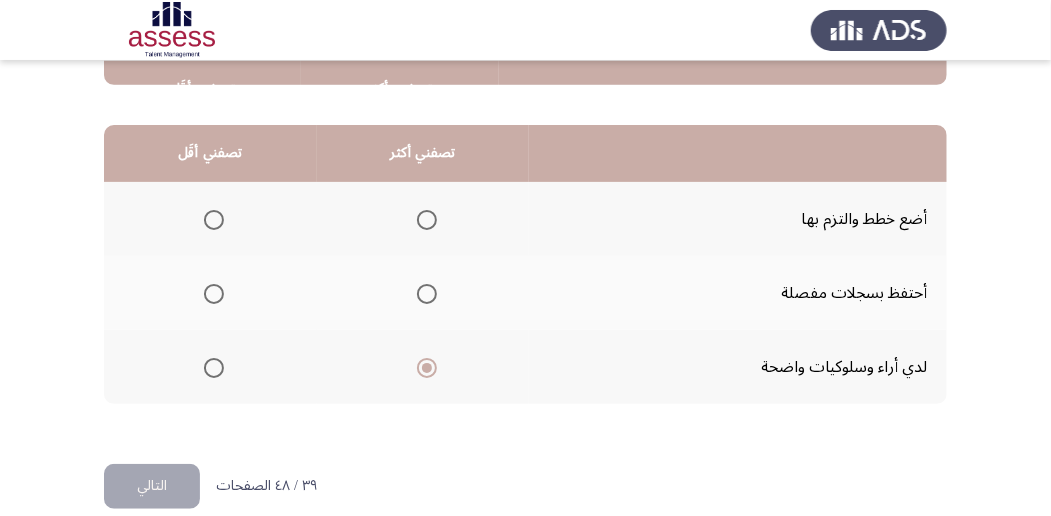 click at bounding box center [214, 294] 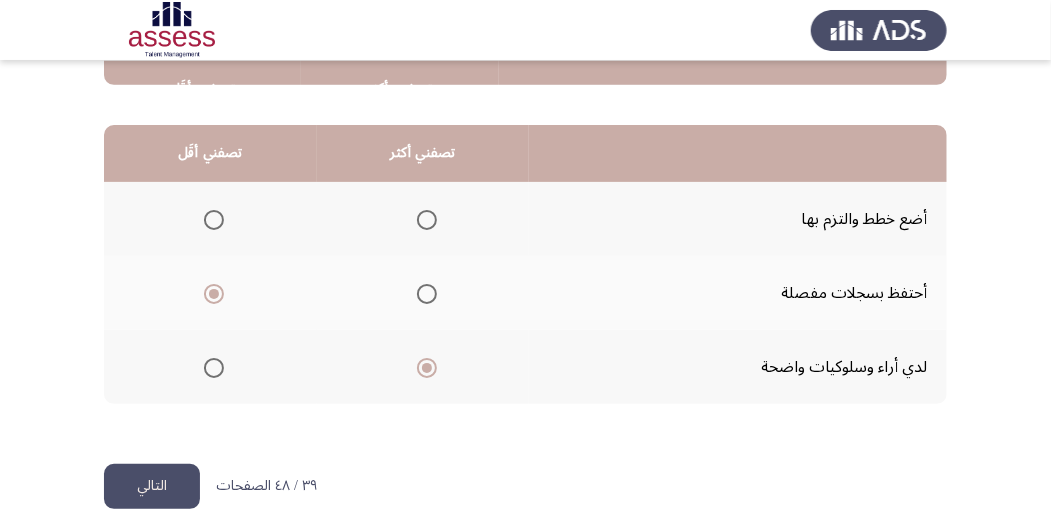 click on "التالي" 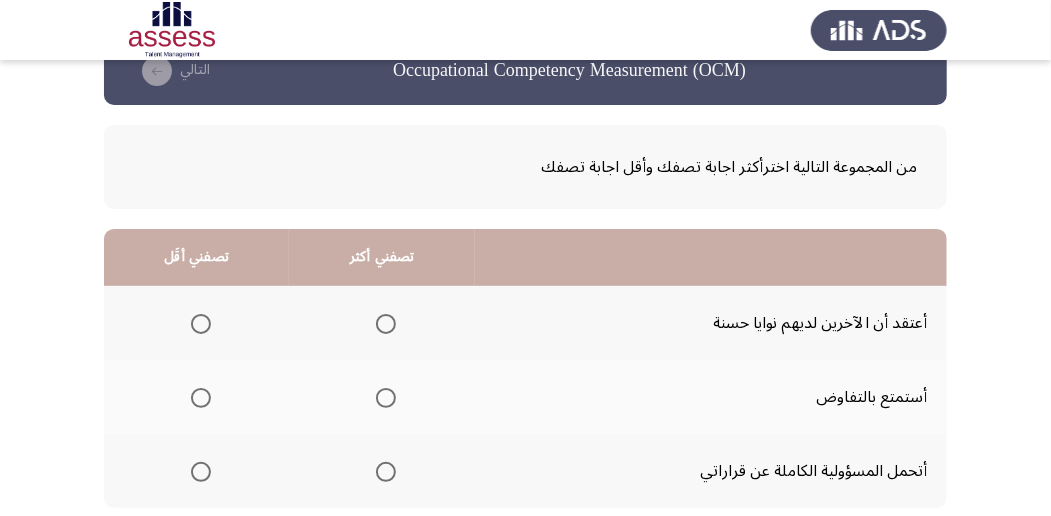 scroll, scrollTop: 133, scrollLeft: 0, axis: vertical 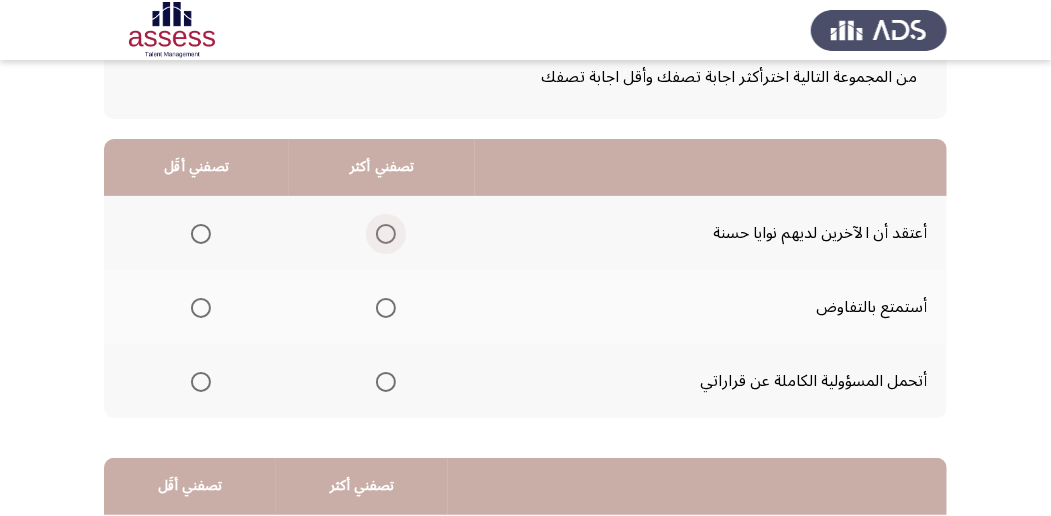click at bounding box center (386, 234) 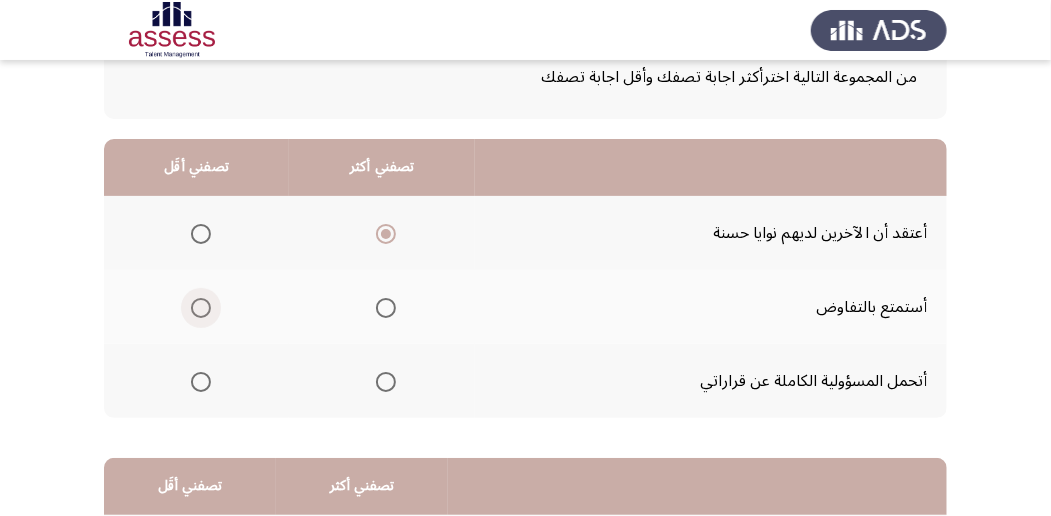 click at bounding box center [201, 308] 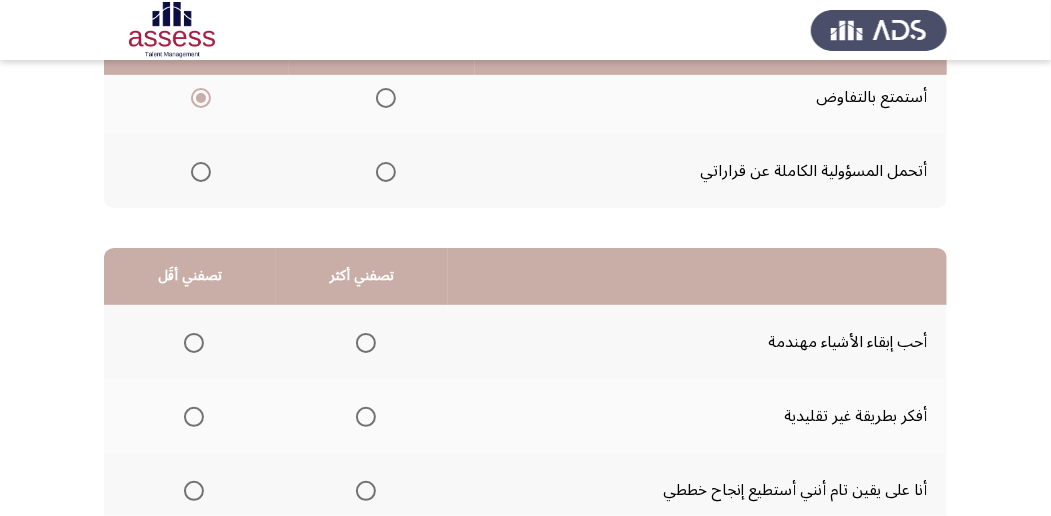 scroll, scrollTop: 400, scrollLeft: 0, axis: vertical 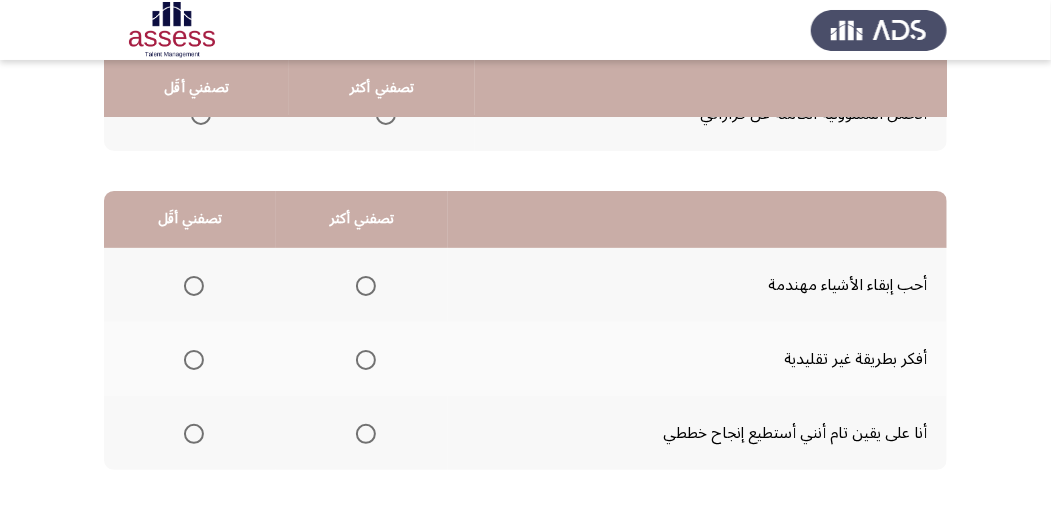 click 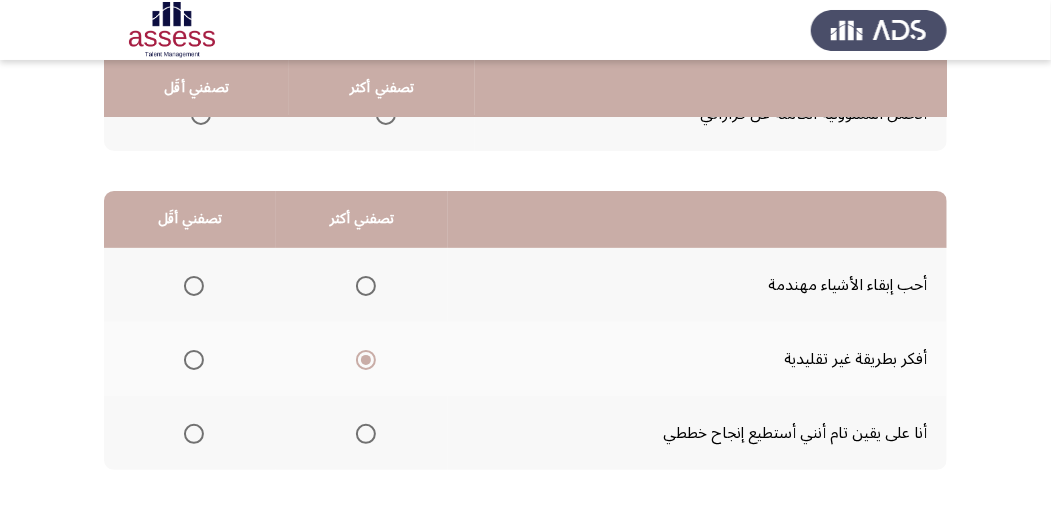 click at bounding box center (194, 286) 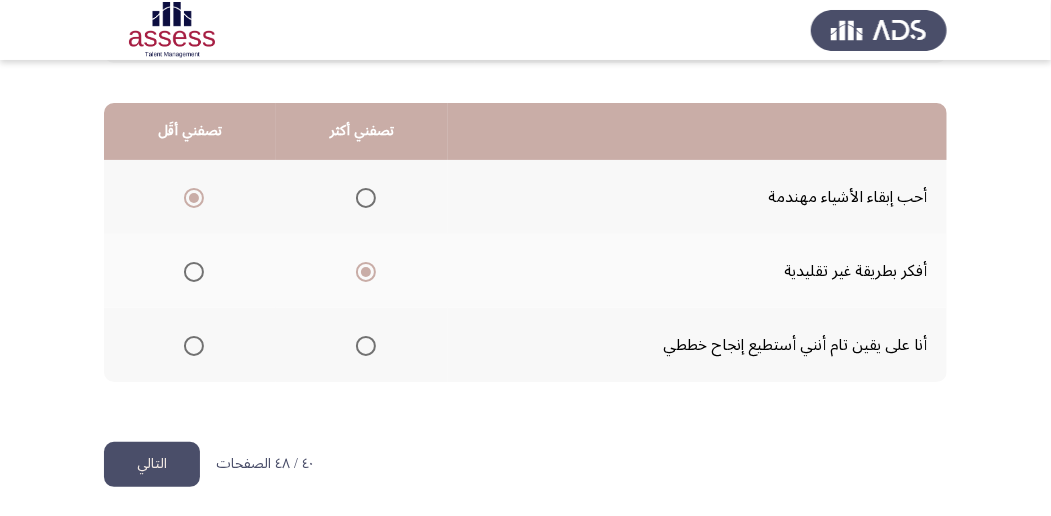 scroll, scrollTop: 494, scrollLeft: 0, axis: vertical 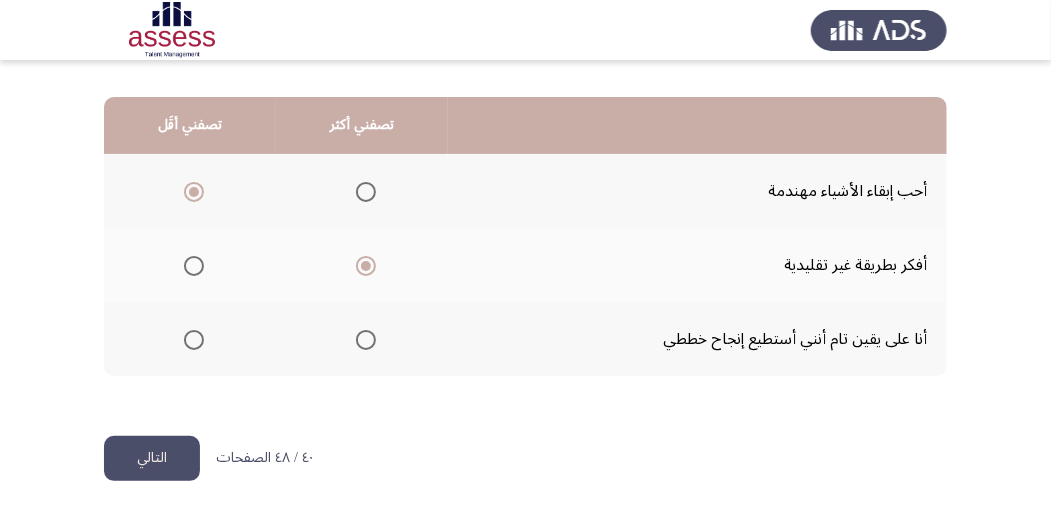 click on "التالي" 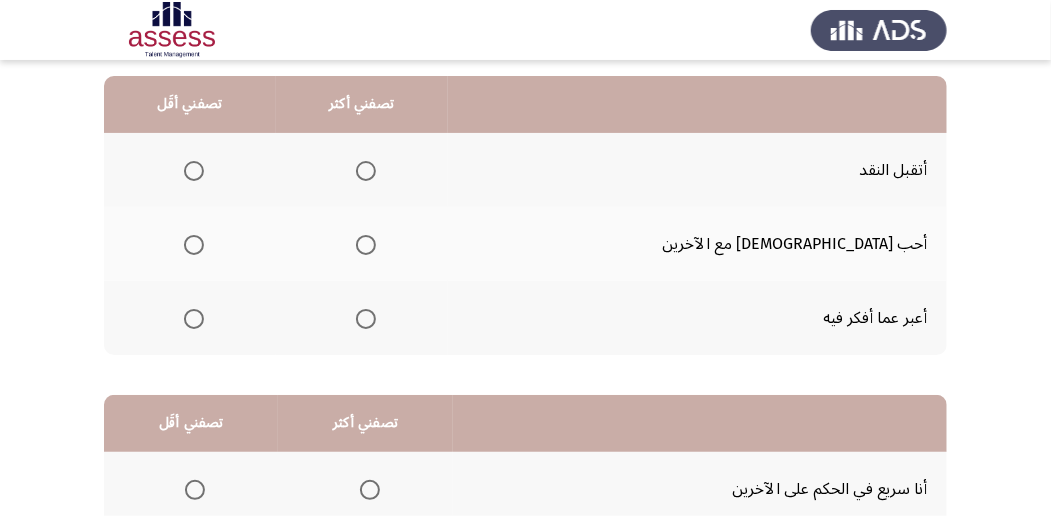 scroll, scrollTop: 200, scrollLeft: 0, axis: vertical 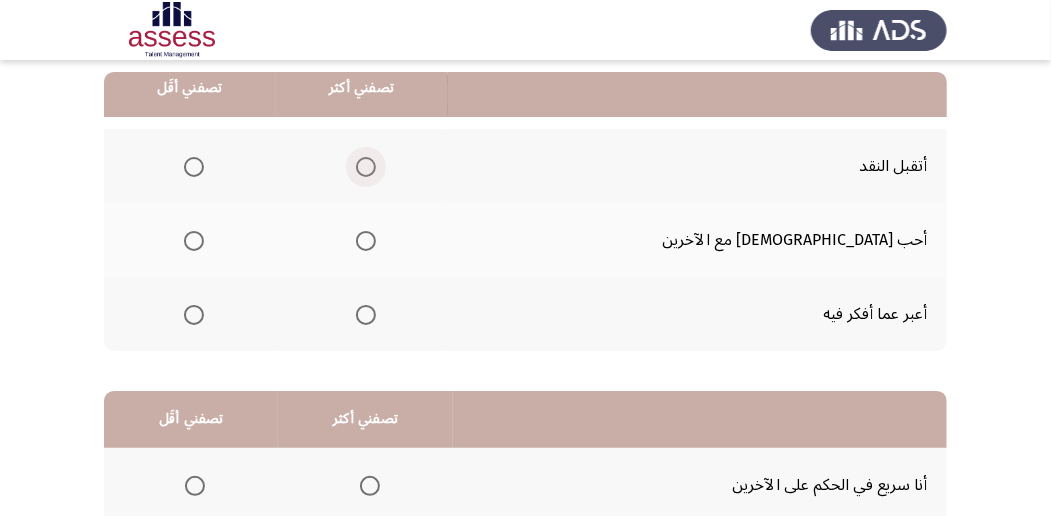 click at bounding box center (366, 167) 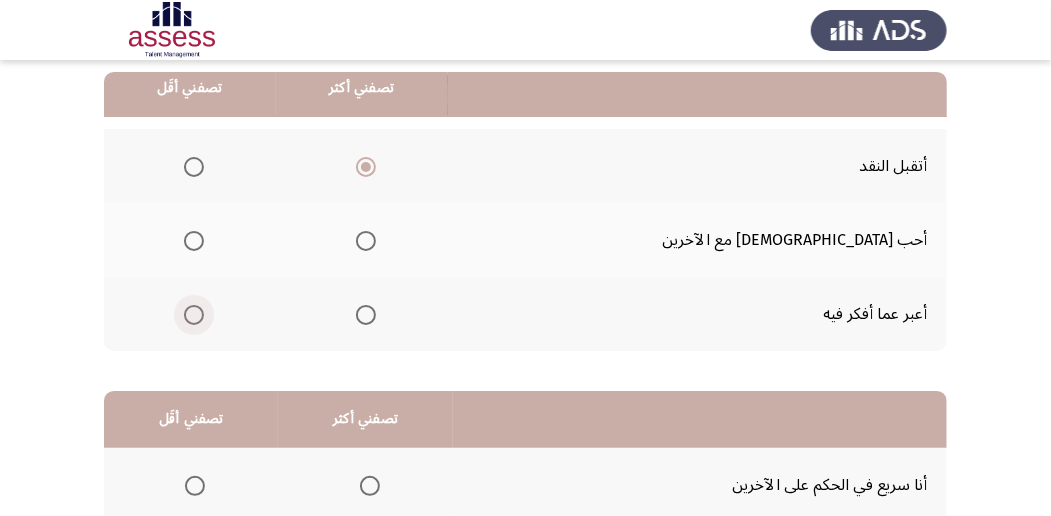click at bounding box center [194, 315] 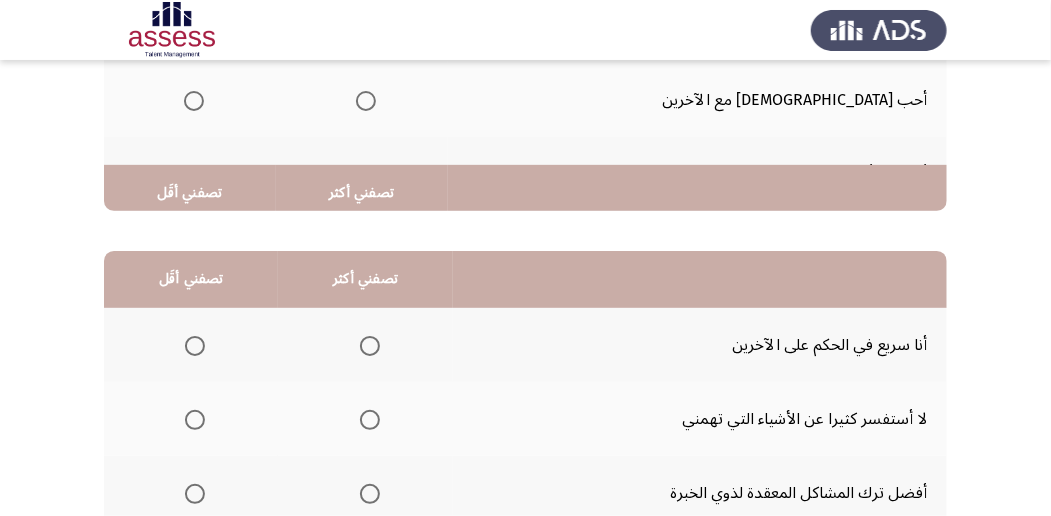 scroll, scrollTop: 466, scrollLeft: 0, axis: vertical 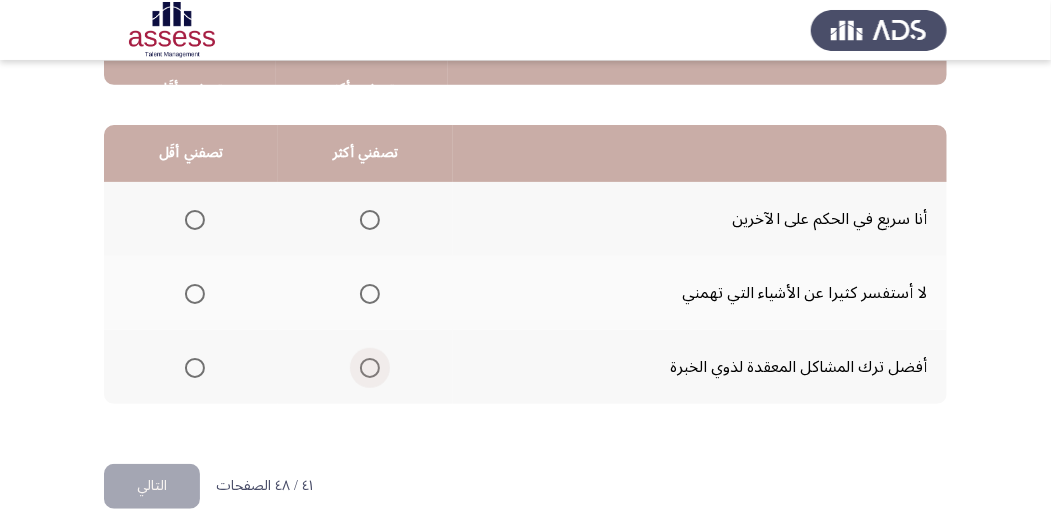 click at bounding box center (370, 368) 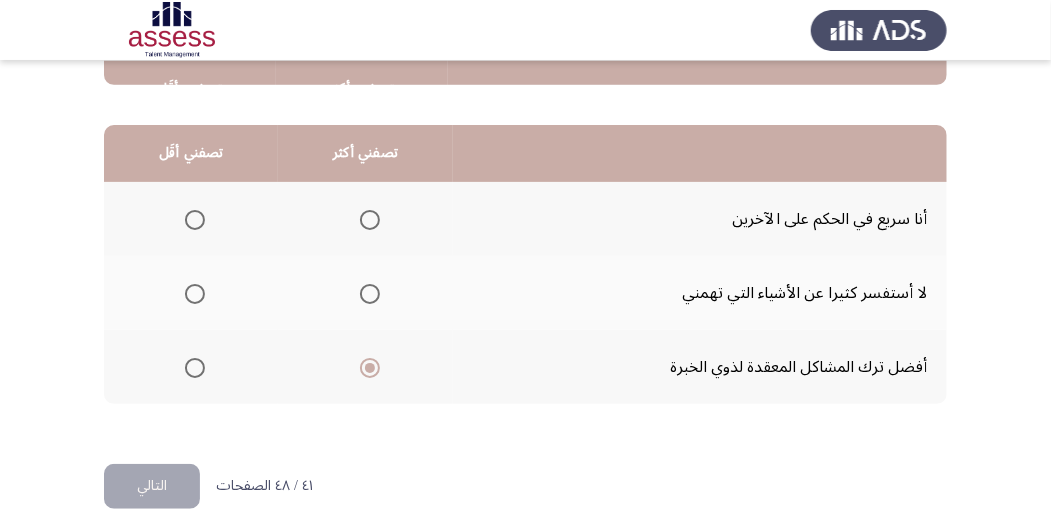 click at bounding box center (195, 220) 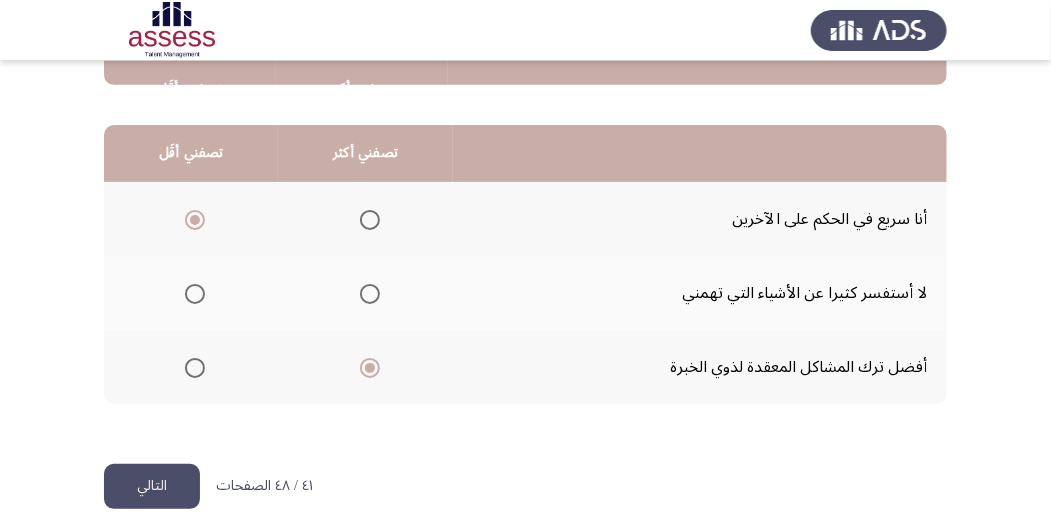 click on "التالي" 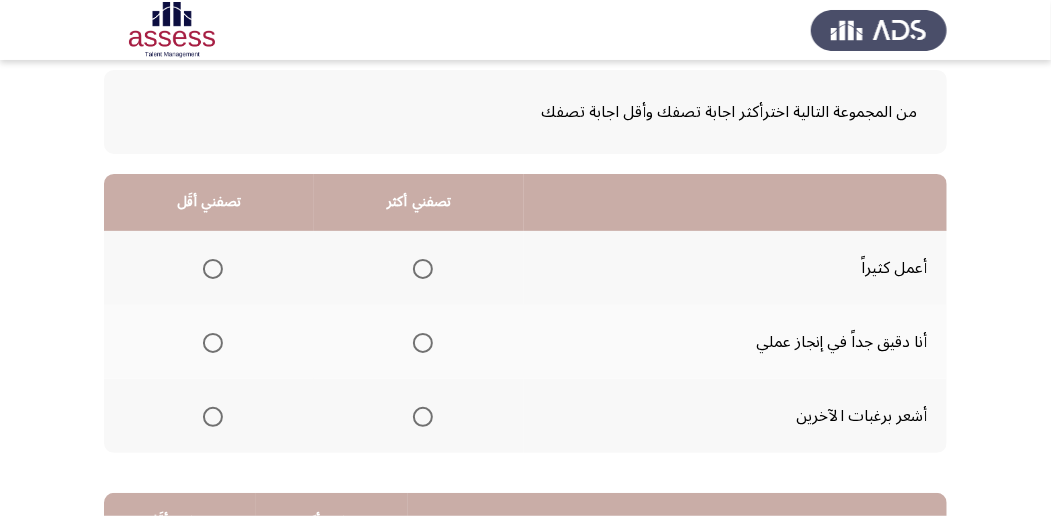 scroll, scrollTop: 133, scrollLeft: 0, axis: vertical 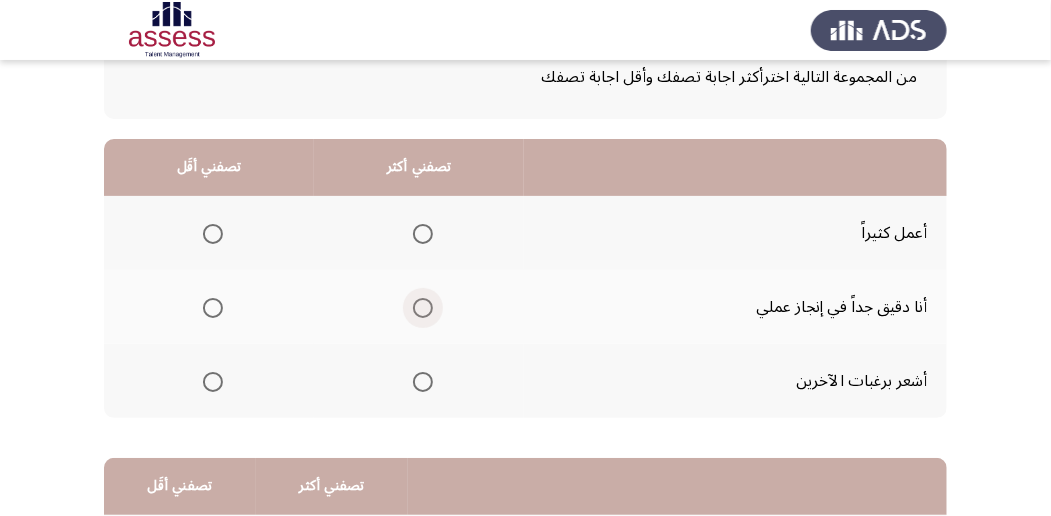 click at bounding box center [423, 308] 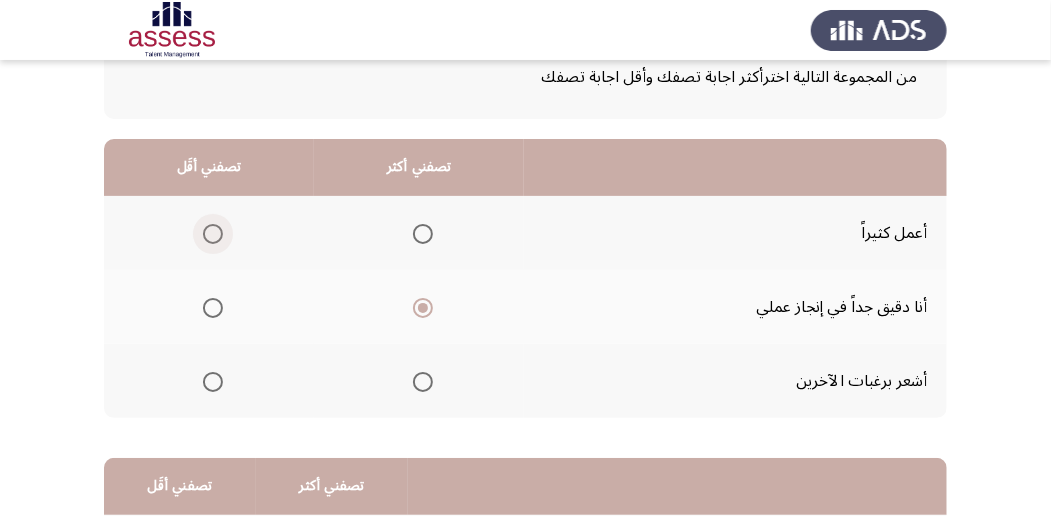 click at bounding box center (213, 234) 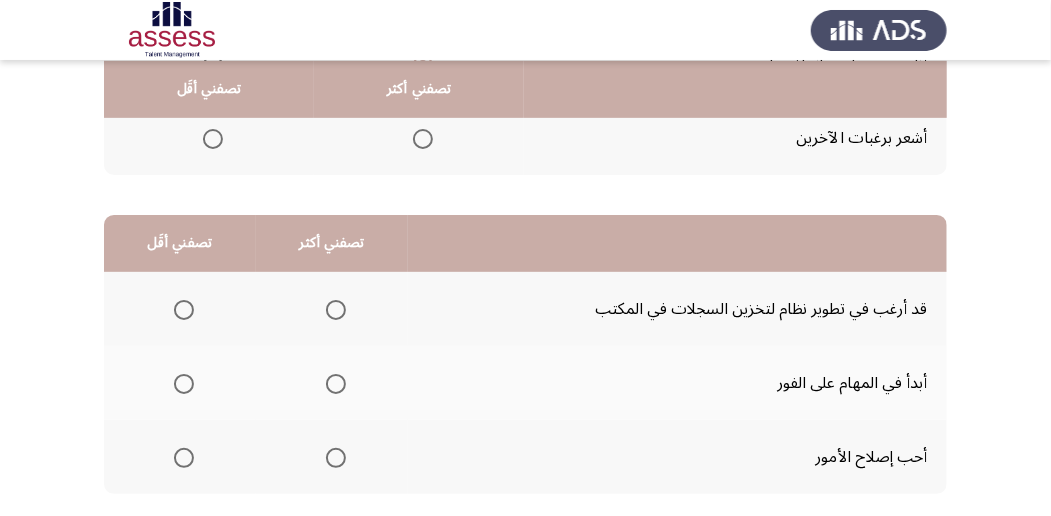 scroll, scrollTop: 400, scrollLeft: 0, axis: vertical 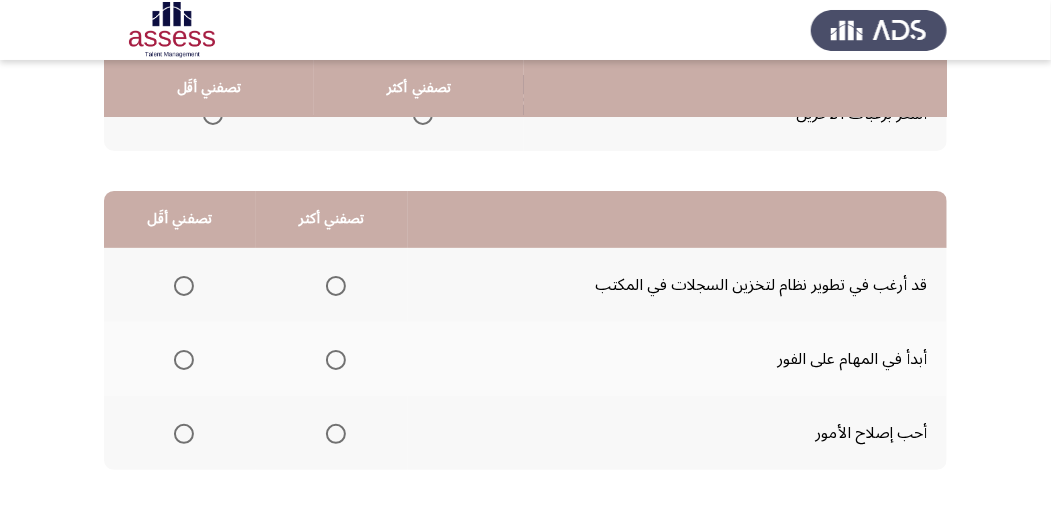 click at bounding box center [336, 434] 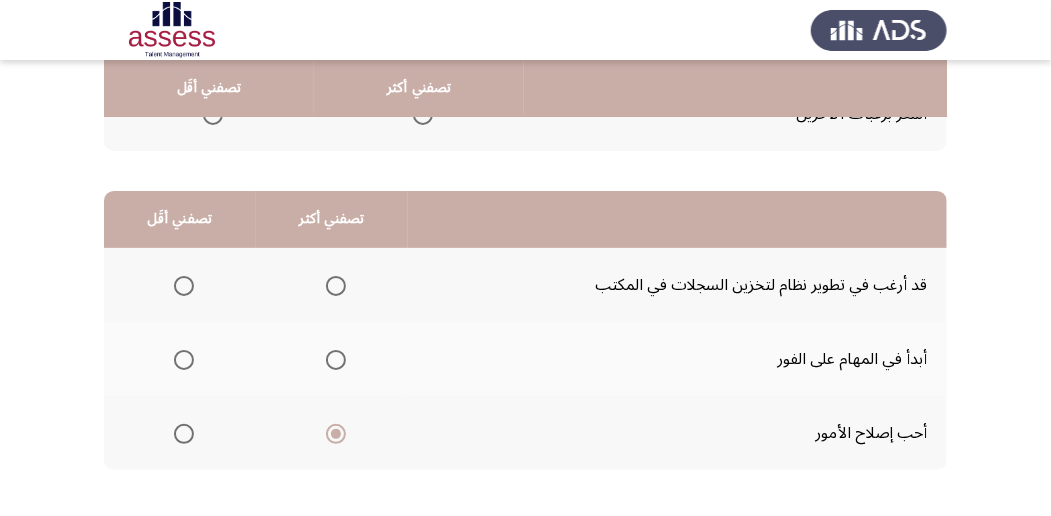 click at bounding box center [184, 286] 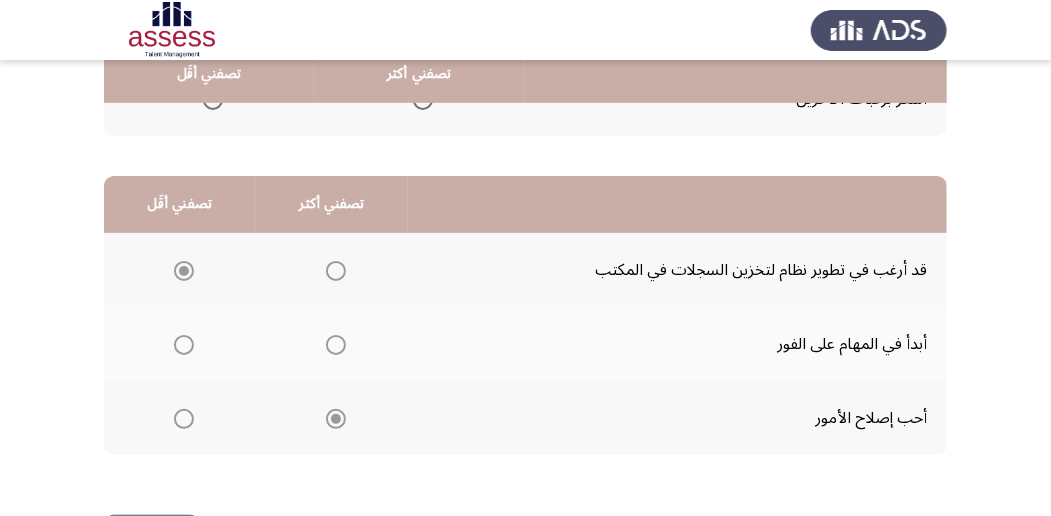 scroll, scrollTop: 494, scrollLeft: 0, axis: vertical 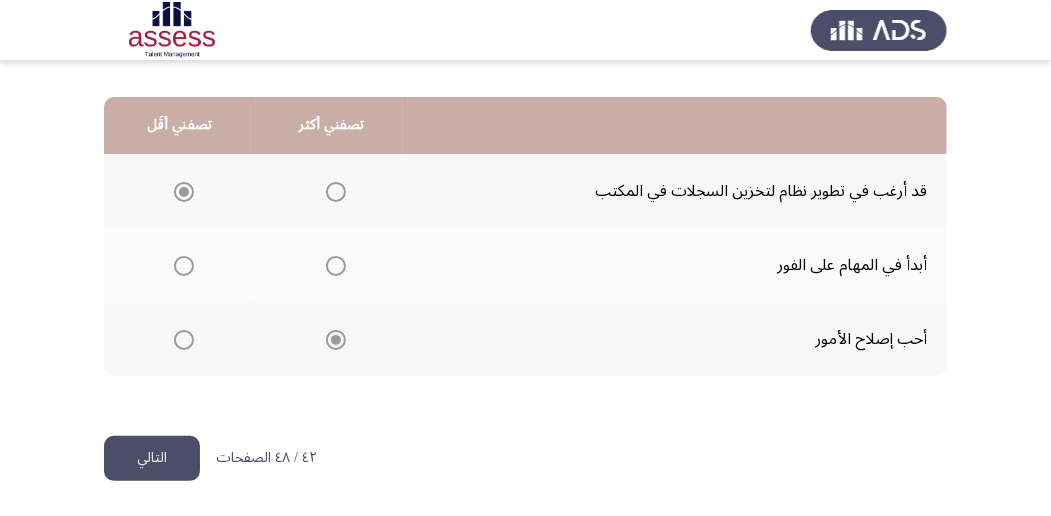 drag, startPoint x: 130, startPoint y: 456, endPoint x: 142, endPoint y: 456, distance: 12 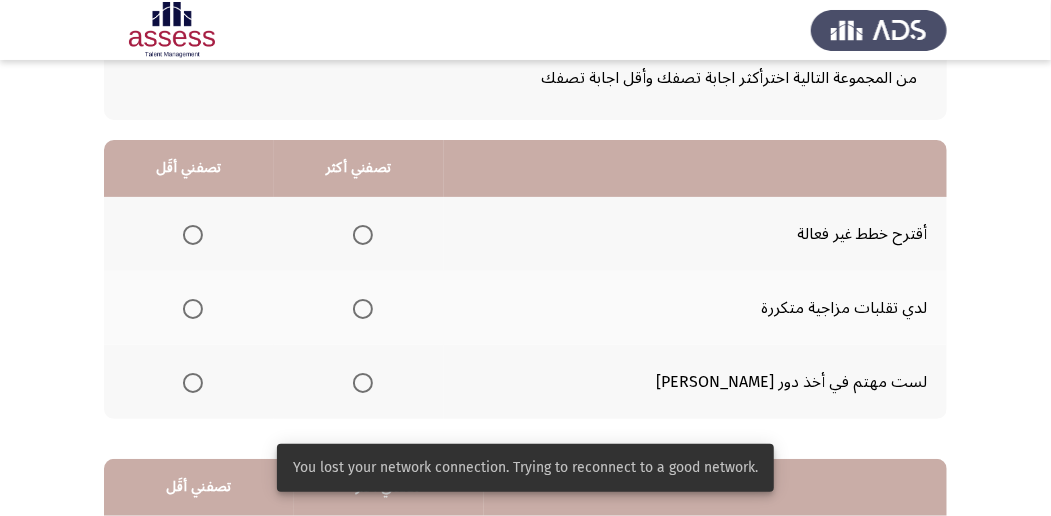 scroll, scrollTop: 133, scrollLeft: 0, axis: vertical 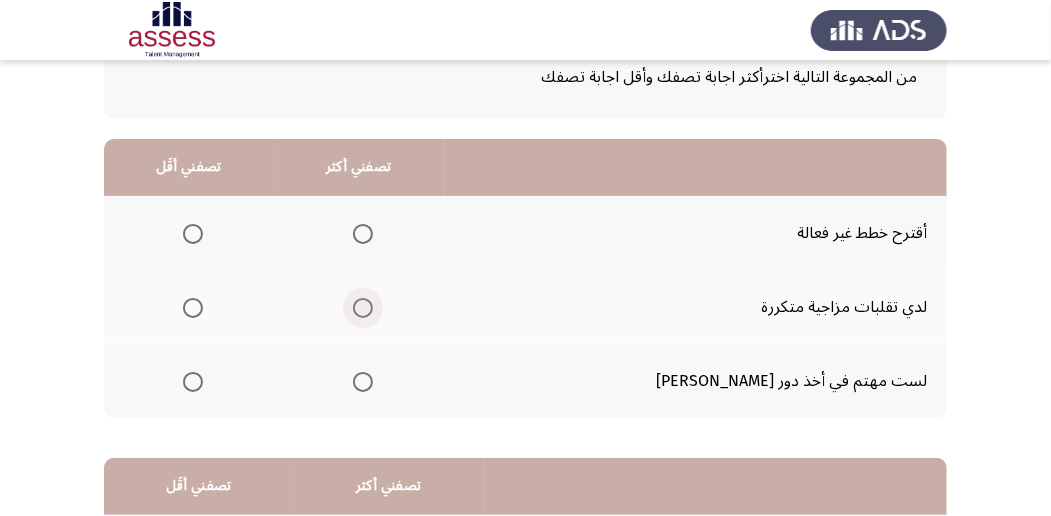 click at bounding box center [363, 308] 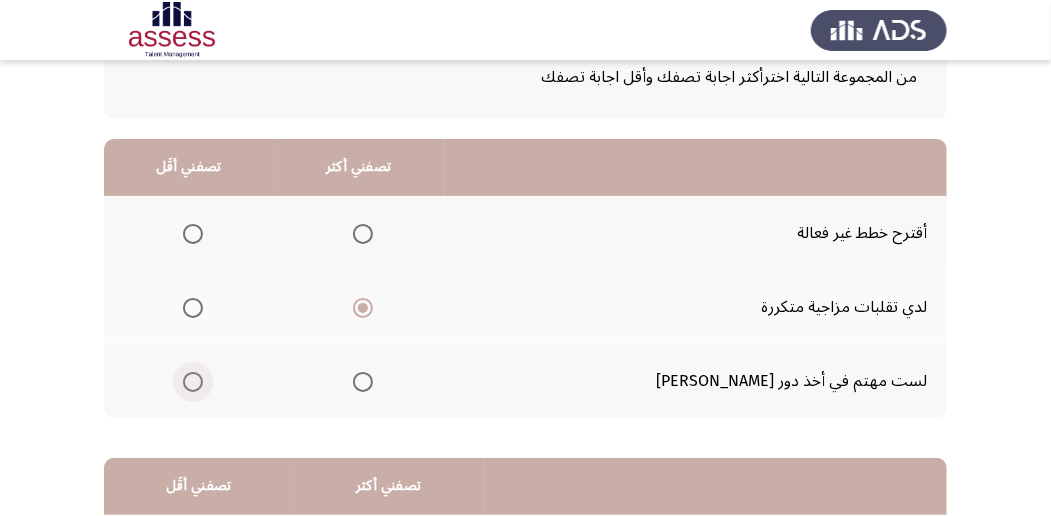 click at bounding box center [193, 382] 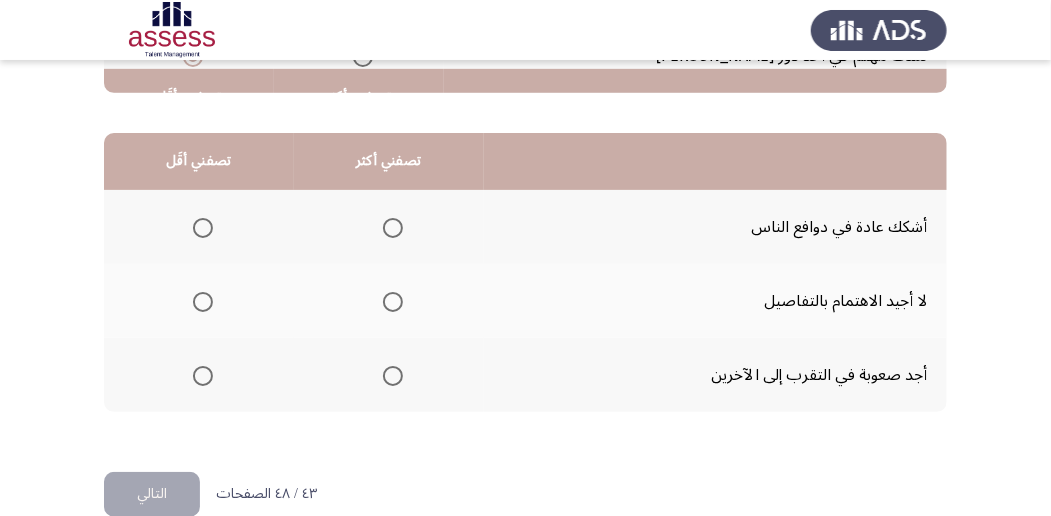 scroll, scrollTop: 466, scrollLeft: 0, axis: vertical 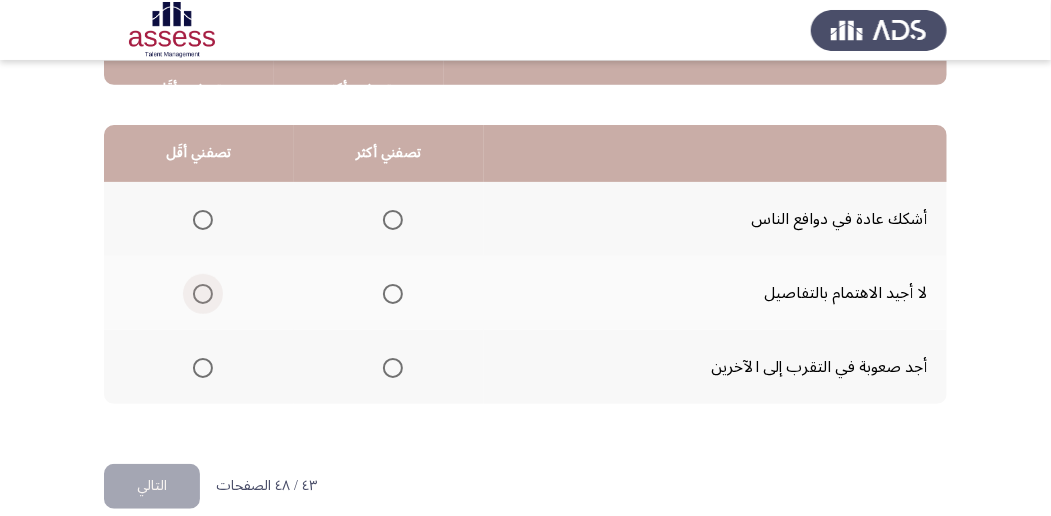 click at bounding box center (203, 294) 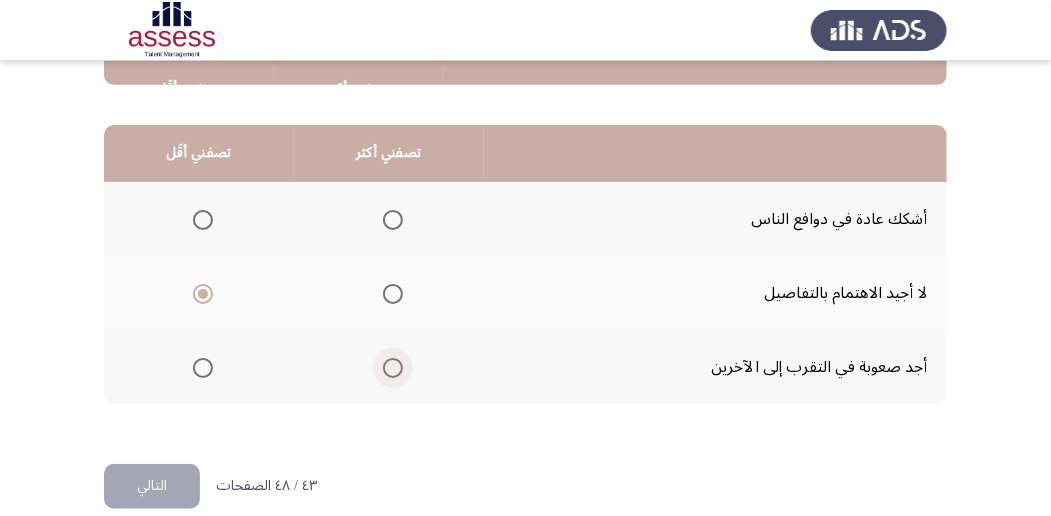 click at bounding box center [393, 368] 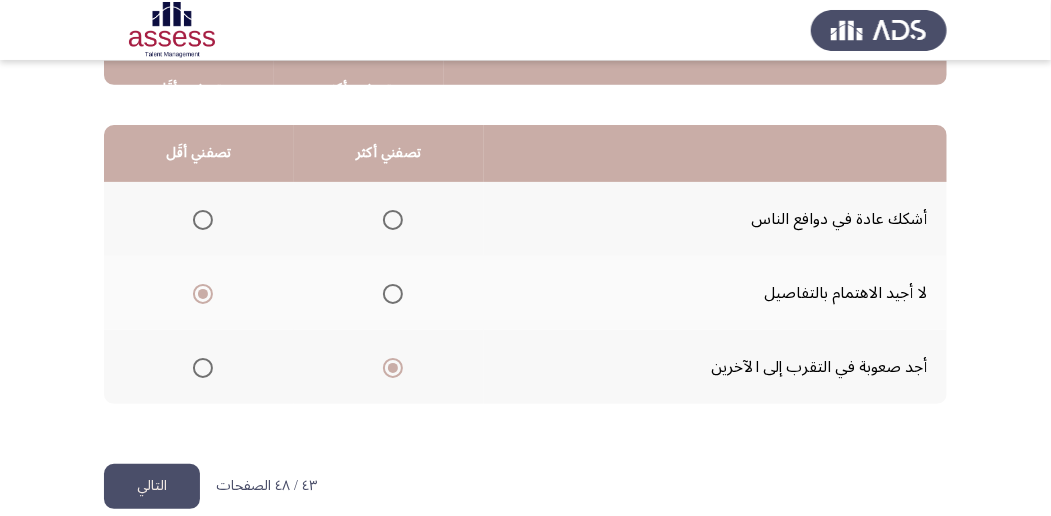 click on "التالي" 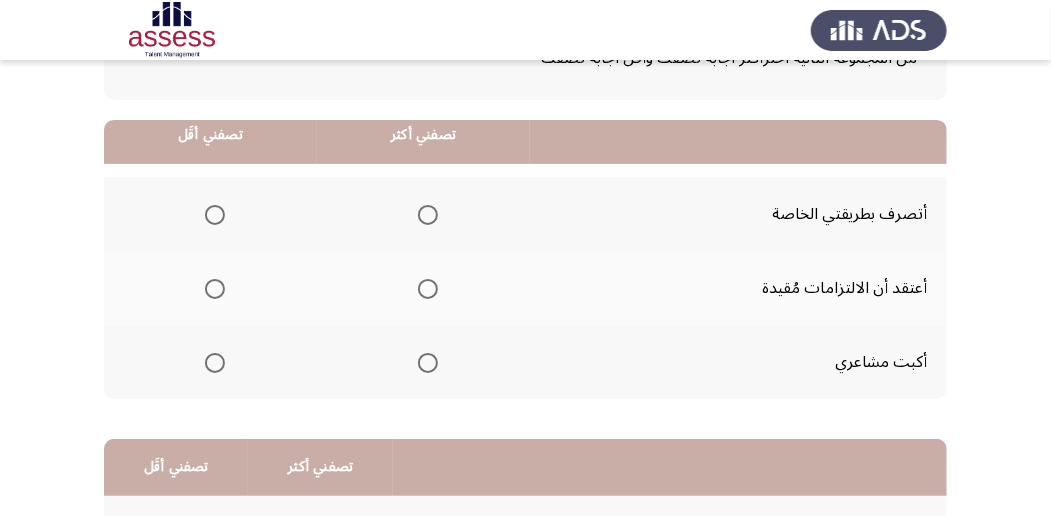 scroll, scrollTop: 200, scrollLeft: 0, axis: vertical 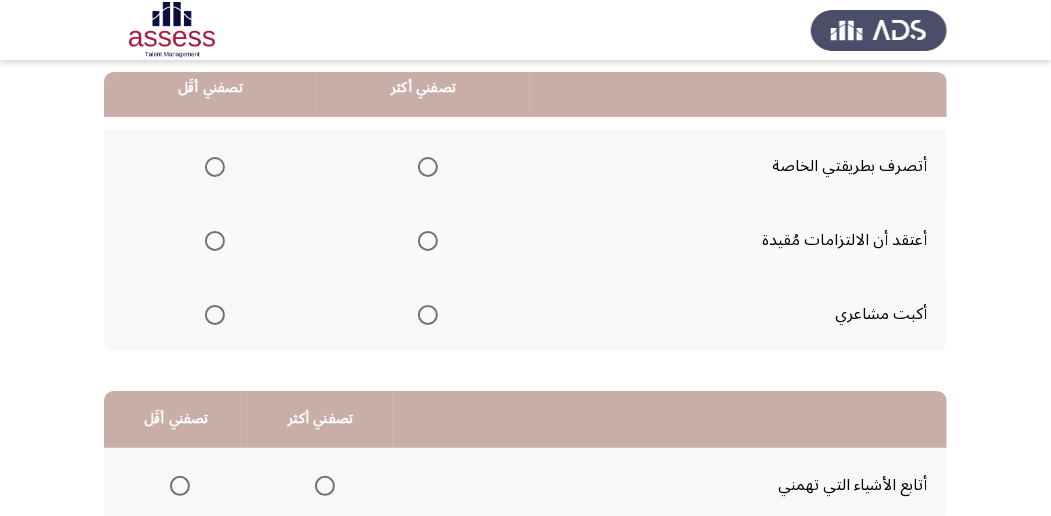 click at bounding box center [428, 315] 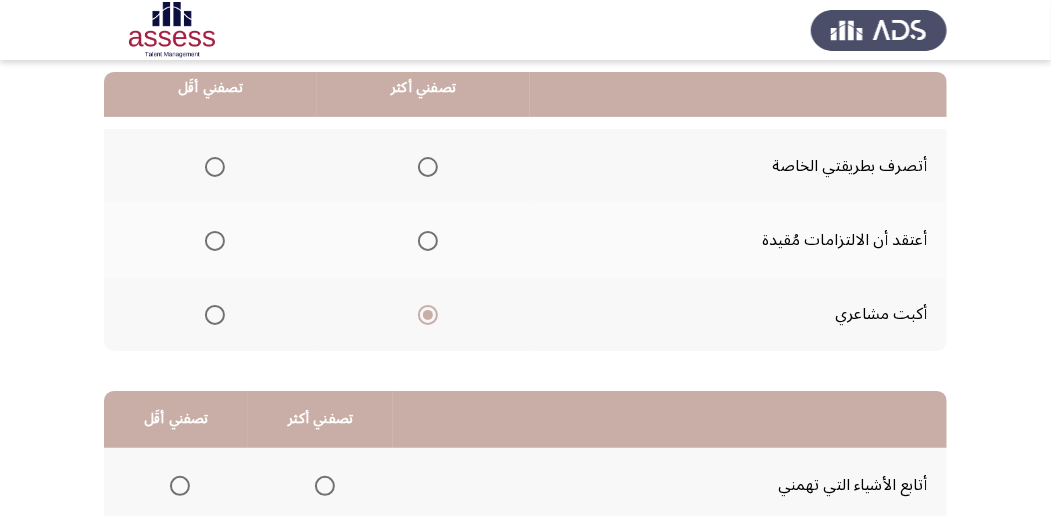 click at bounding box center (215, 241) 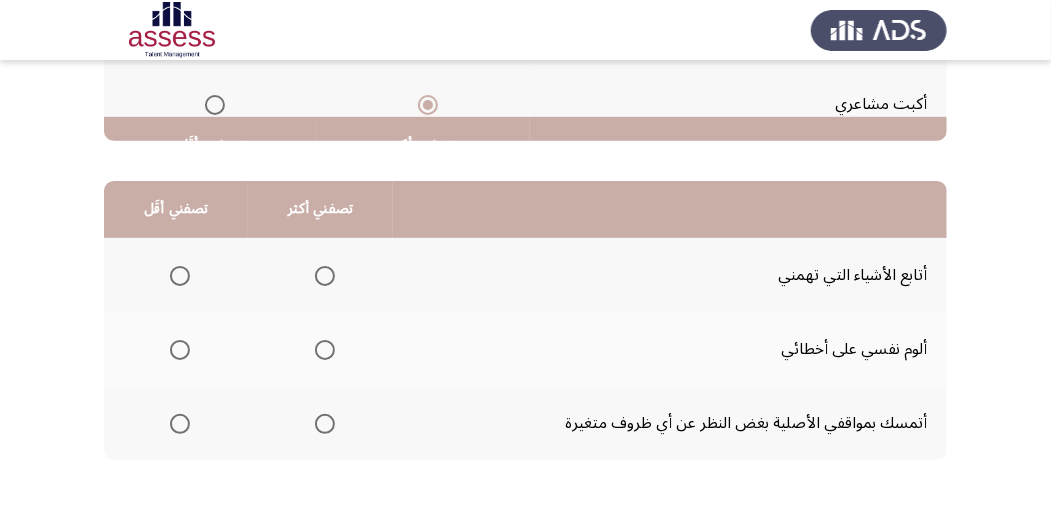 scroll, scrollTop: 466, scrollLeft: 0, axis: vertical 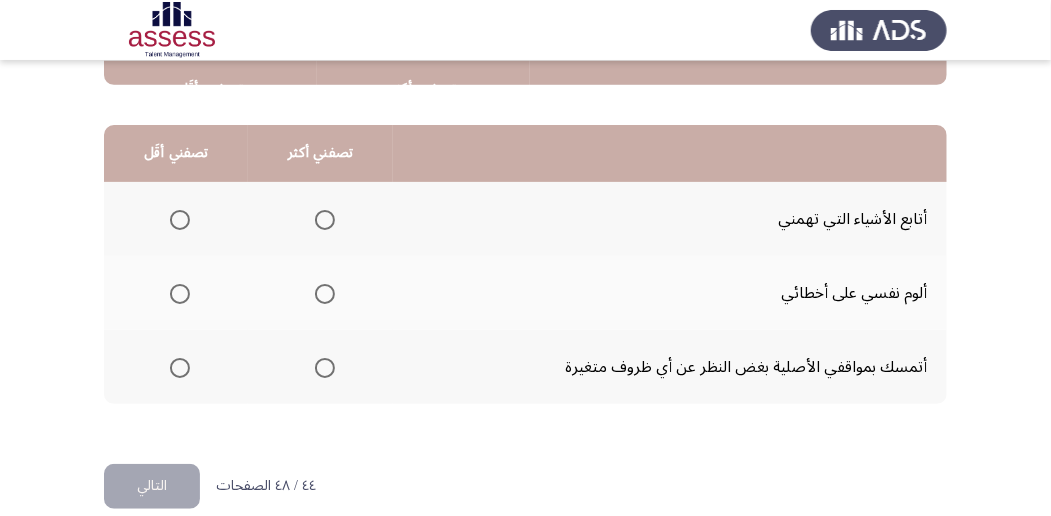 click 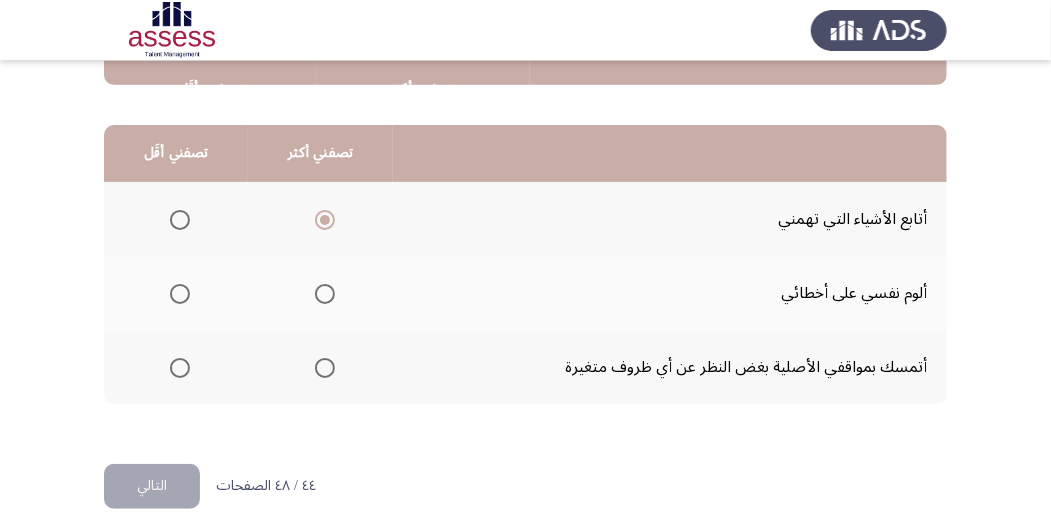 click 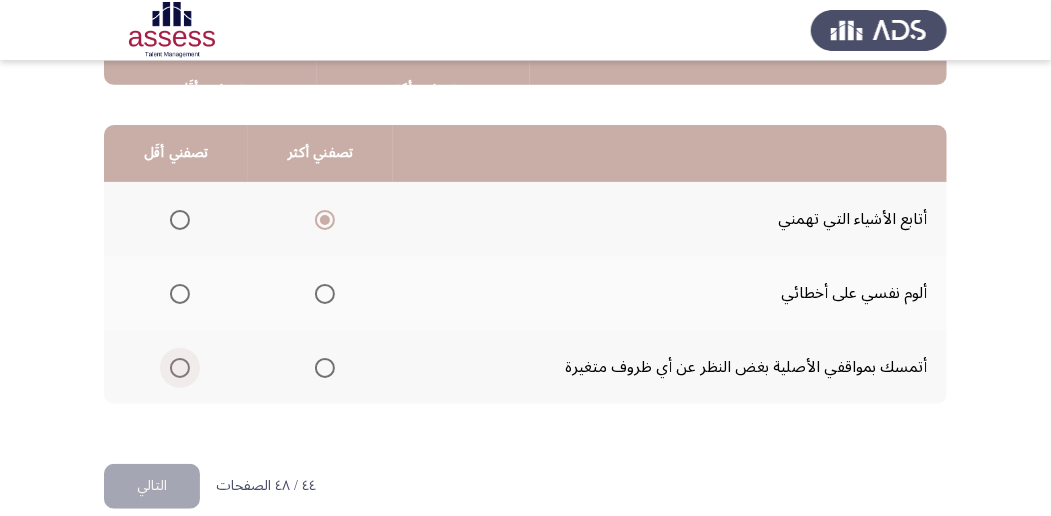 click at bounding box center (180, 368) 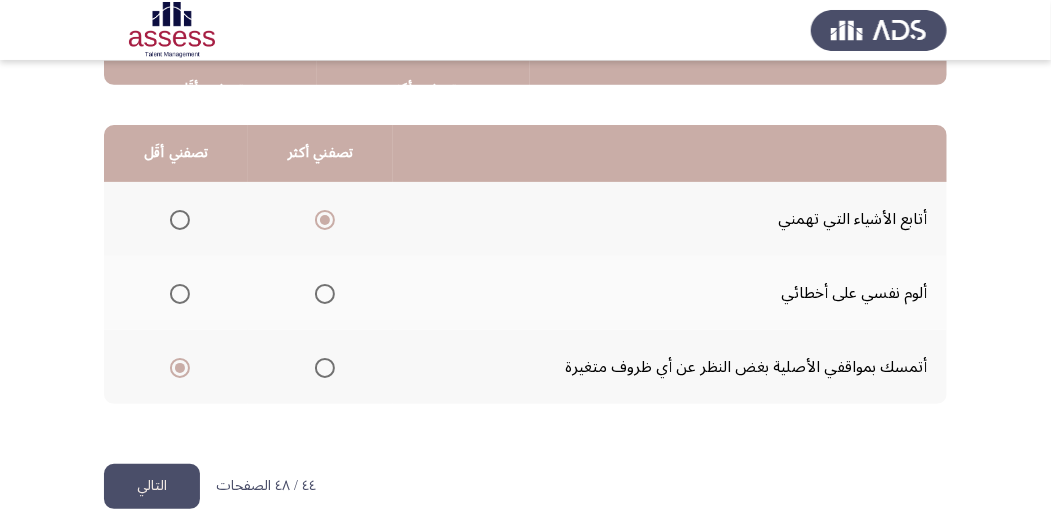 click on "التالي" 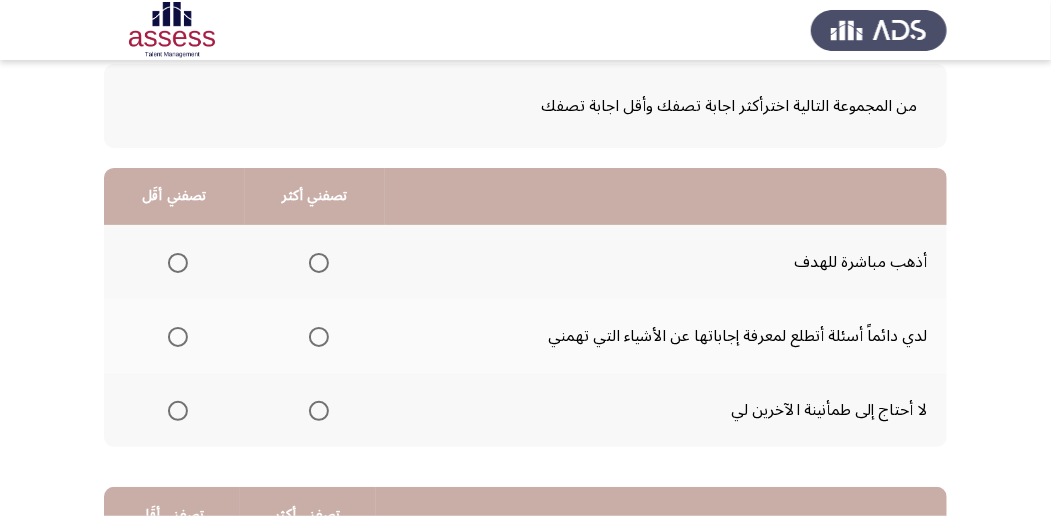 scroll, scrollTop: 133, scrollLeft: 0, axis: vertical 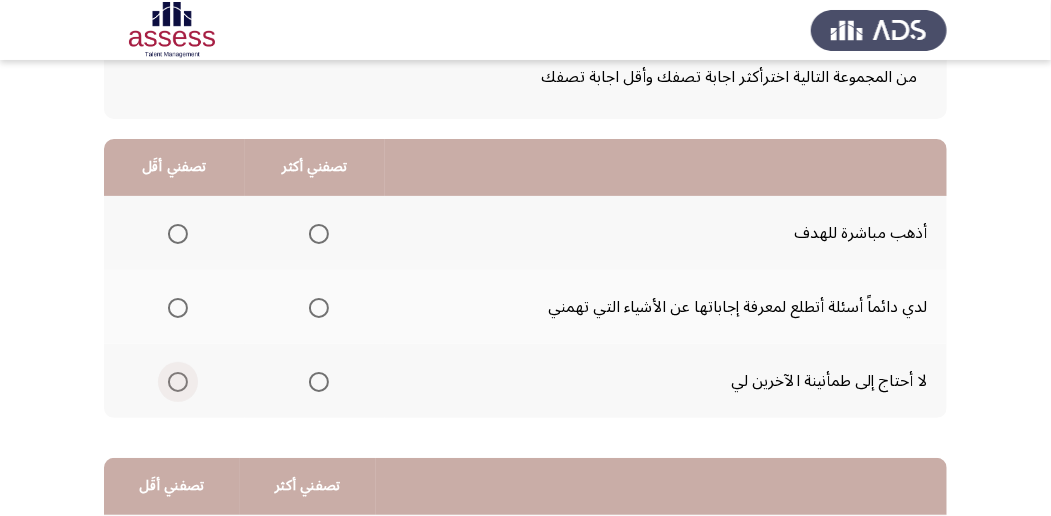 click at bounding box center [178, 382] 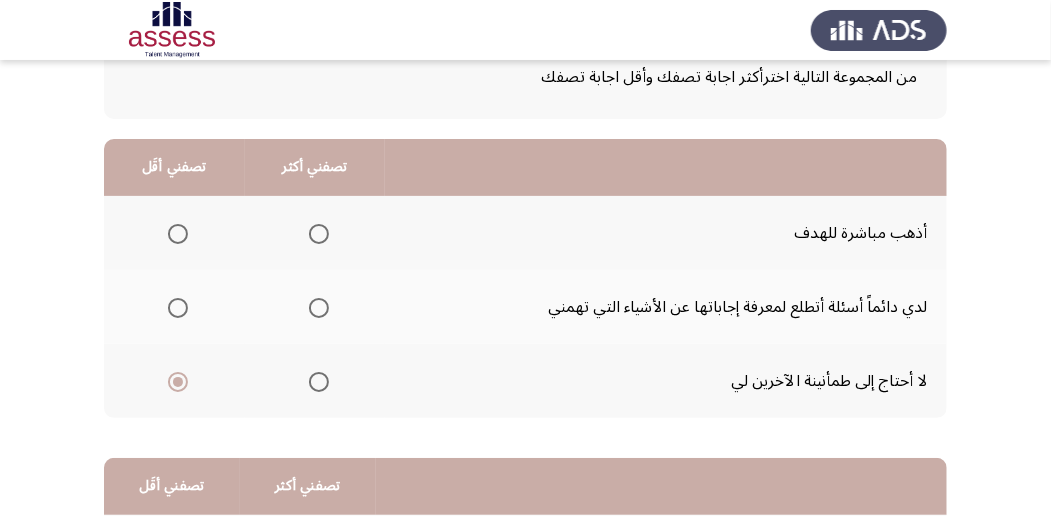click at bounding box center [319, 308] 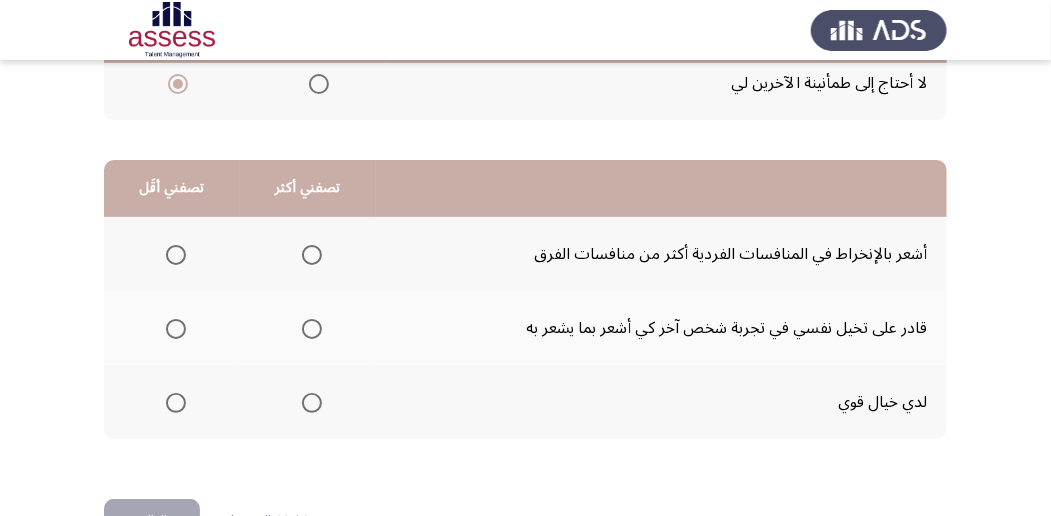 scroll, scrollTop: 466, scrollLeft: 0, axis: vertical 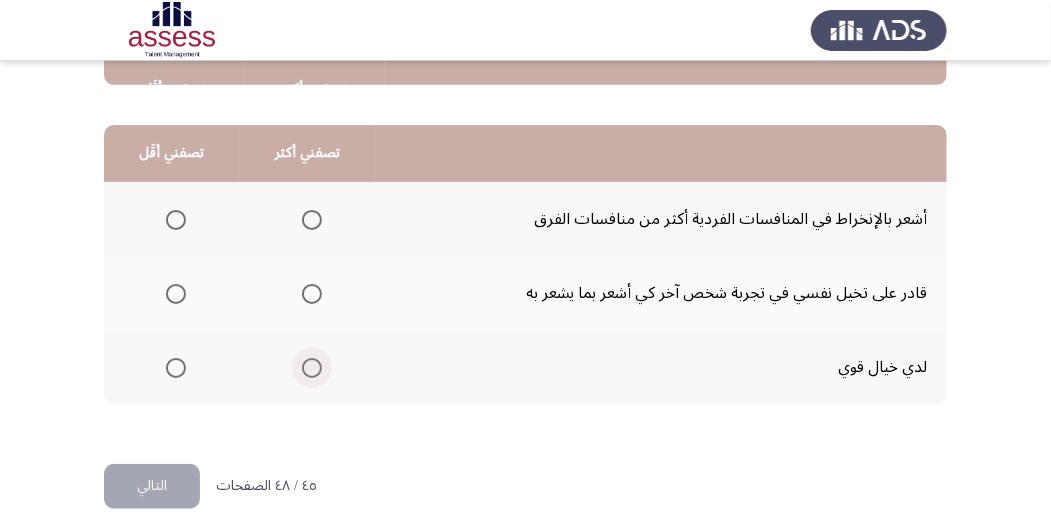 click at bounding box center (312, 368) 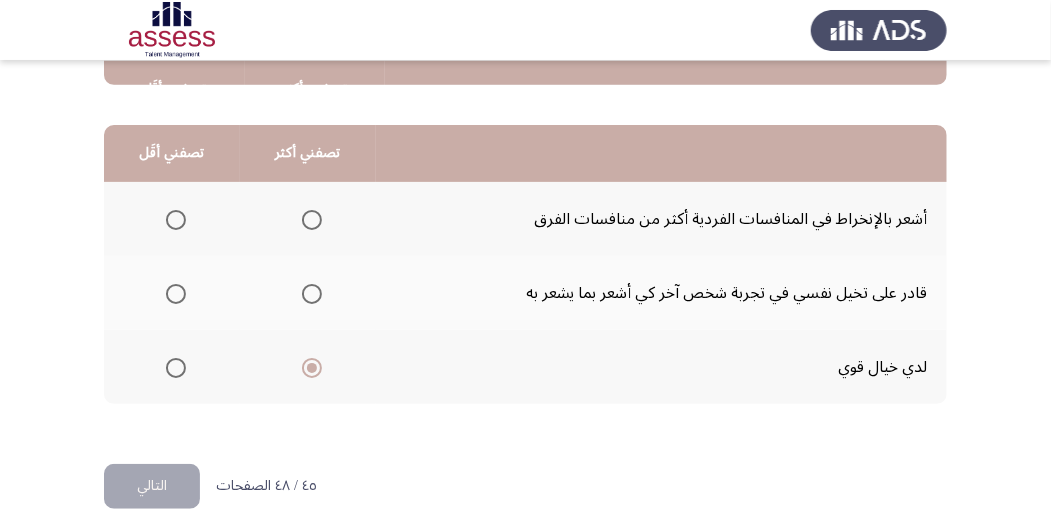click at bounding box center [176, 294] 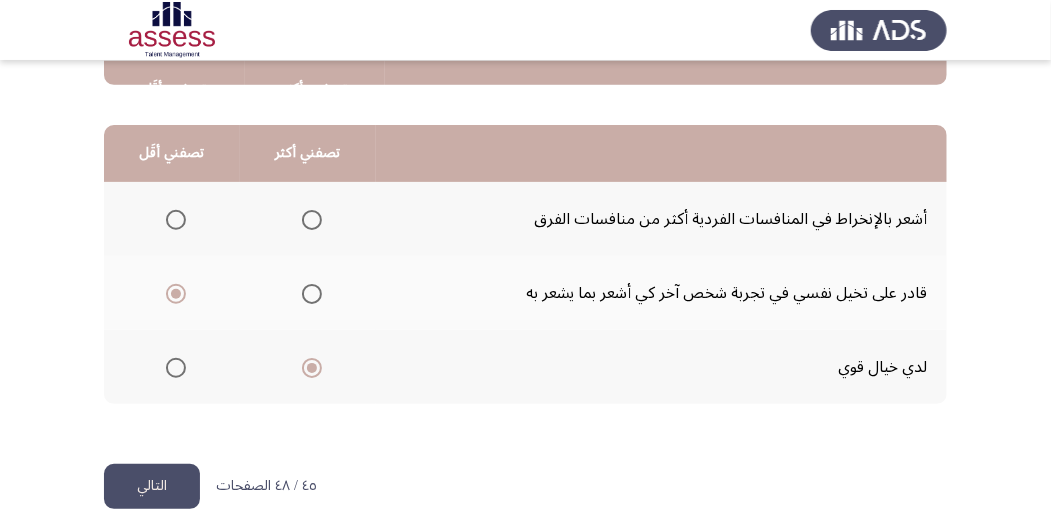 click on "التالي" 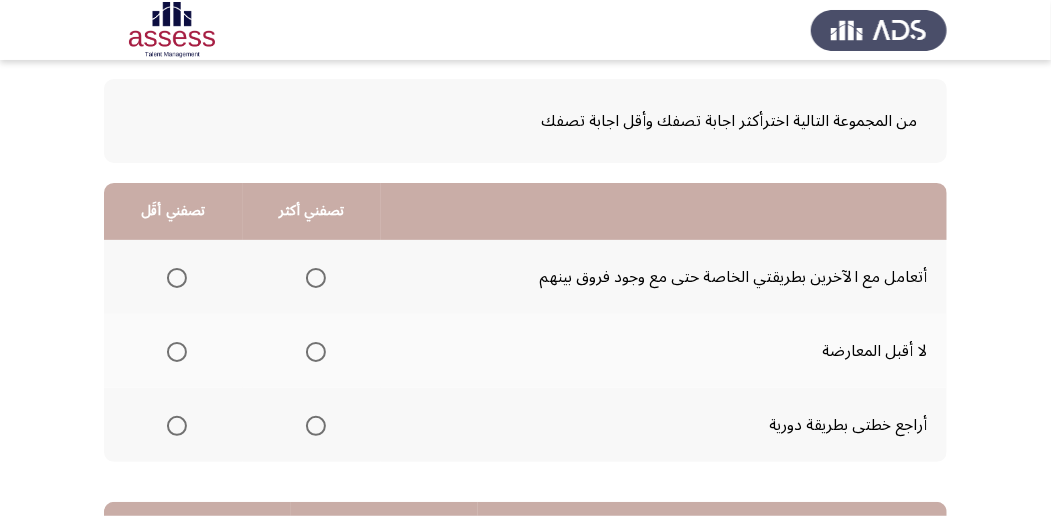 scroll, scrollTop: 133, scrollLeft: 0, axis: vertical 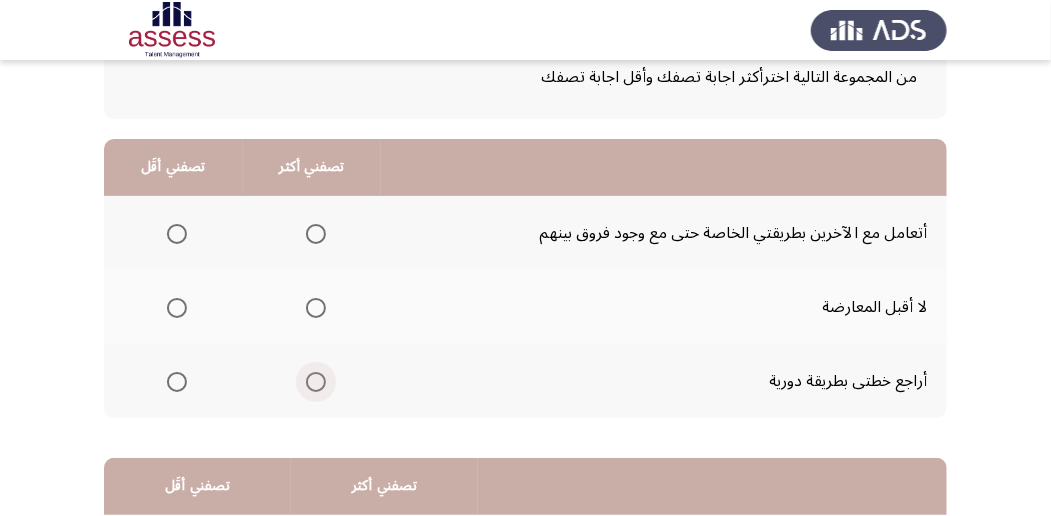 click at bounding box center (316, 382) 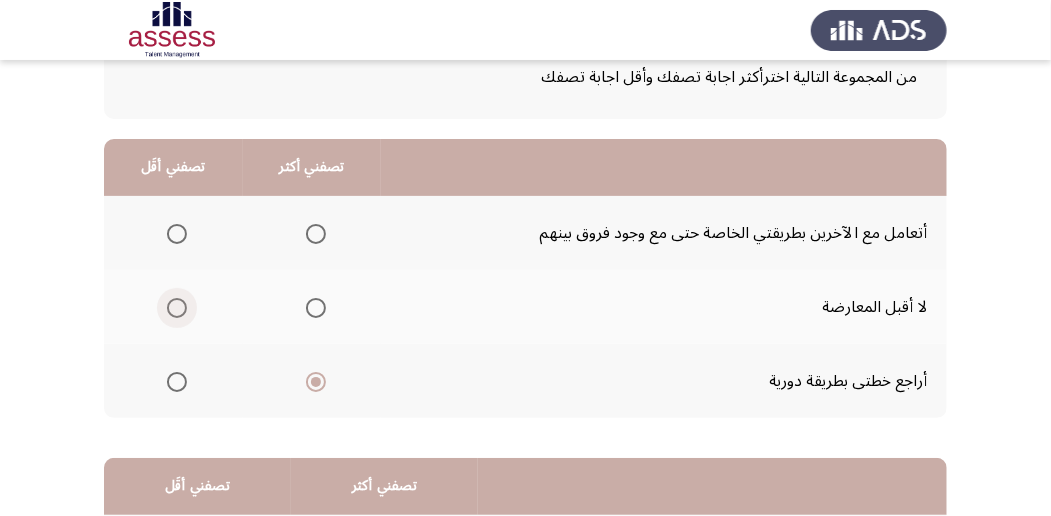 click at bounding box center (177, 308) 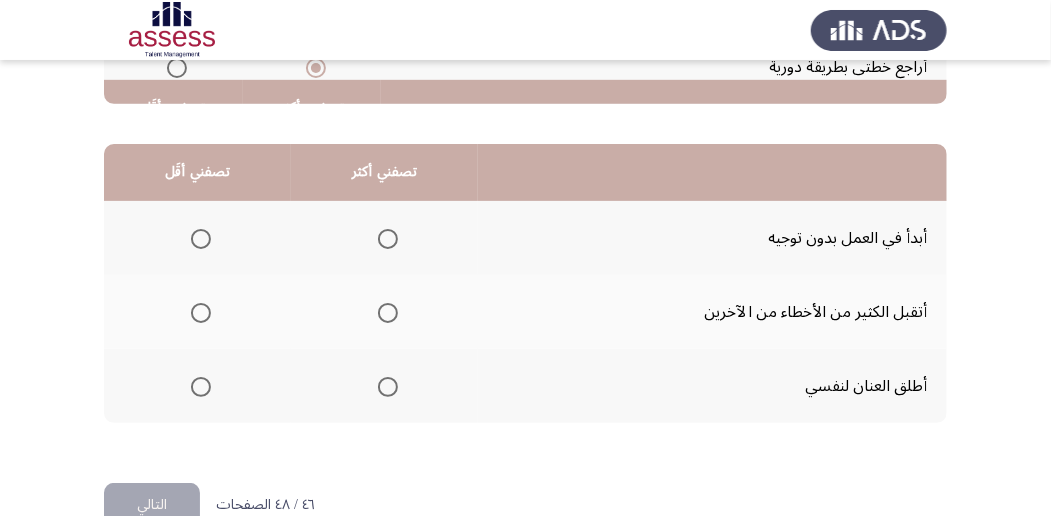 scroll, scrollTop: 466, scrollLeft: 0, axis: vertical 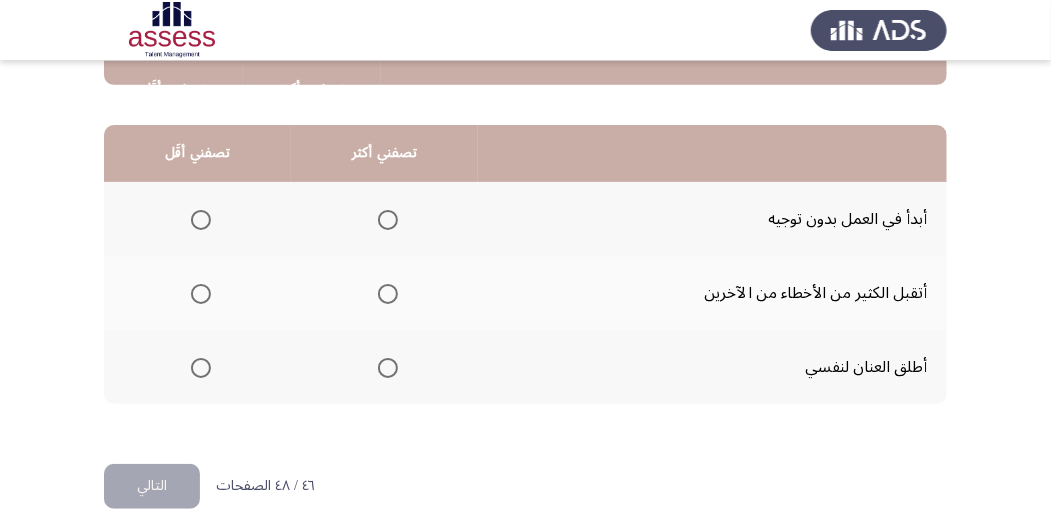 click at bounding box center [388, 294] 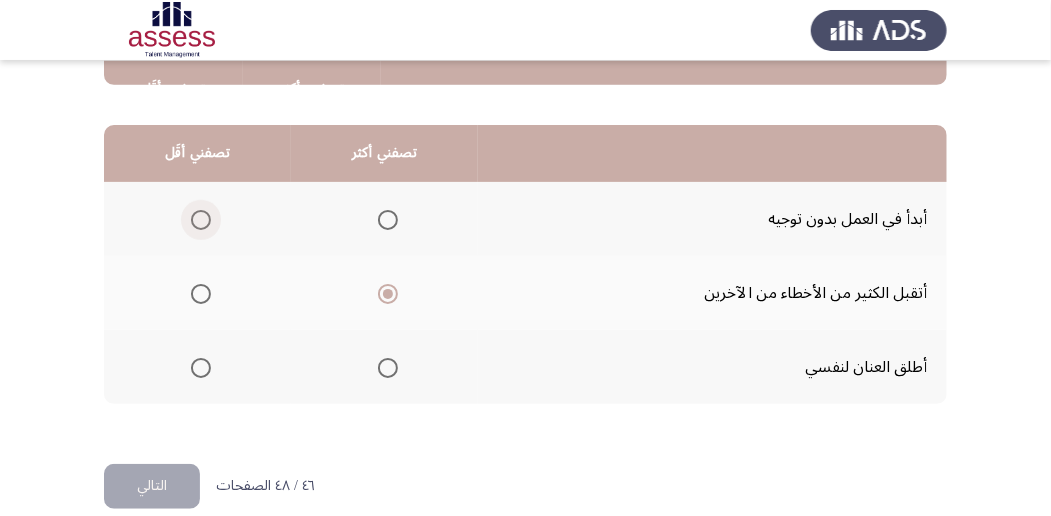 click at bounding box center (201, 220) 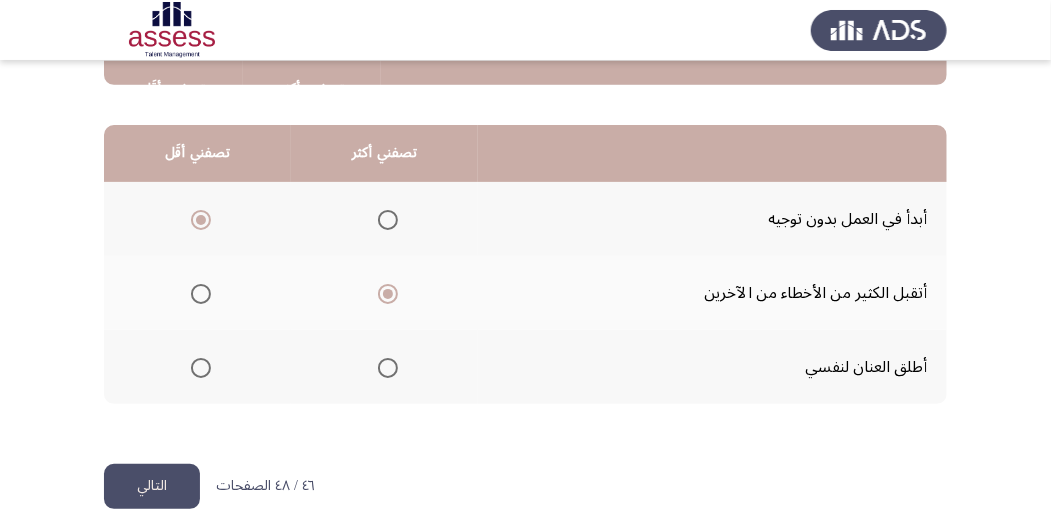 click on "التالي" 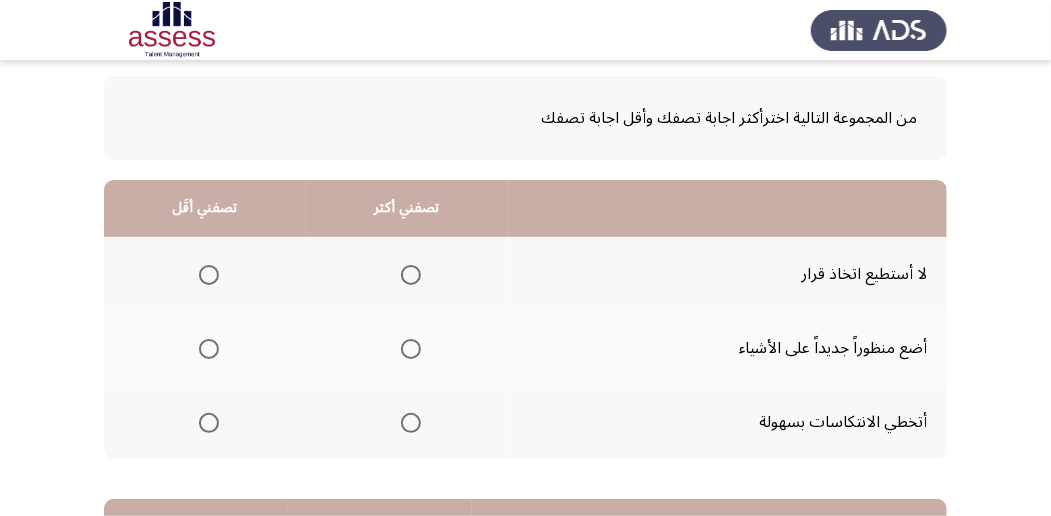 scroll, scrollTop: 133, scrollLeft: 0, axis: vertical 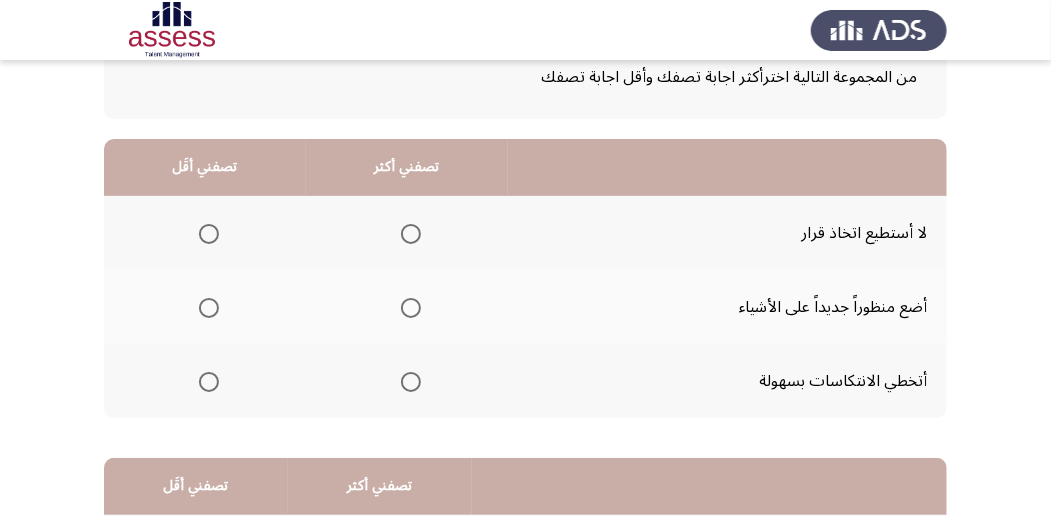click at bounding box center [411, 382] 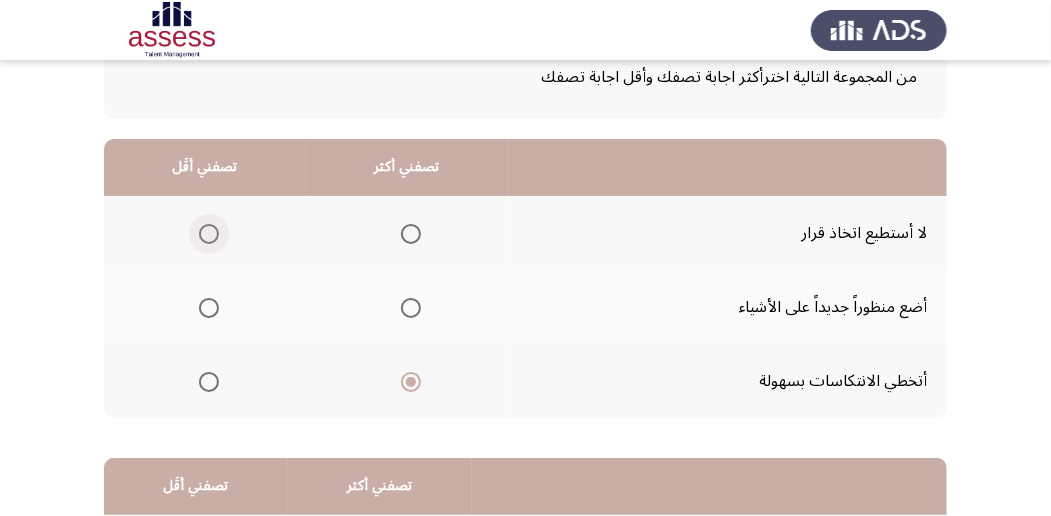 click at bounding box center [205, 234] 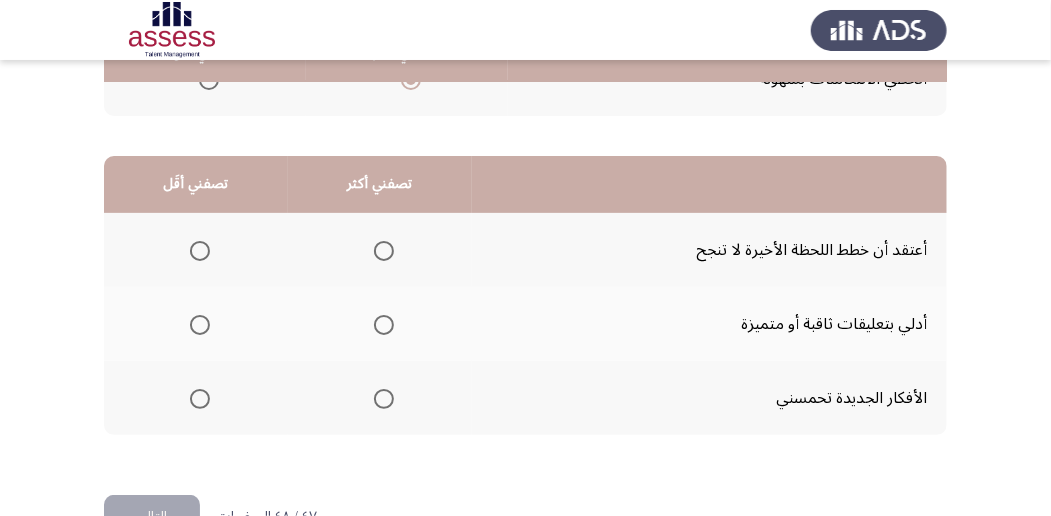 scroll, scrollTop: 466, scrollLeft: 0, axis: vertical 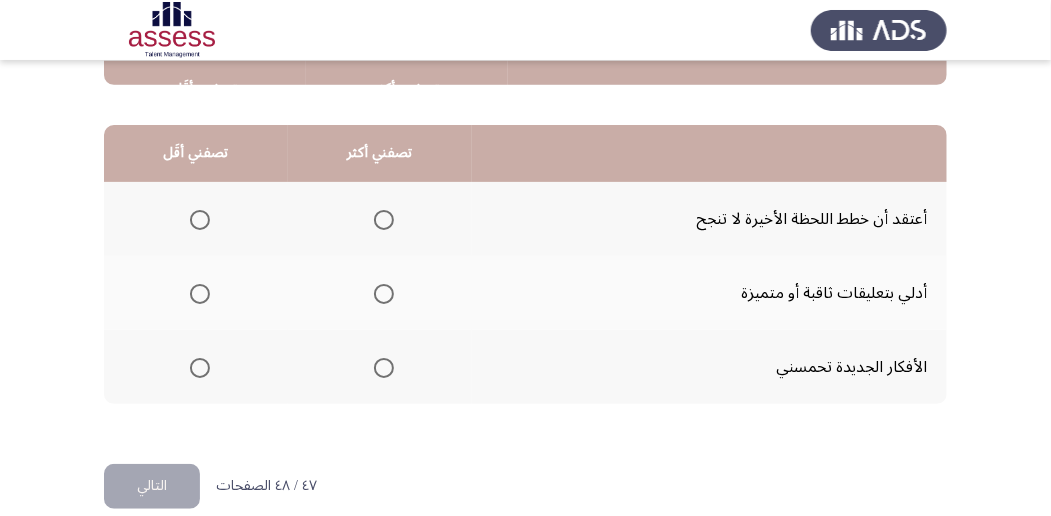 click at bounding box center [384, 368] 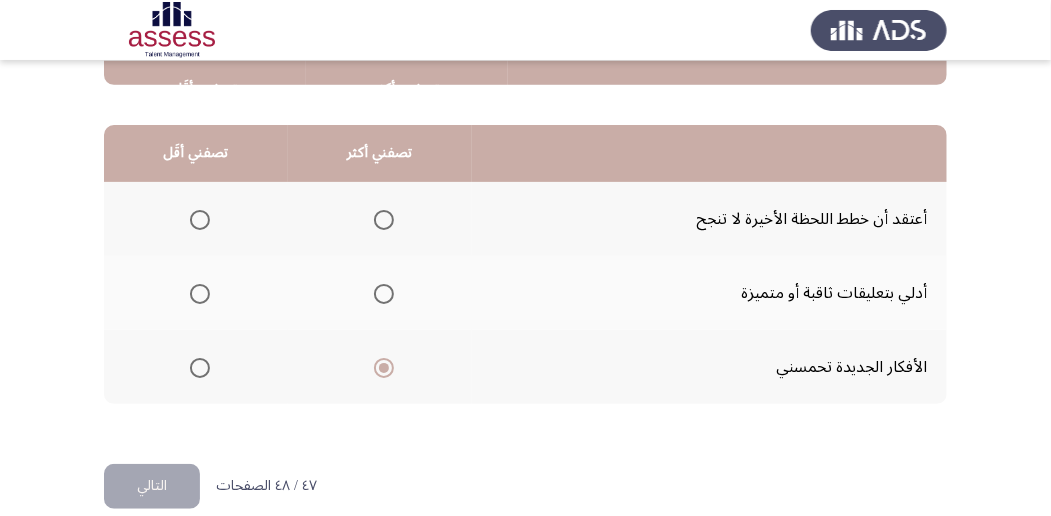 click at bounding box center [200, 220] 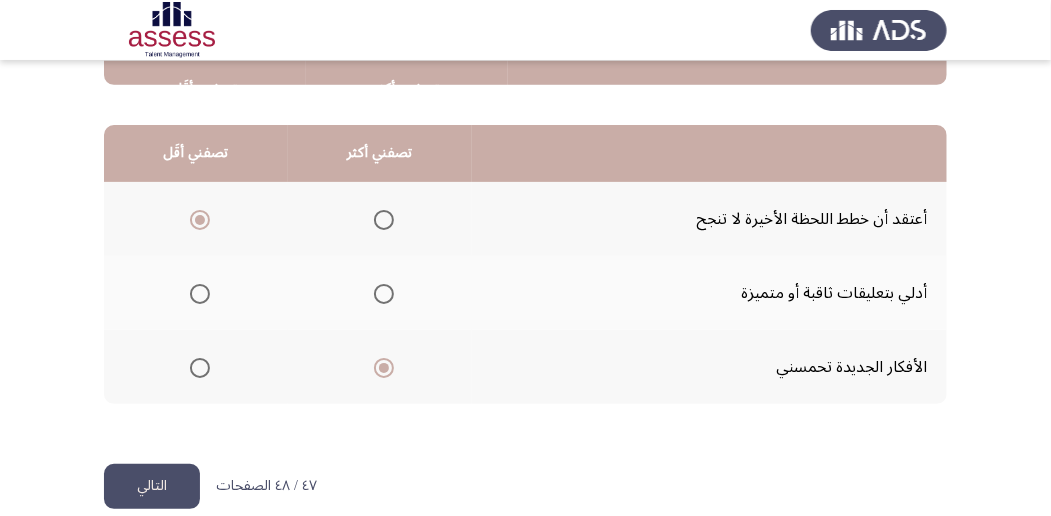 click on "التالي" 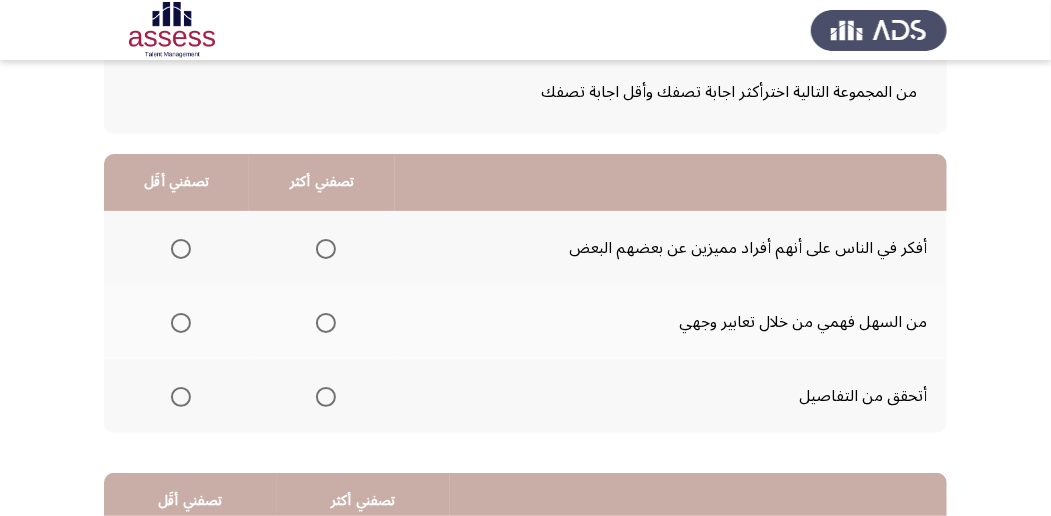 scroll, scrollTop: 133, scrollLeft: 0, axis: vertical 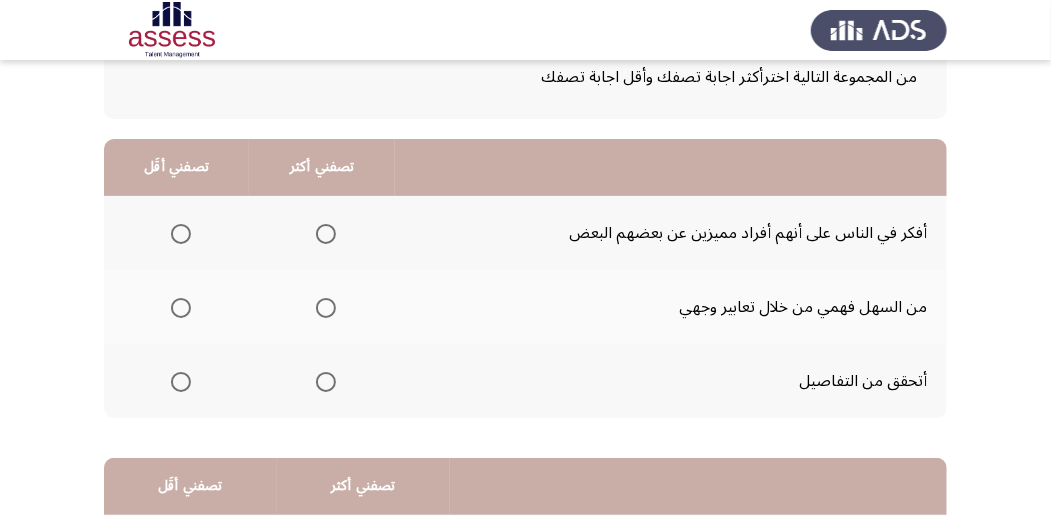 click at bounding box center (326, 234) 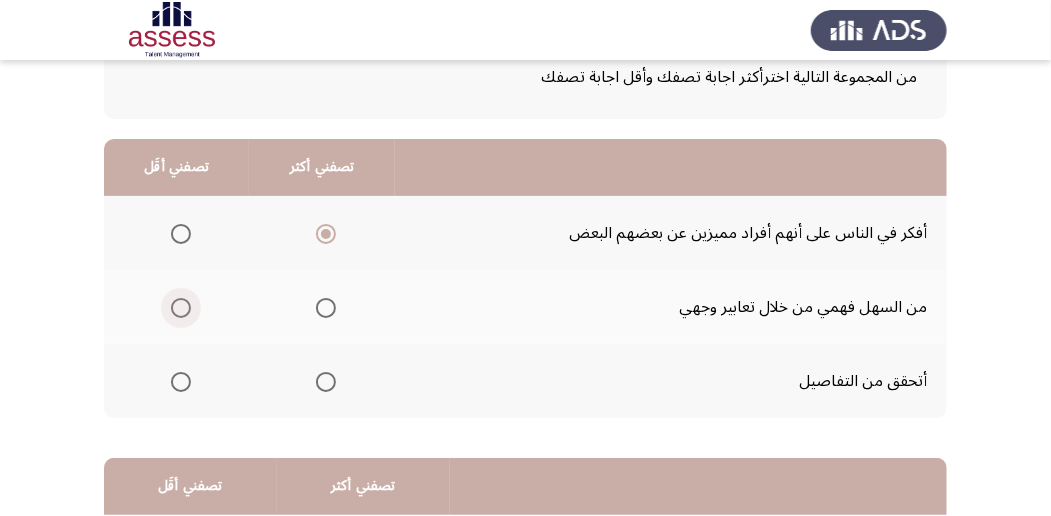 click at bounding box center (181, 308) 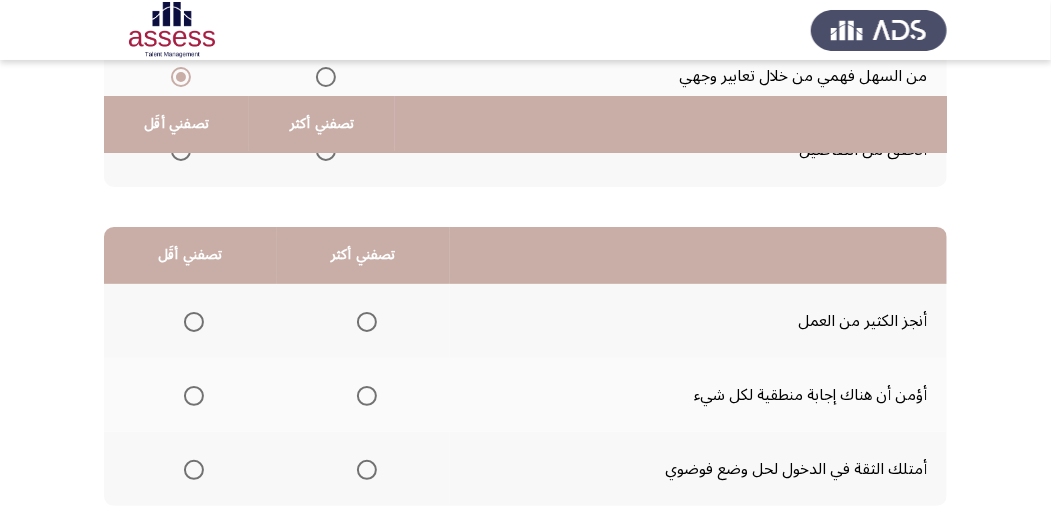 scroll, scrollTop: 400, scrollLeft: 0, axis: vertical 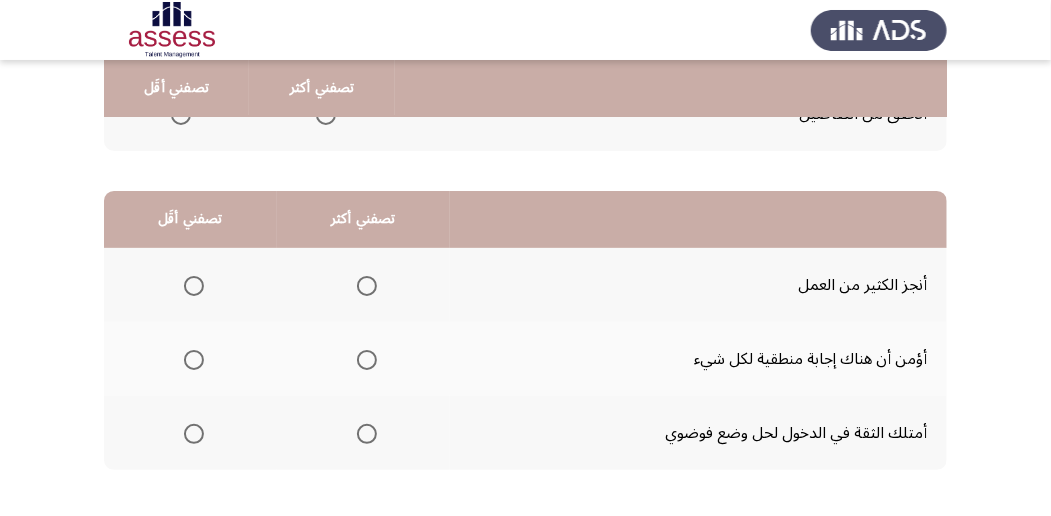 click 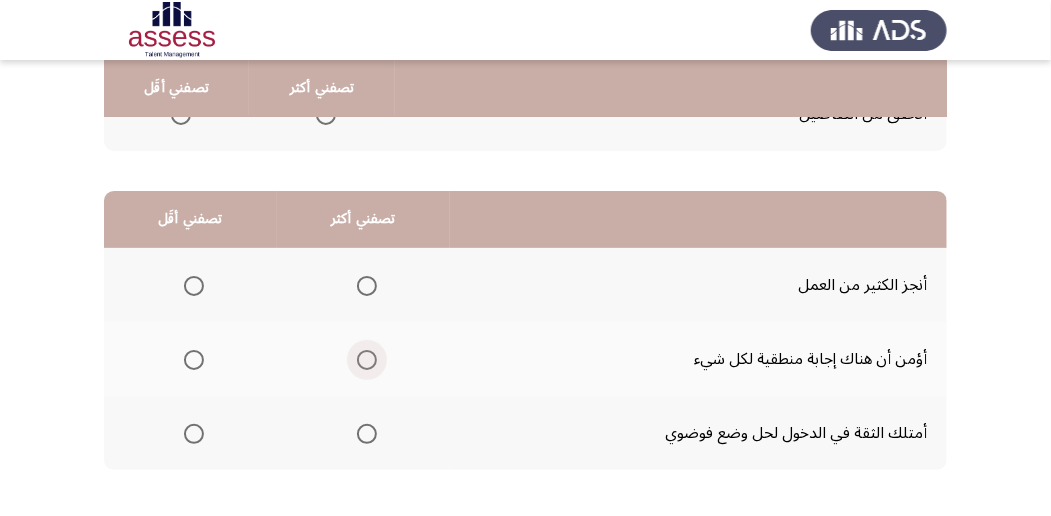 click at bounding box center [367, 360] 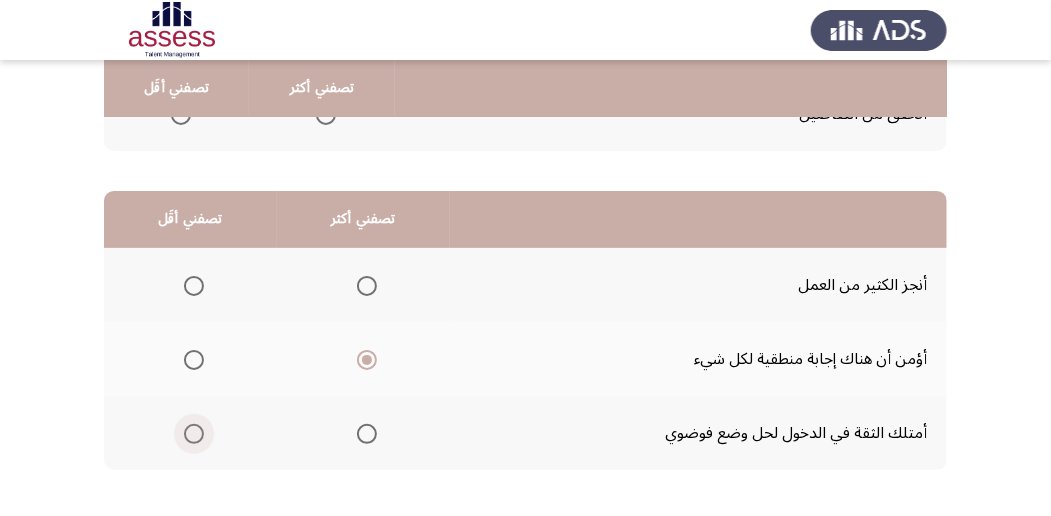 click at bounding box center [194, 434] 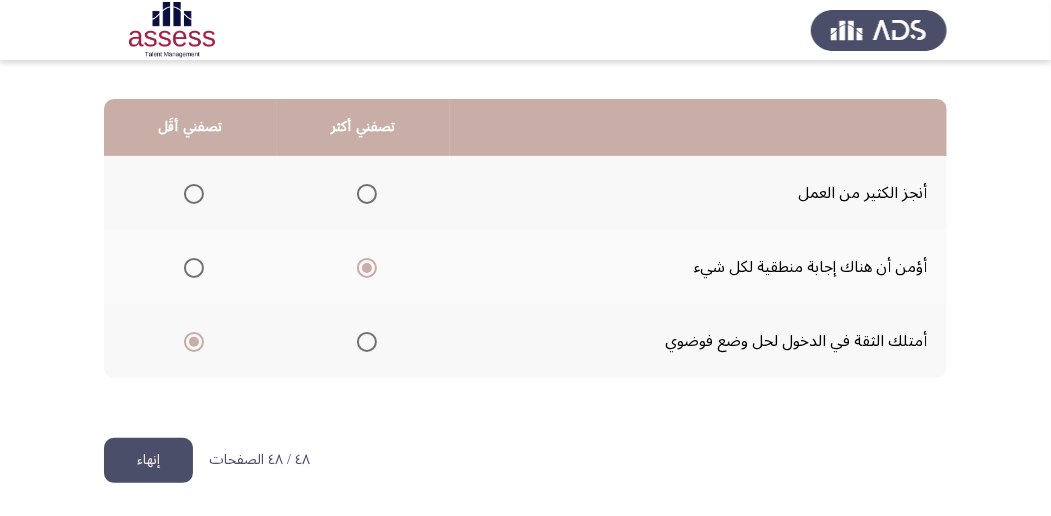 scroll, scrollTop: 494, scrollLeft: 0, axis: vertical 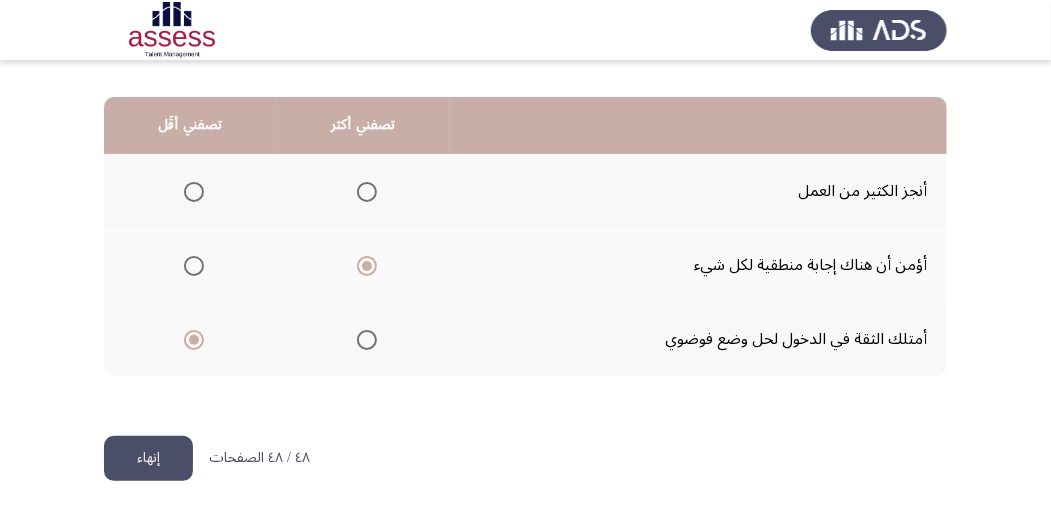click on "إنهاء" 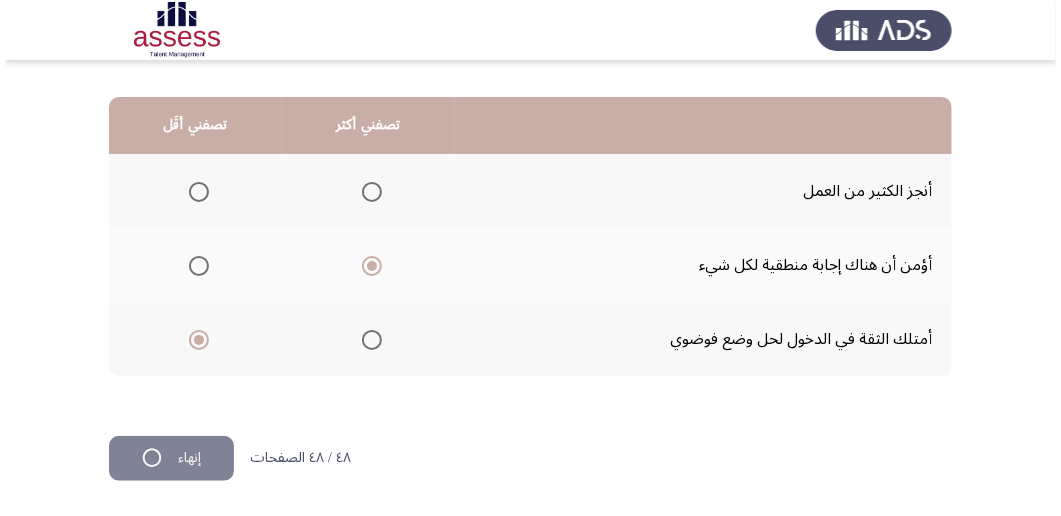 scroll, scrollTop: 0, scrollLeft: 0, axis: both 